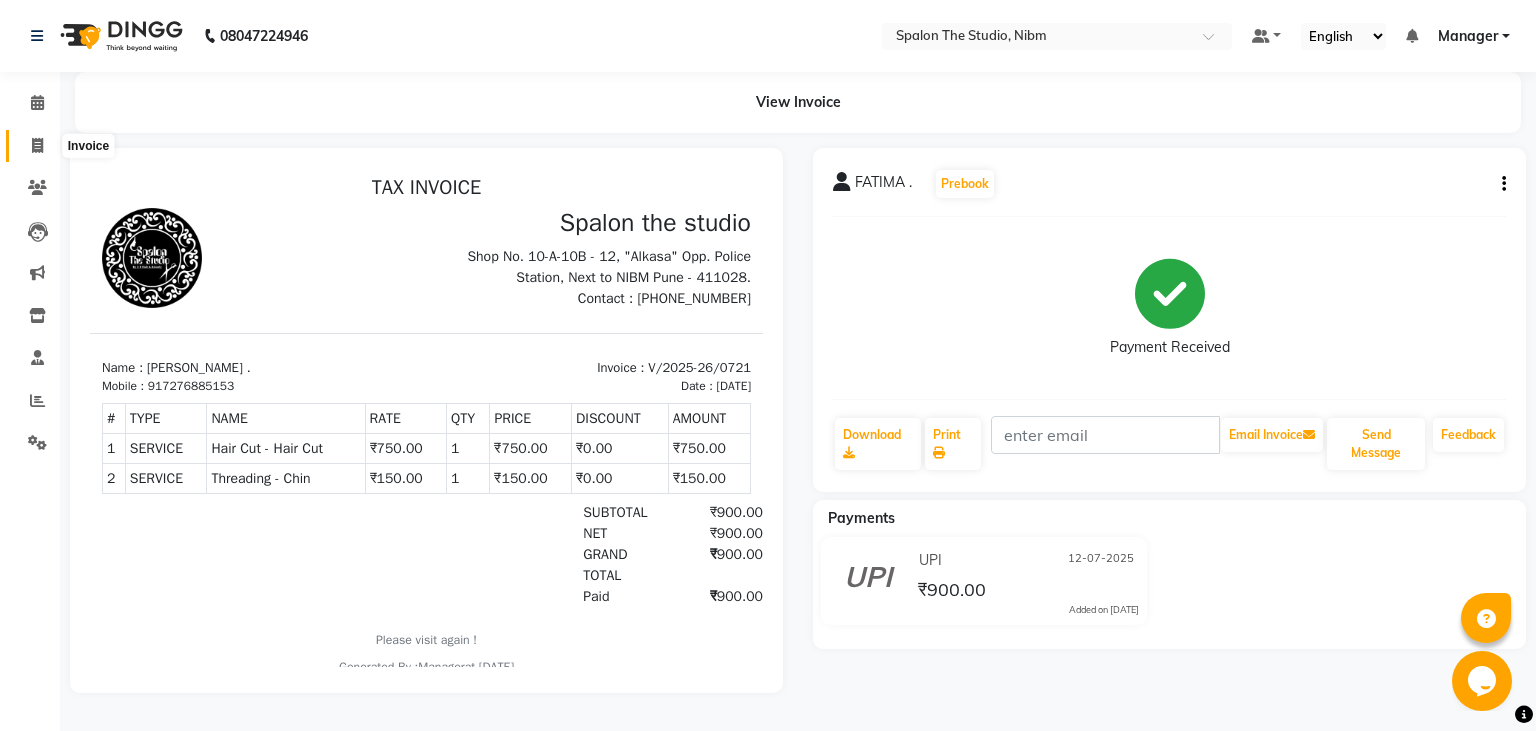scroll, scrollTop: 16, scrollLeft: 0, axis: vertical 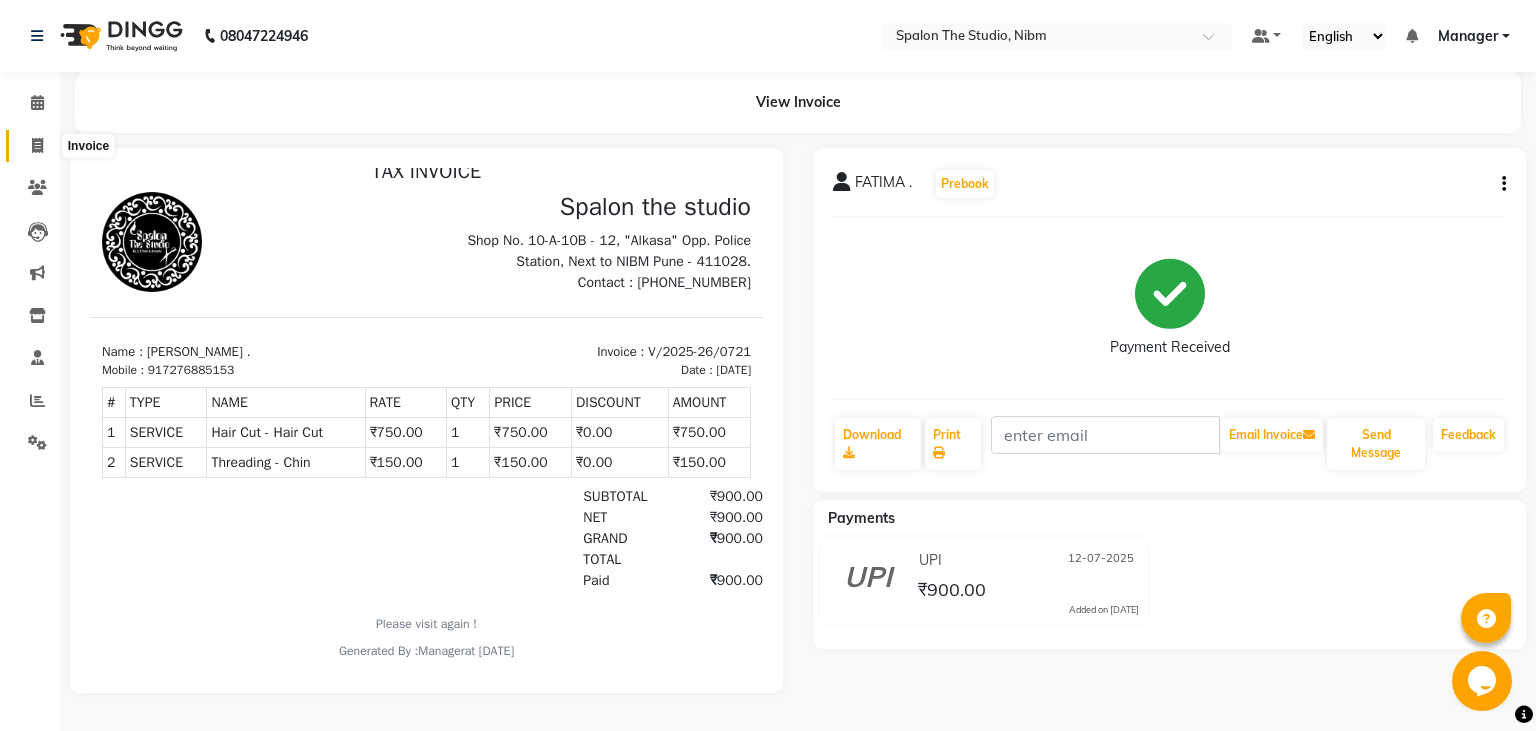 click 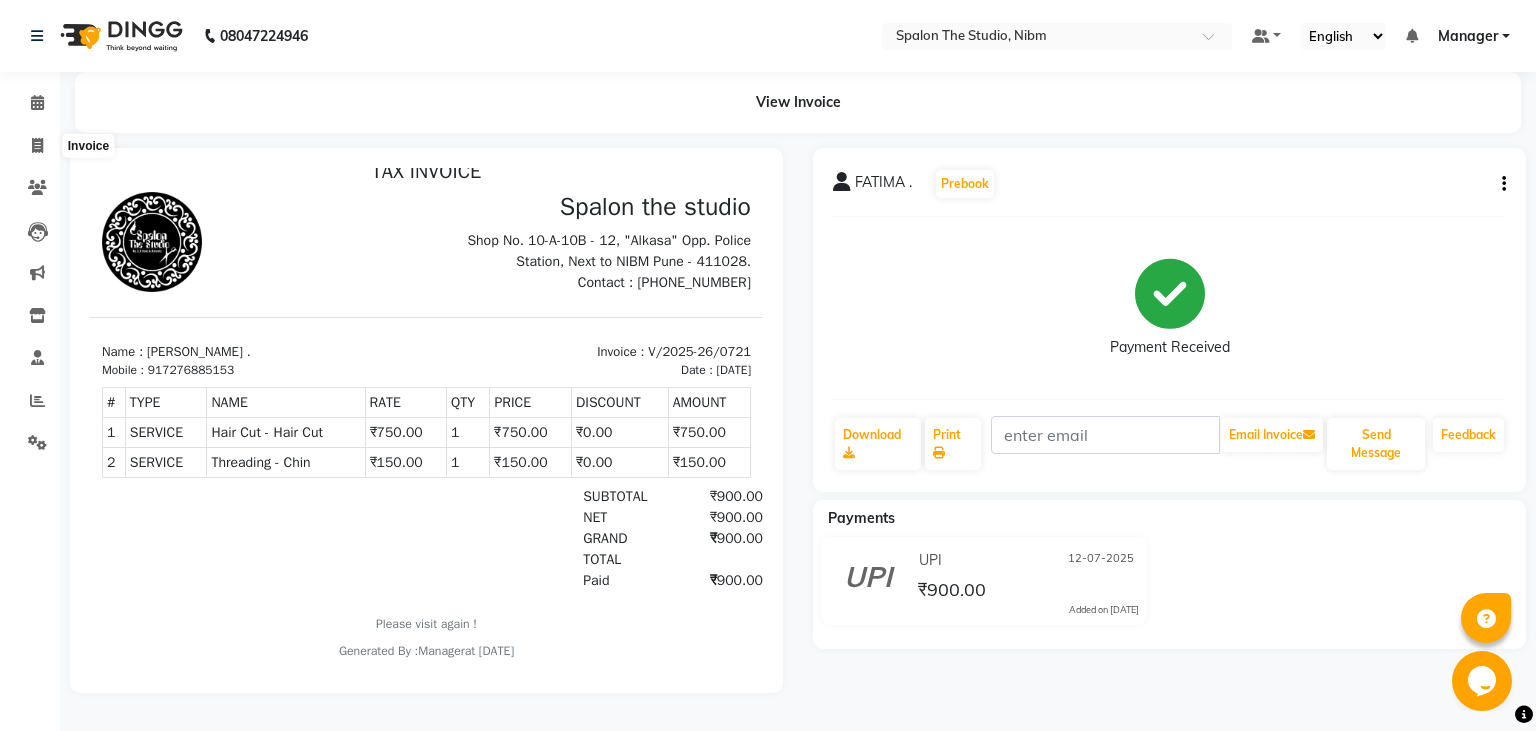 select on "service" 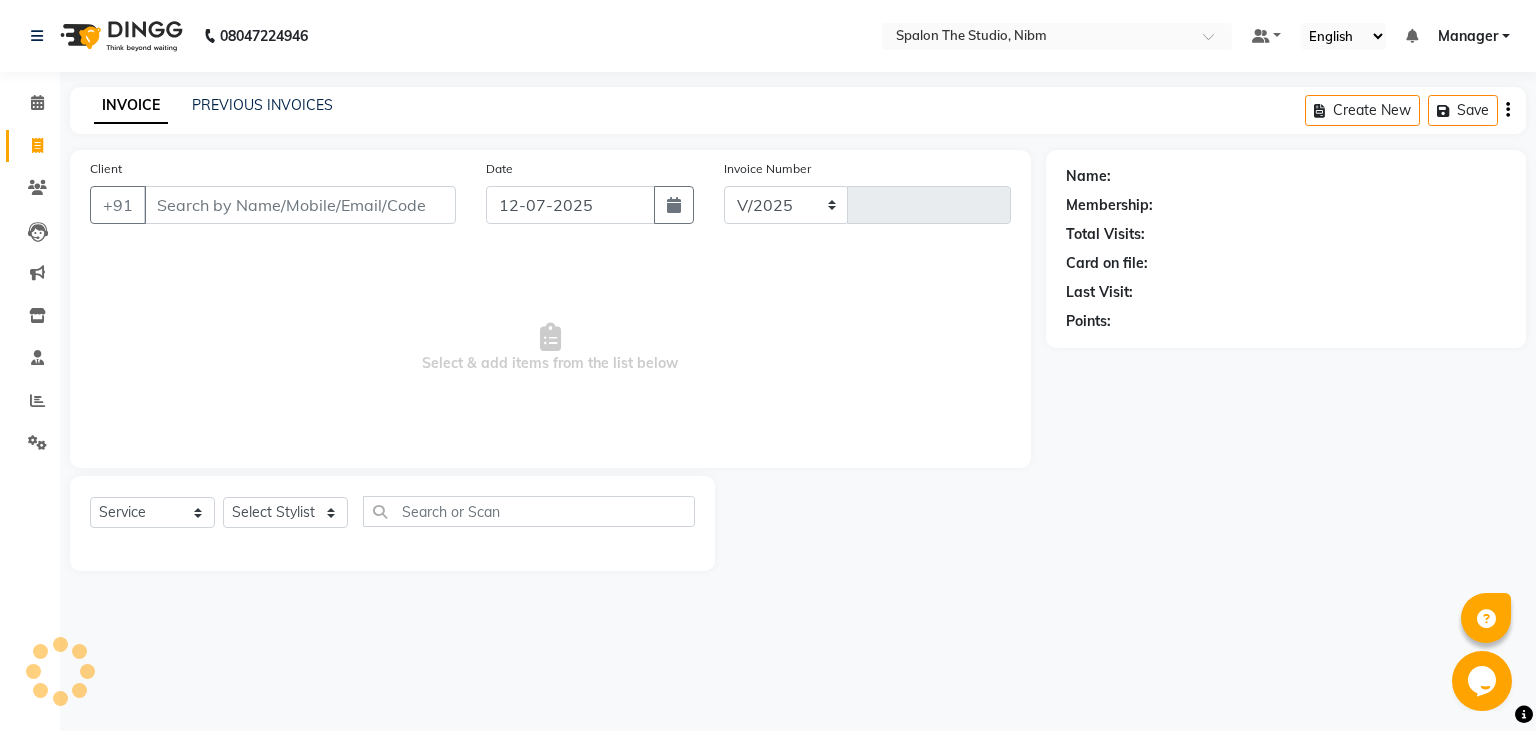 select on "6119" 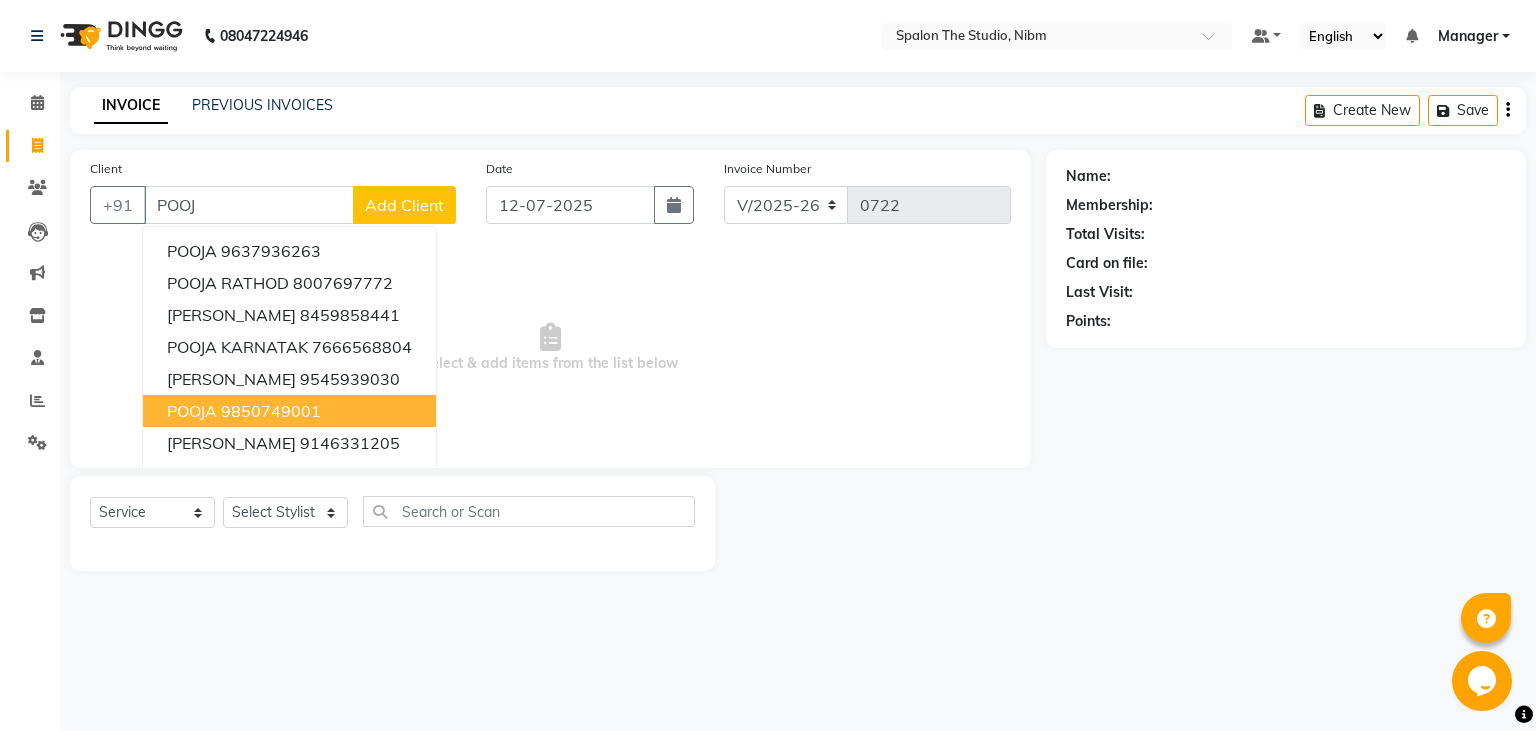 click on "9850749001" at bounding box center (271, 411) 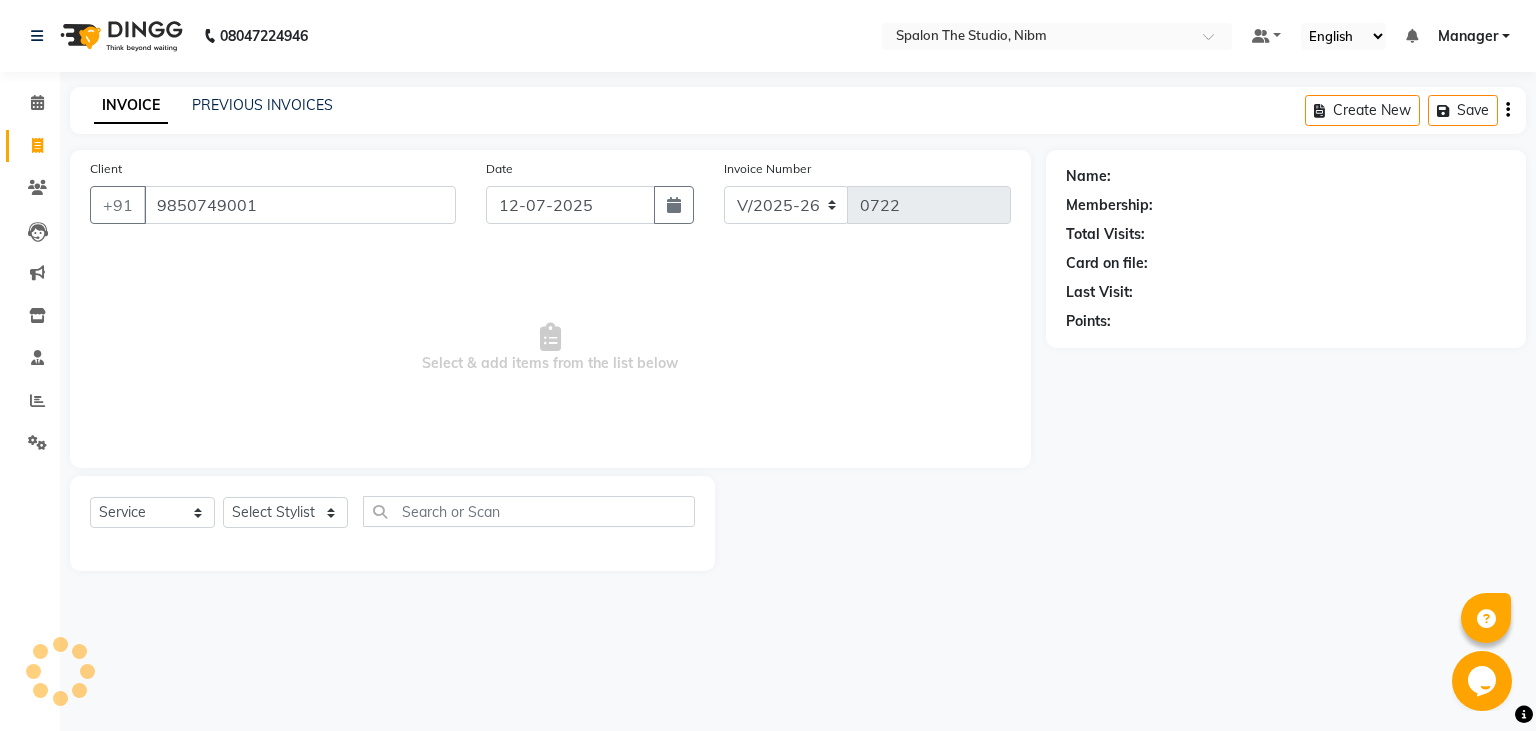 type on "9850749001" 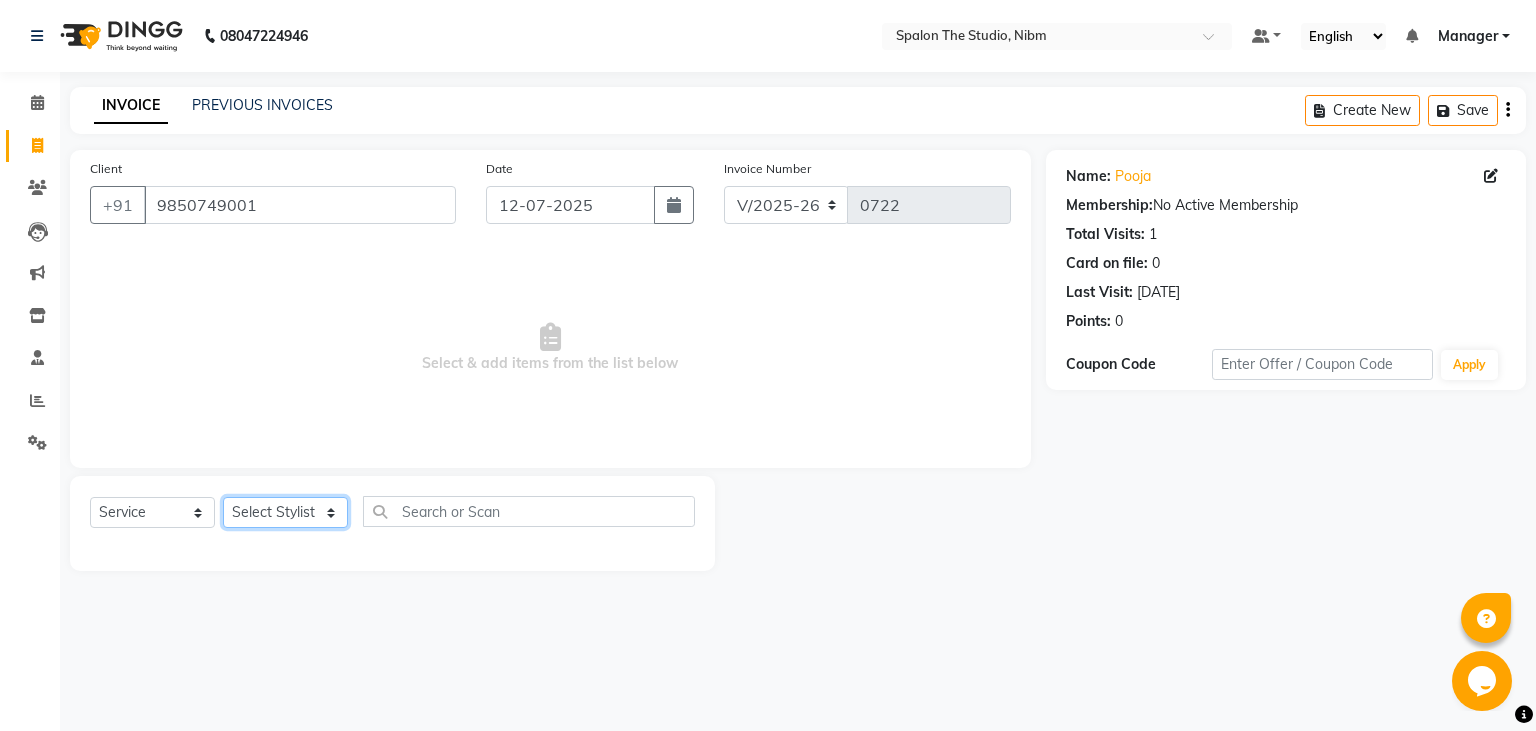 click on "Select Stylist AAYAT ARMAN [PERSON_NAME] [PERSON_NAME] [PERSON_NAME] Manager [PERSON_NAME] [PERSON_NAME] SUMIT [PERSON_NAME]" 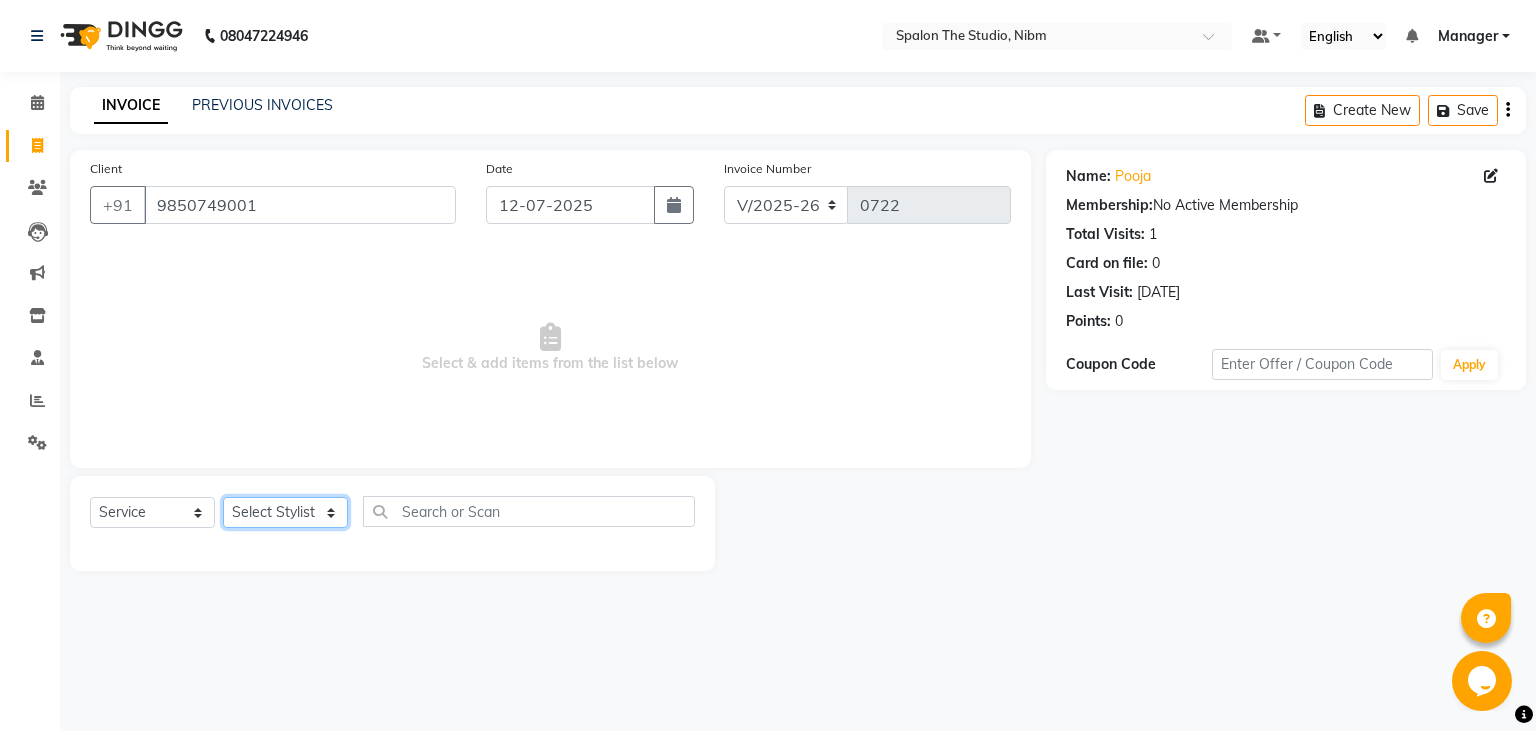 select on "44711" 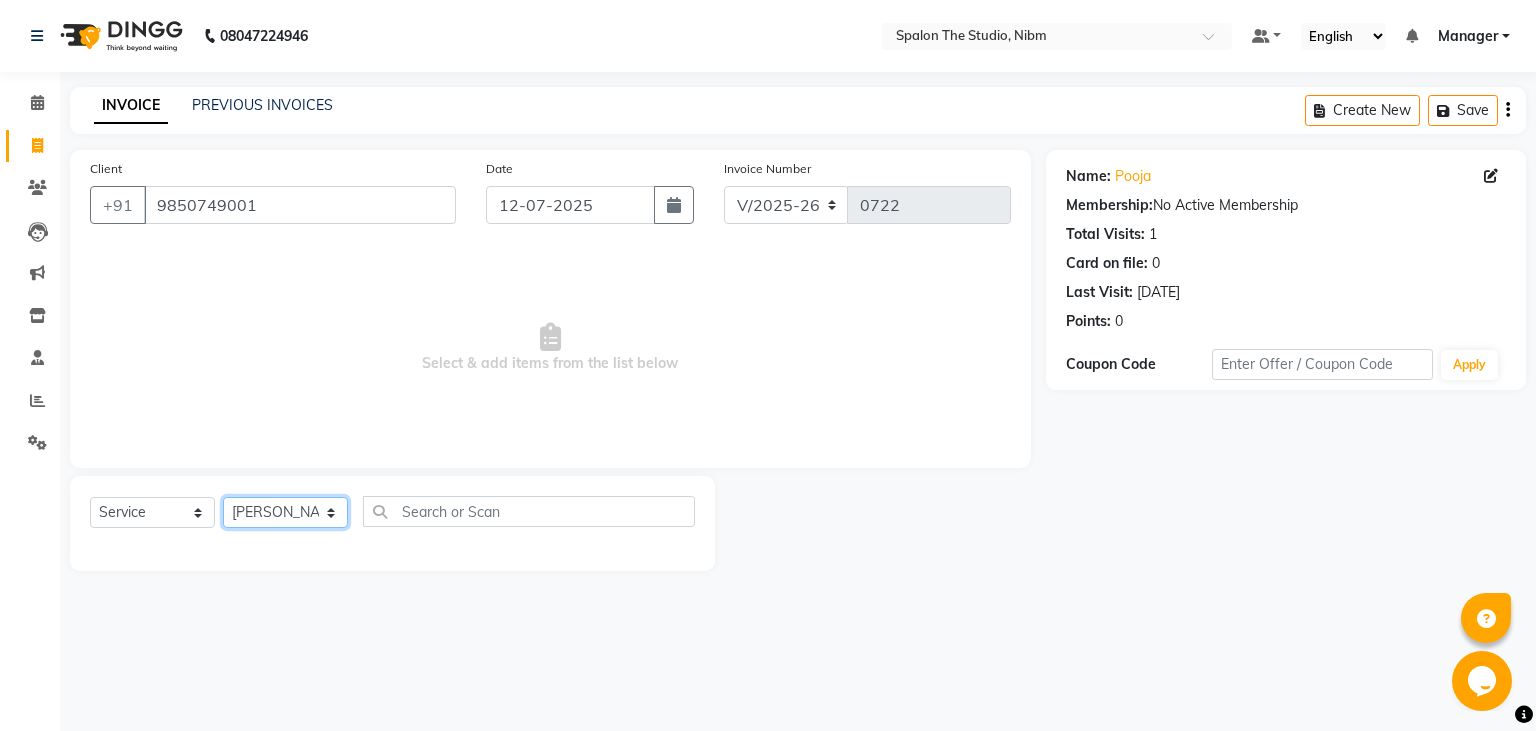 click on "[PERSON_NAME]" 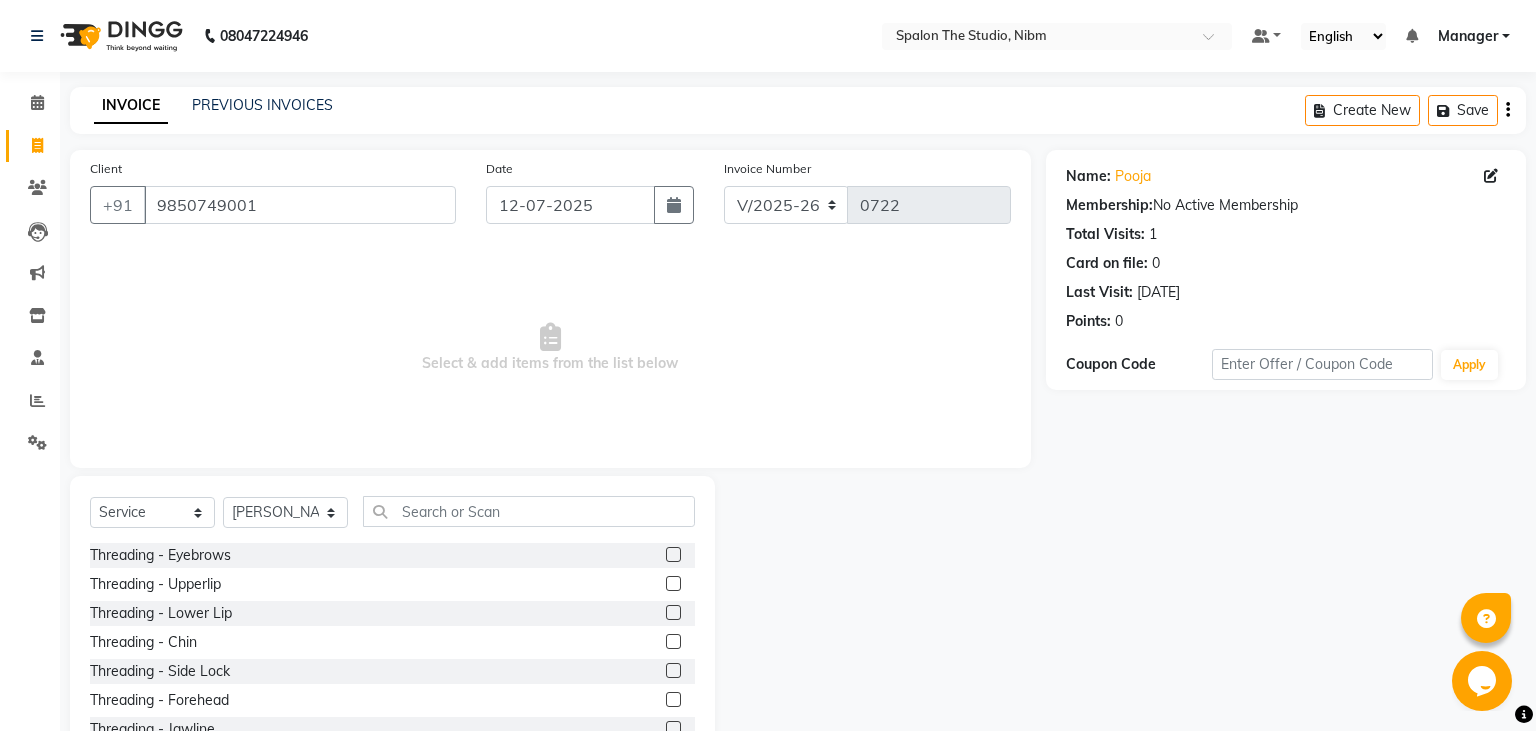 click 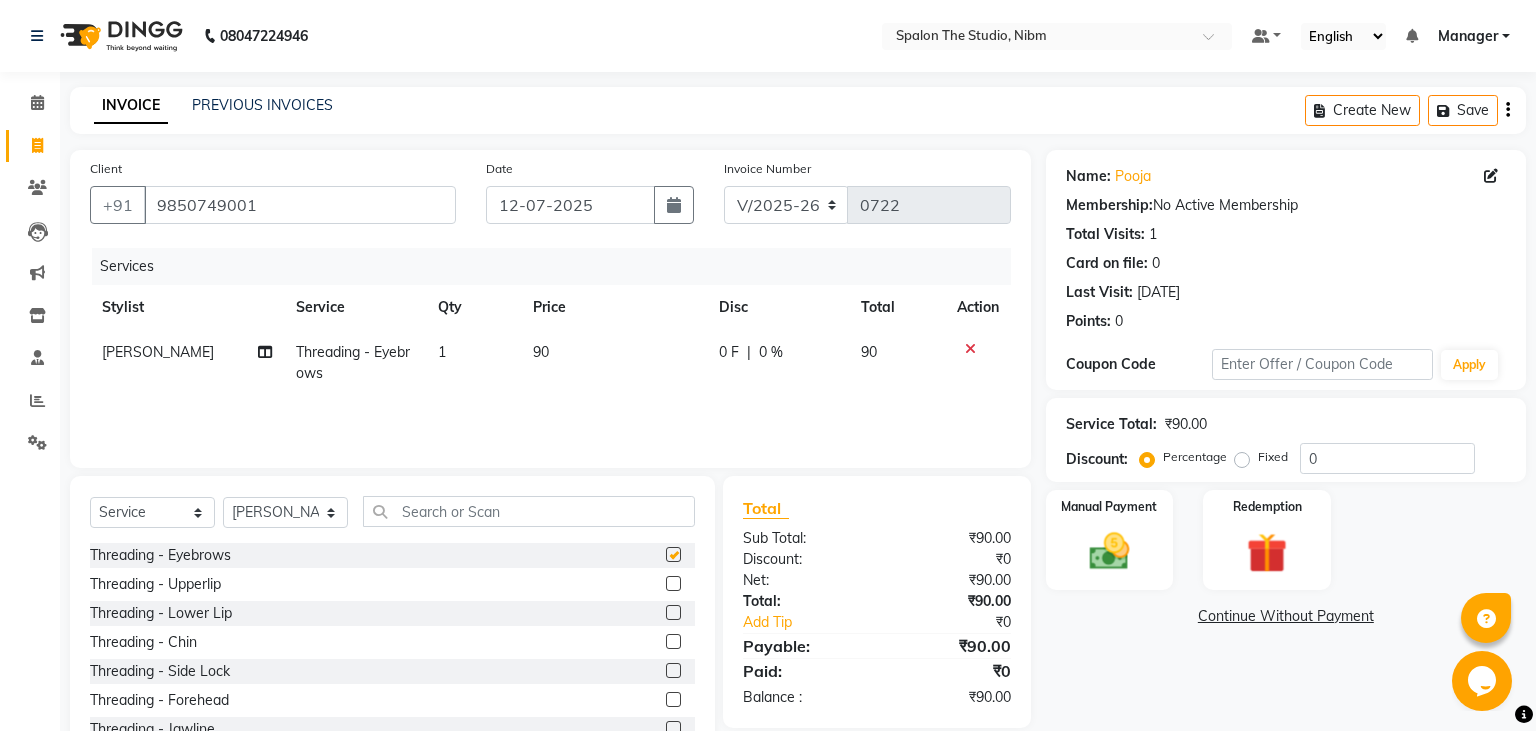 checkbox on "false" 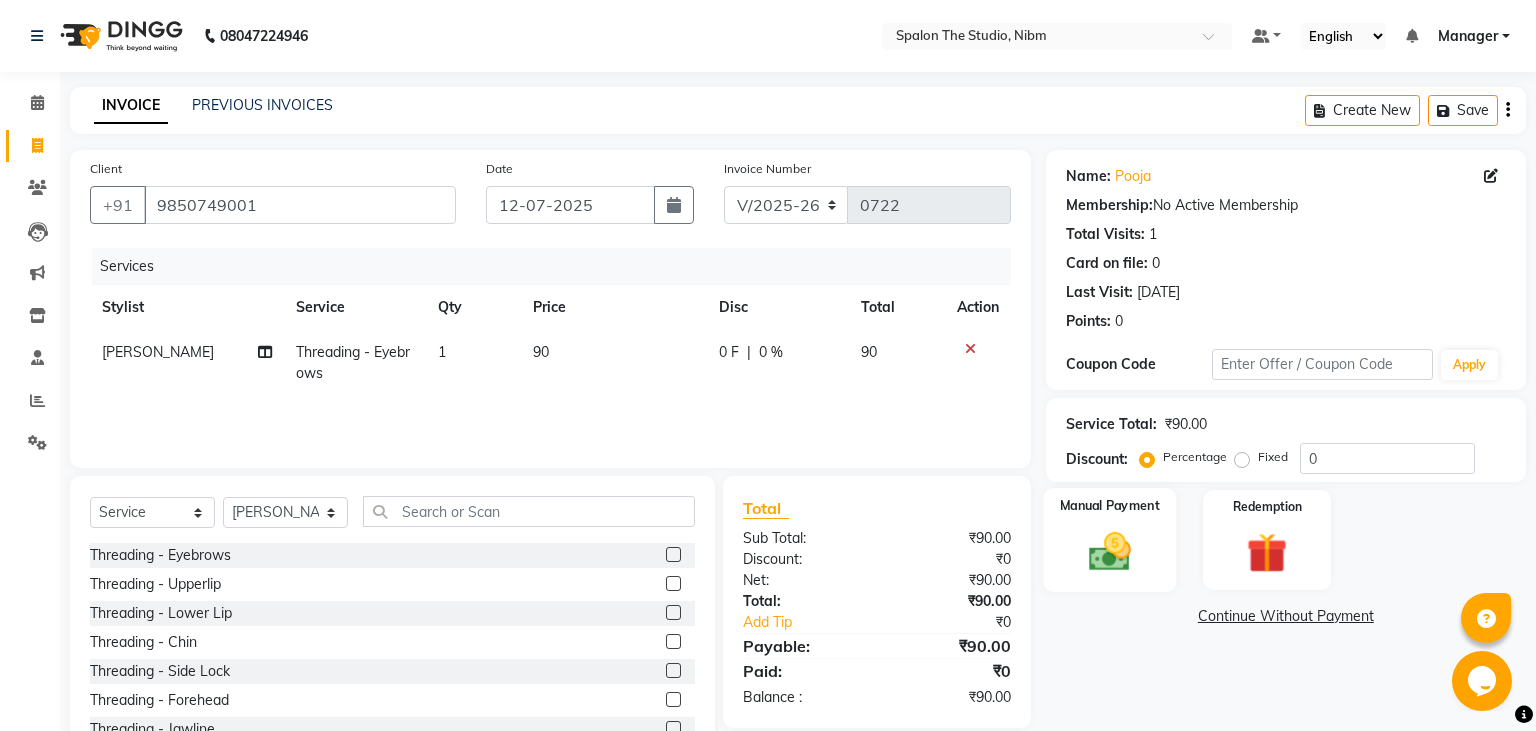 click 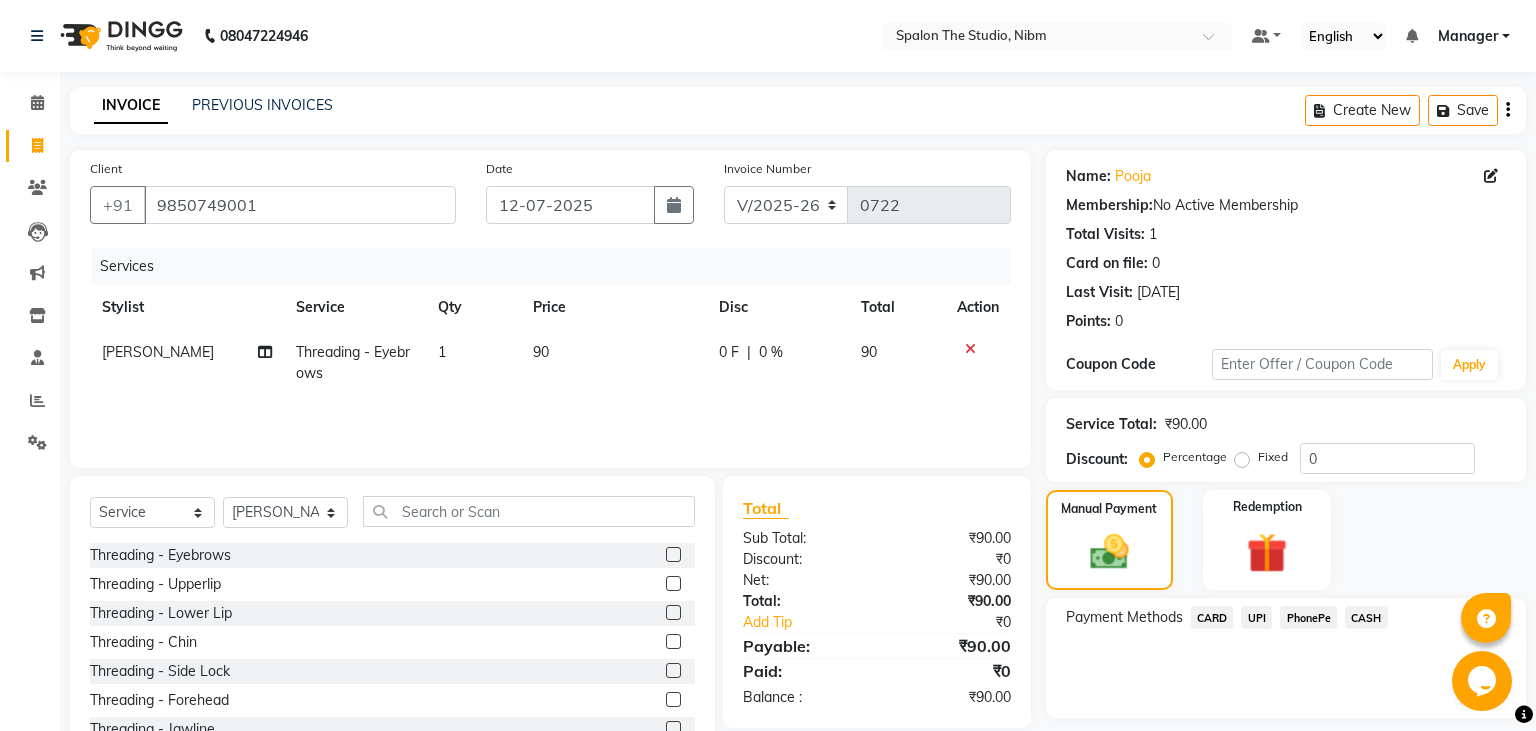 click on "UPI" 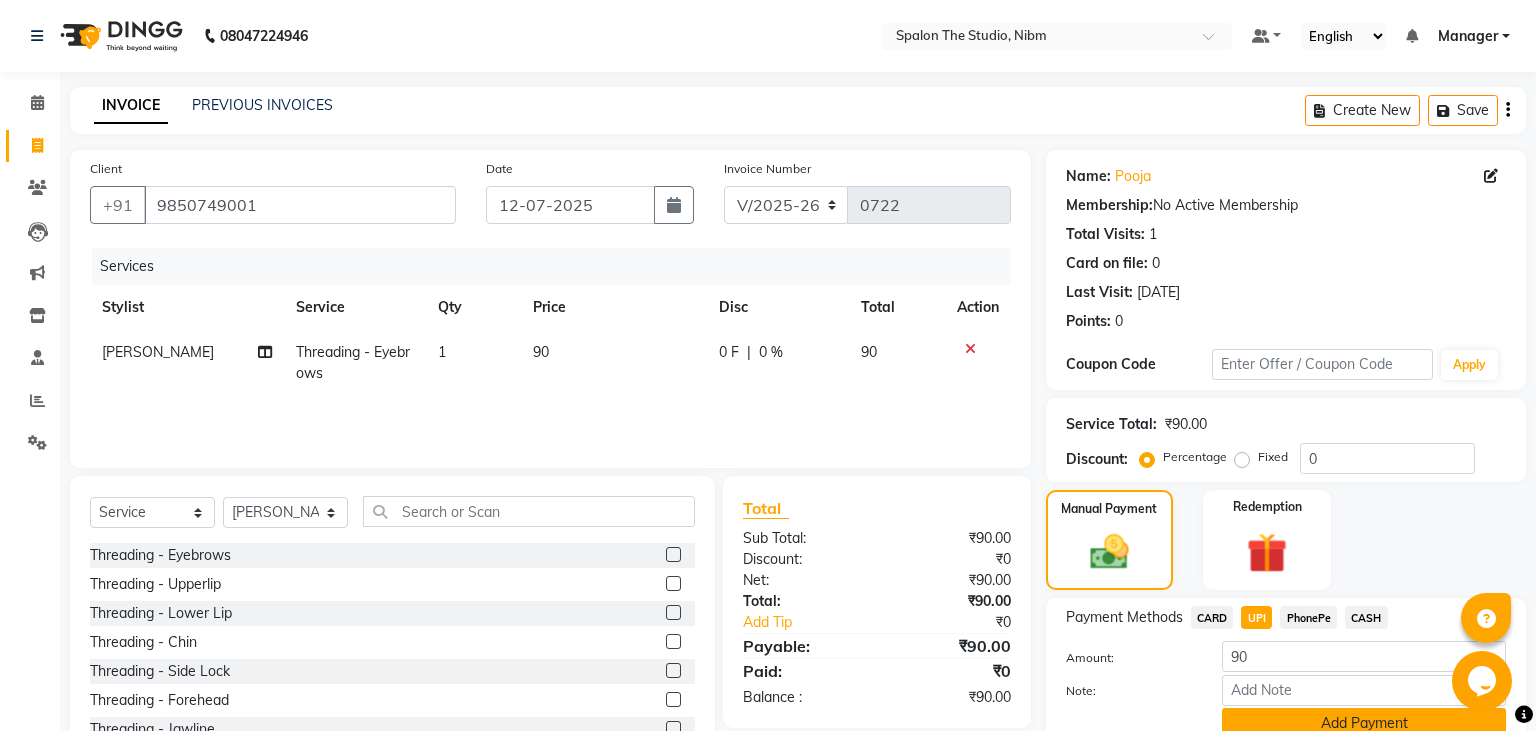 click on "Add Payment" 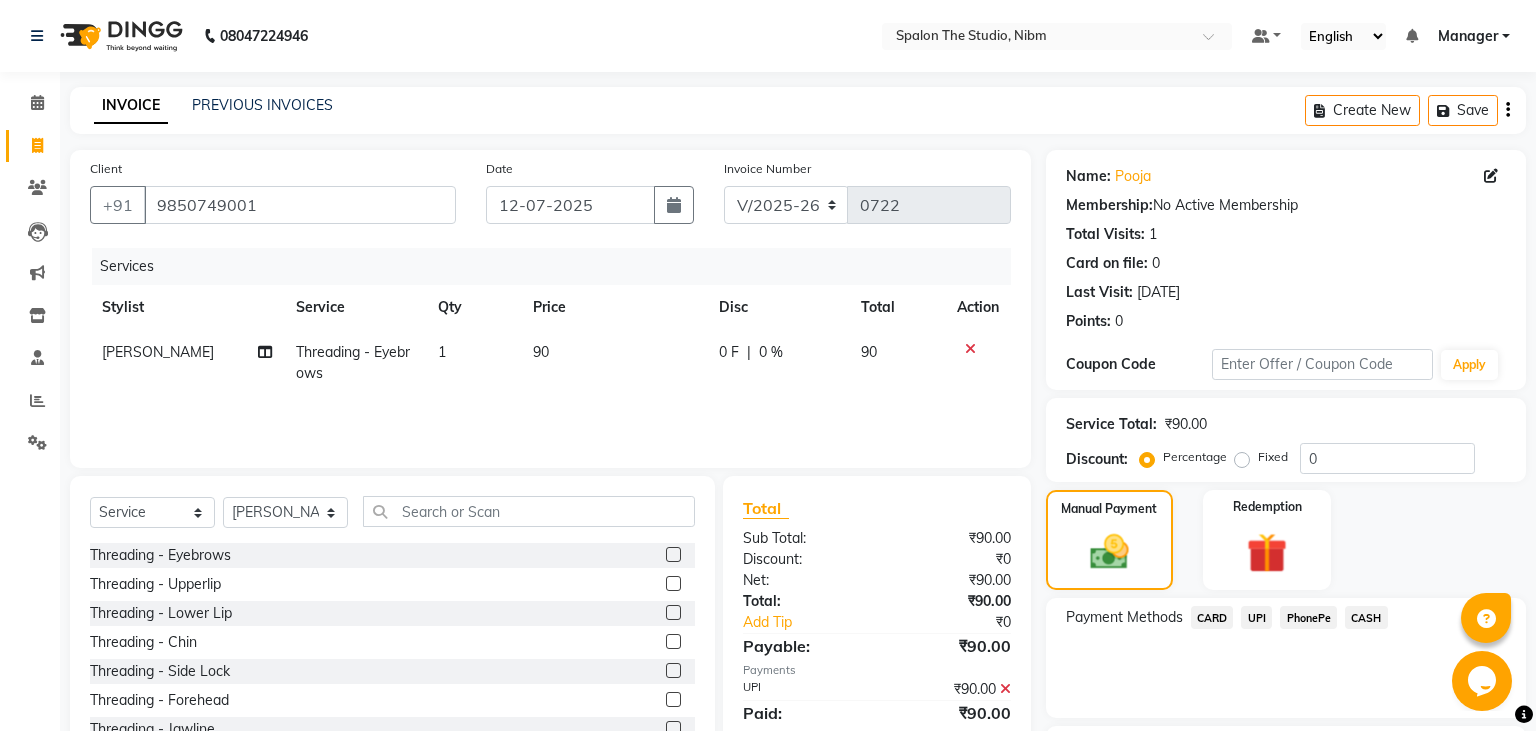 scroll, scrollTop: 169, scrollLeft: 0, axis: vertical 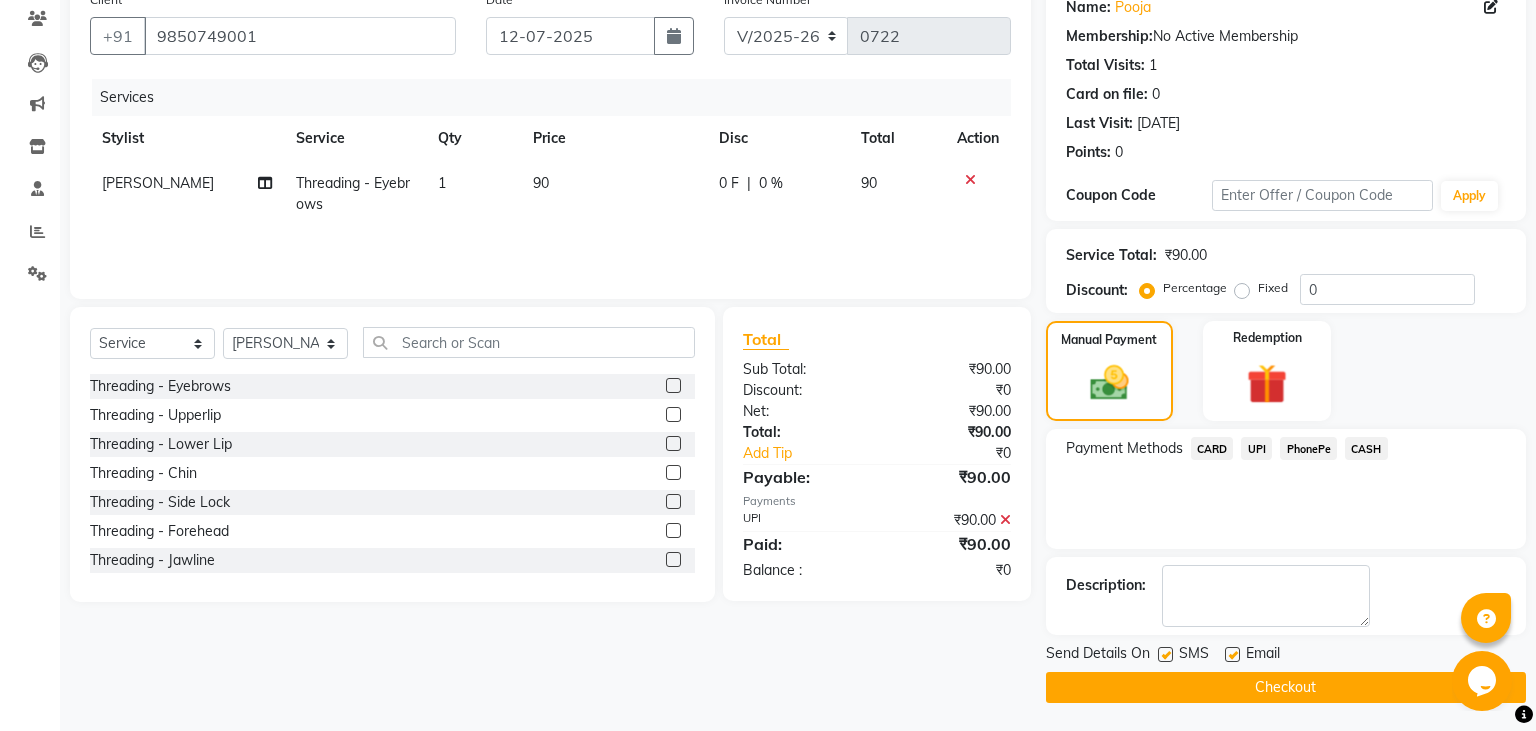 click 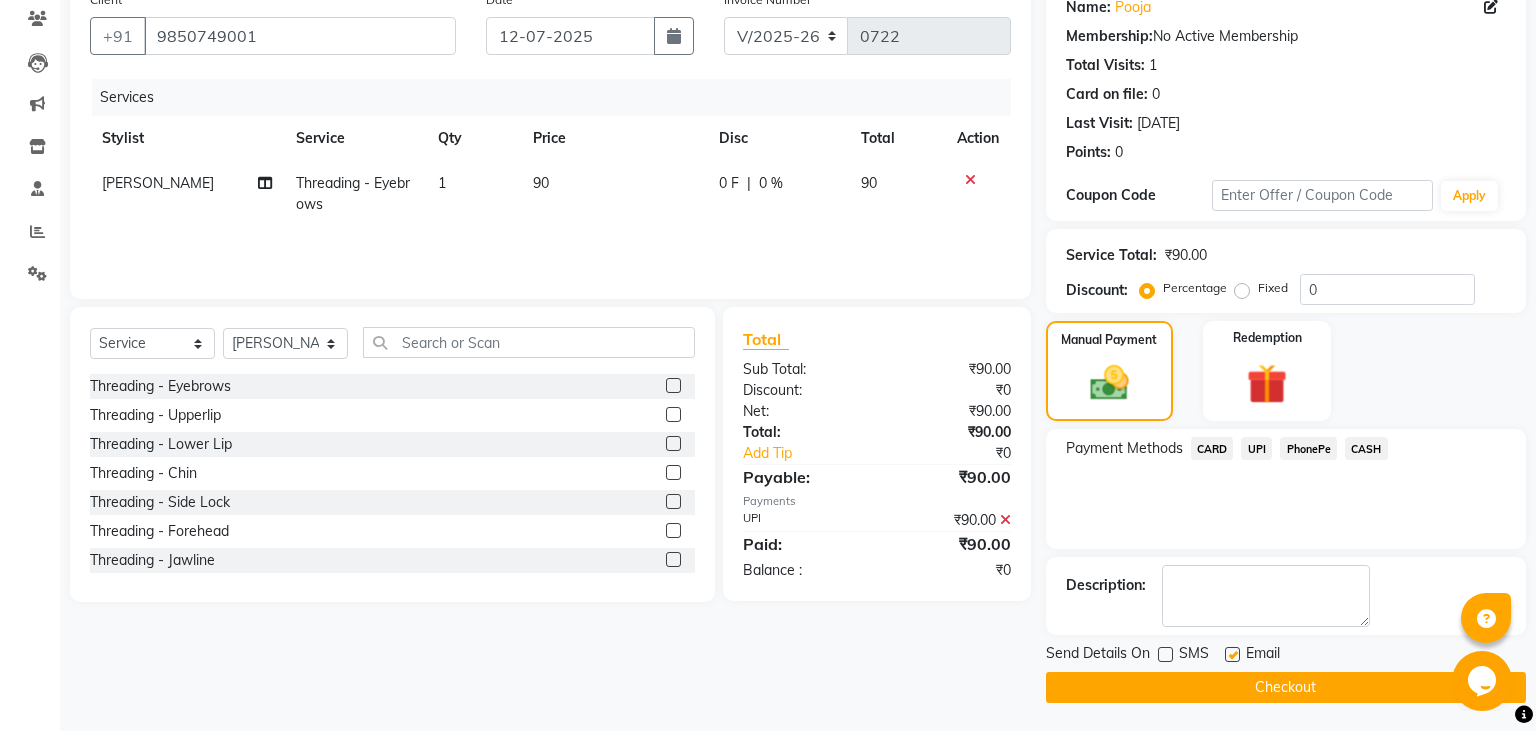 click on "Checkout" 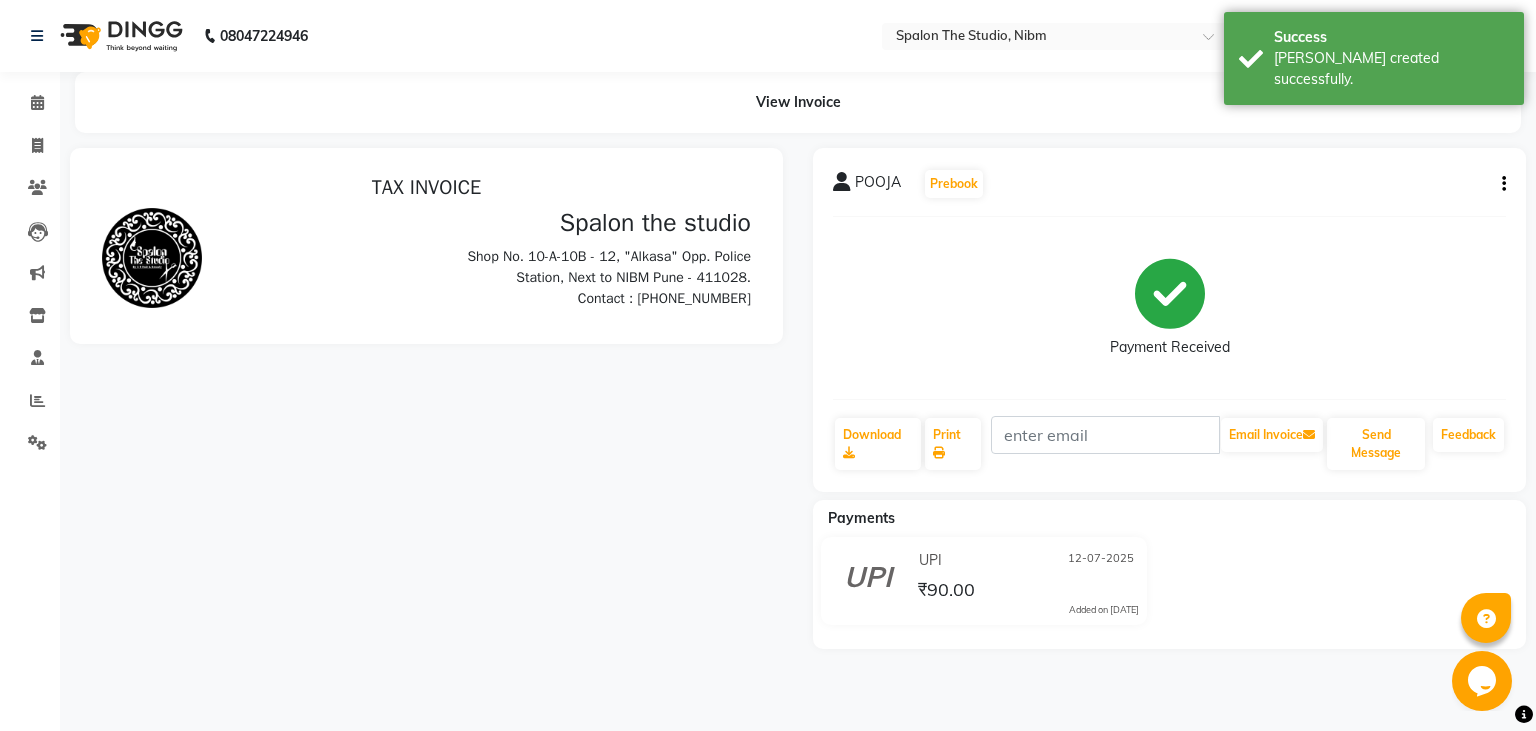 scroll, scrollTop: 0, scrollLeft: 0, axis: both 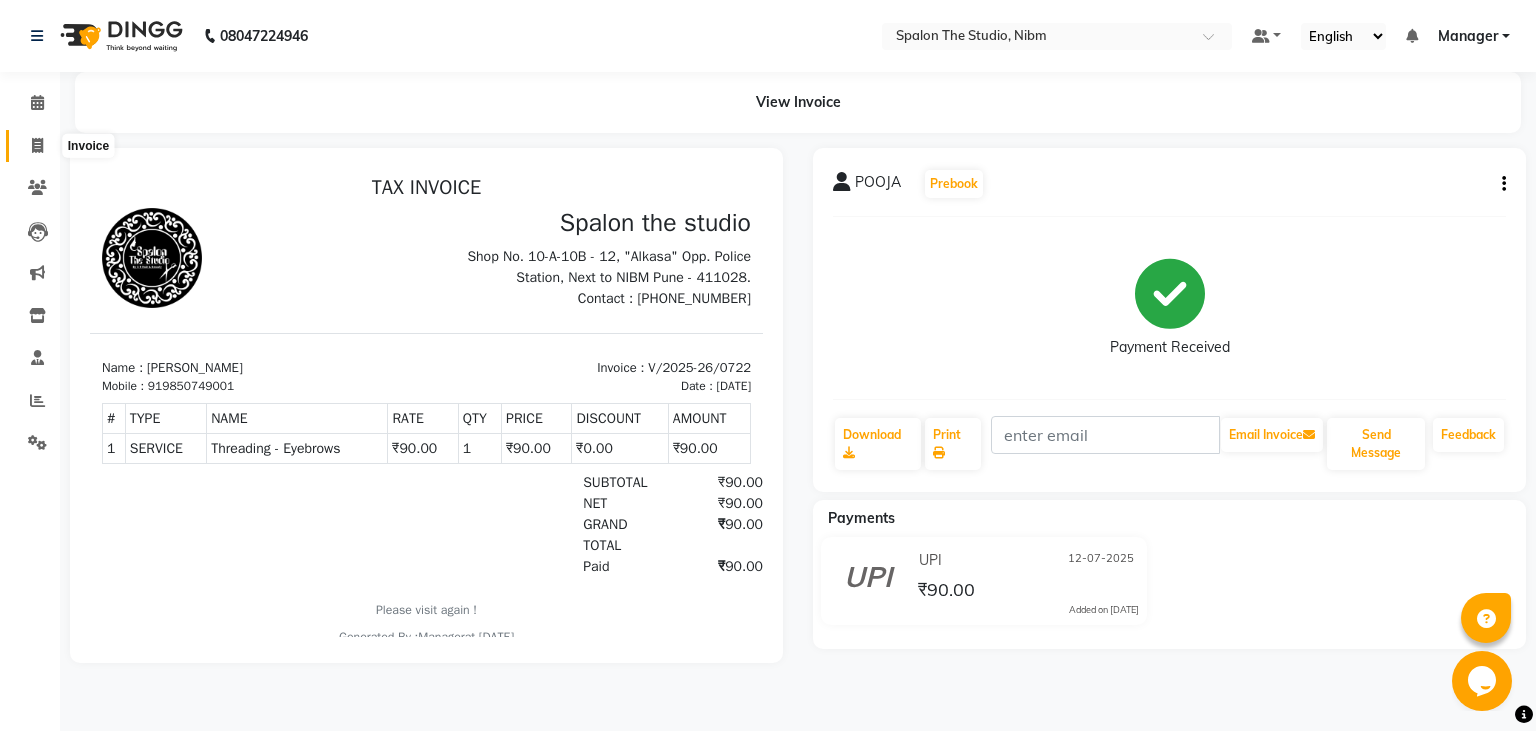 click 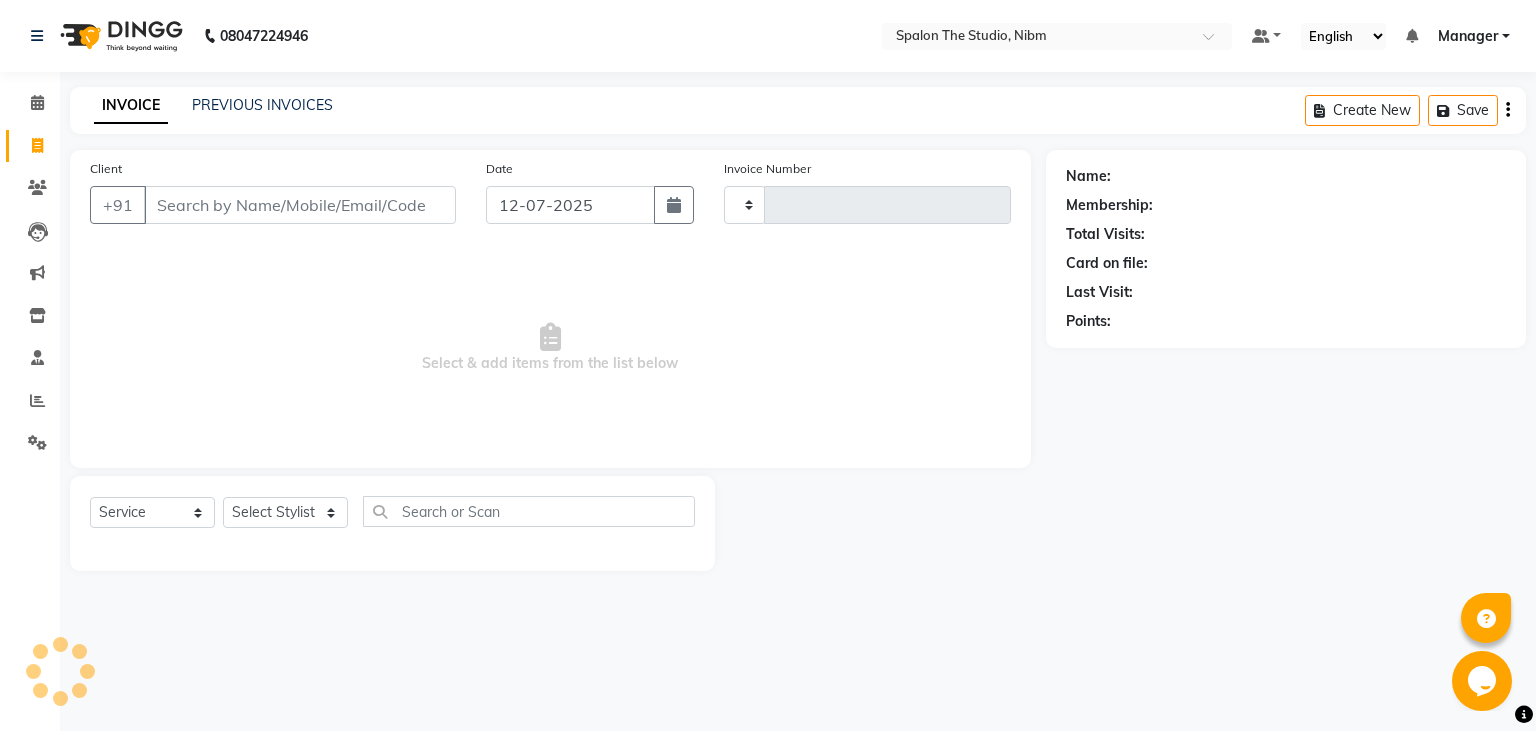 type on "0723" 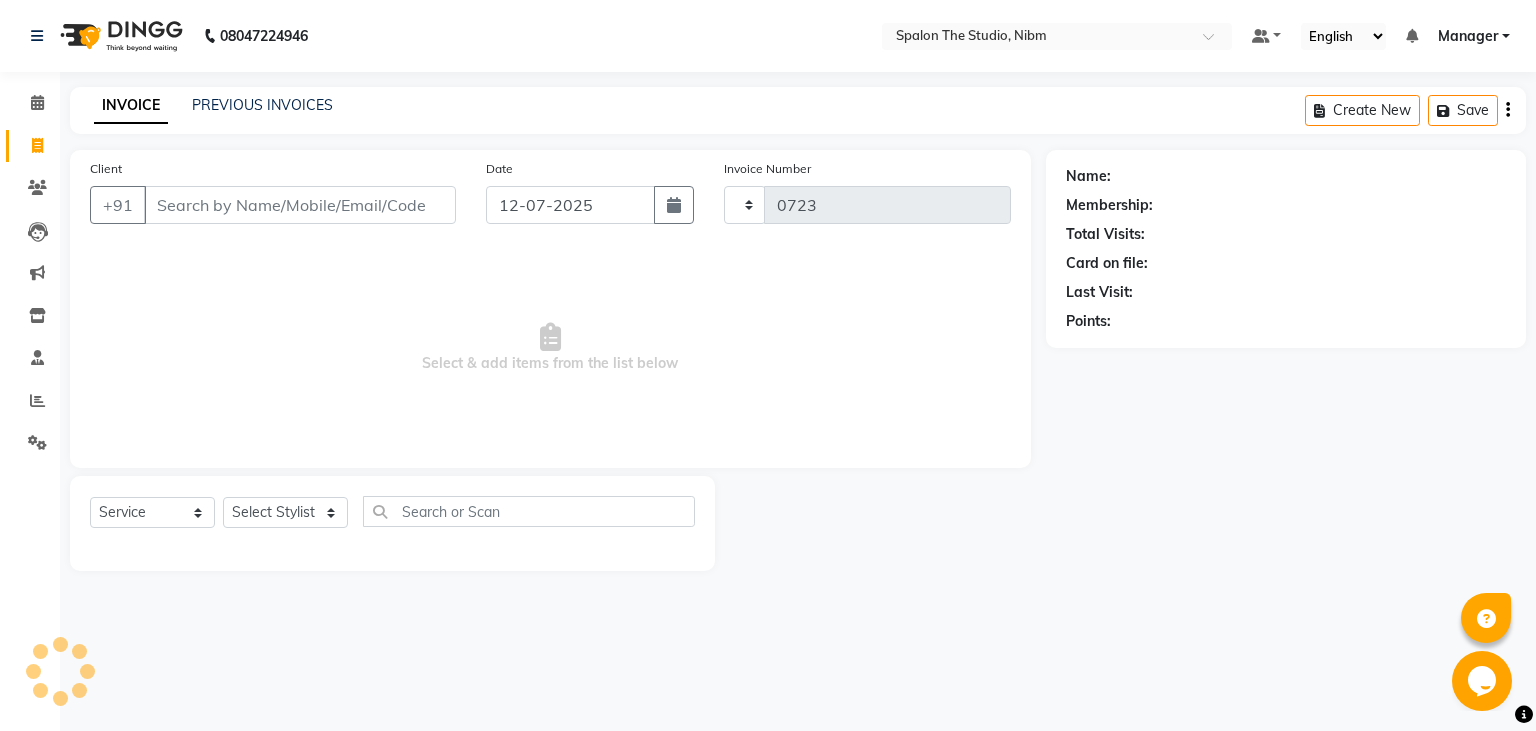 select on "6119" 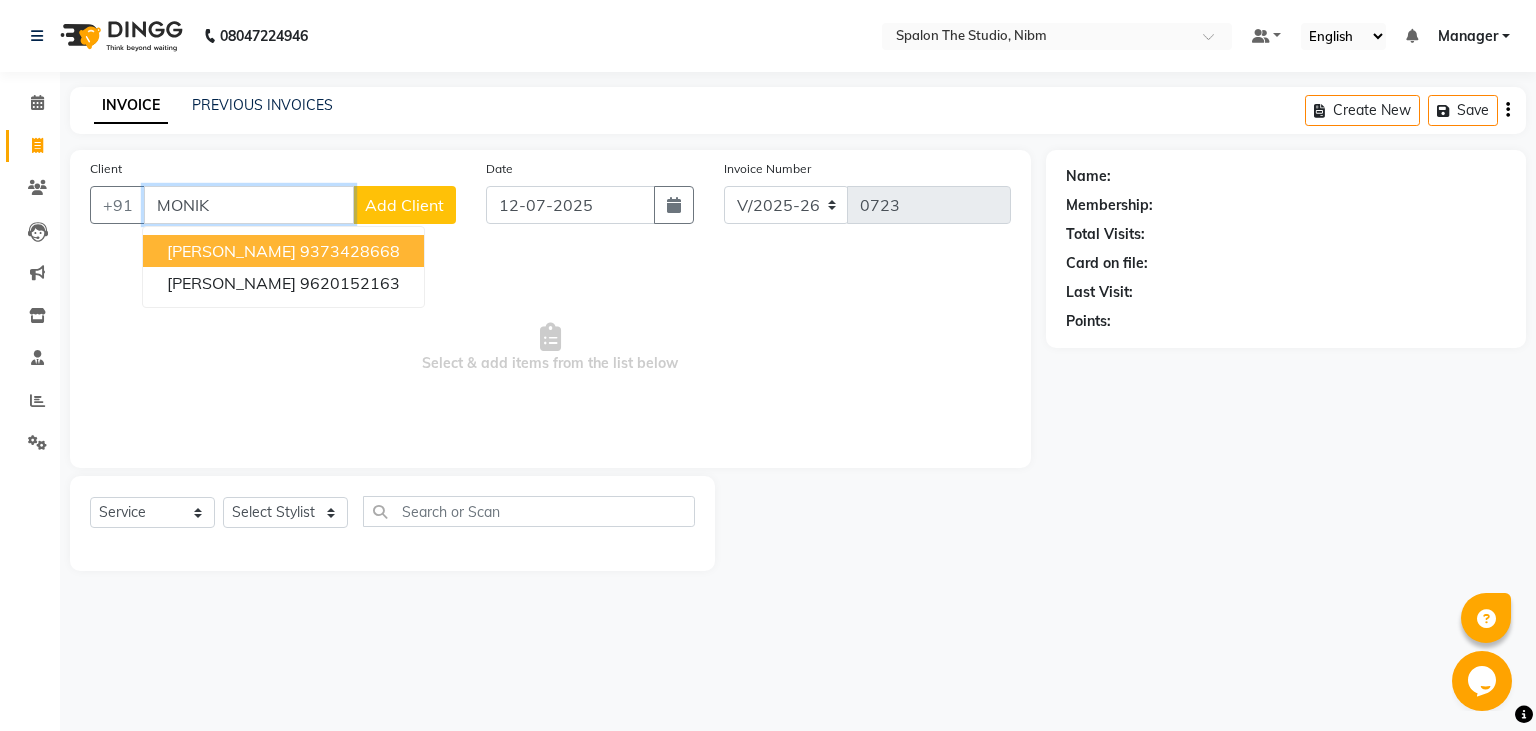 click on "9373428668" at bounding box center (350, 251) 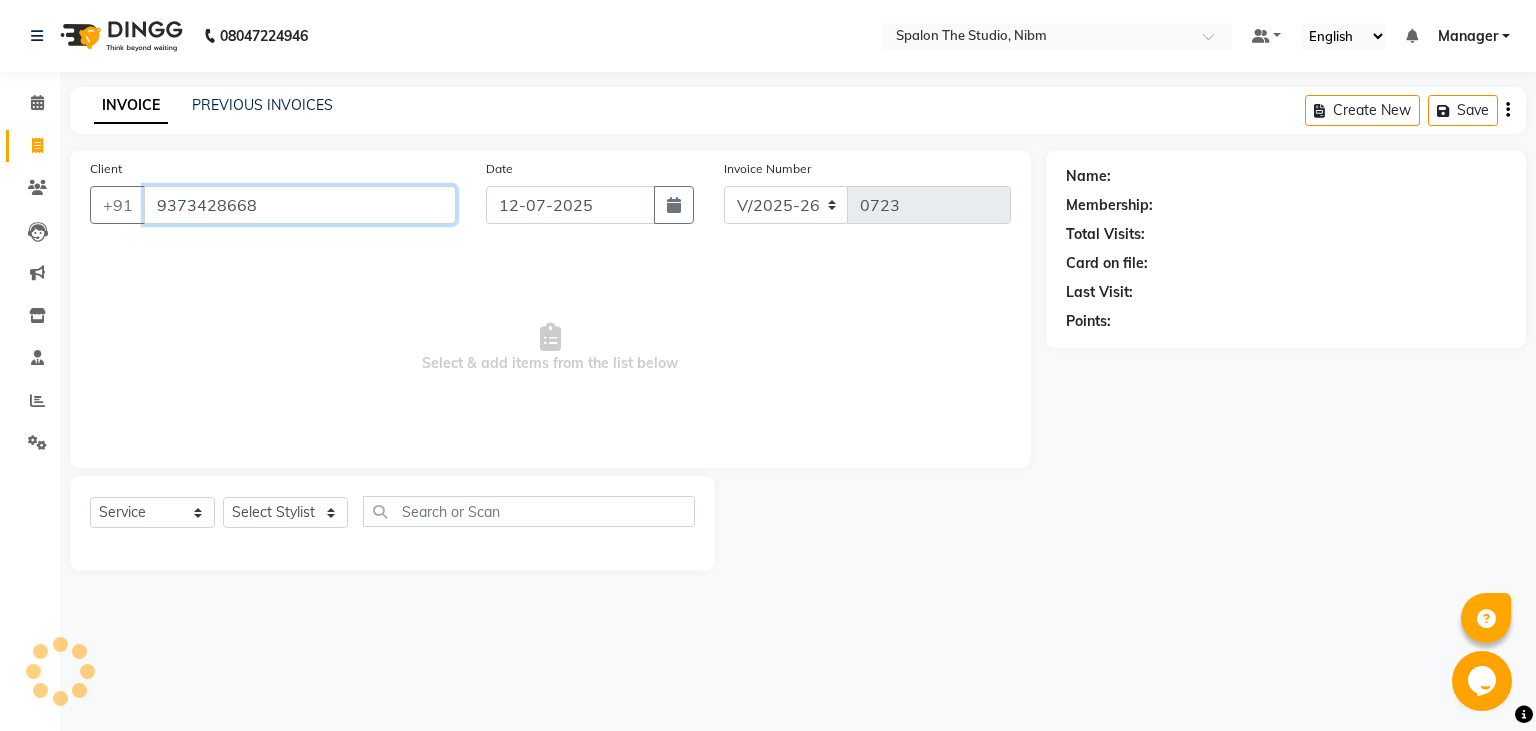 type on "9373428668" 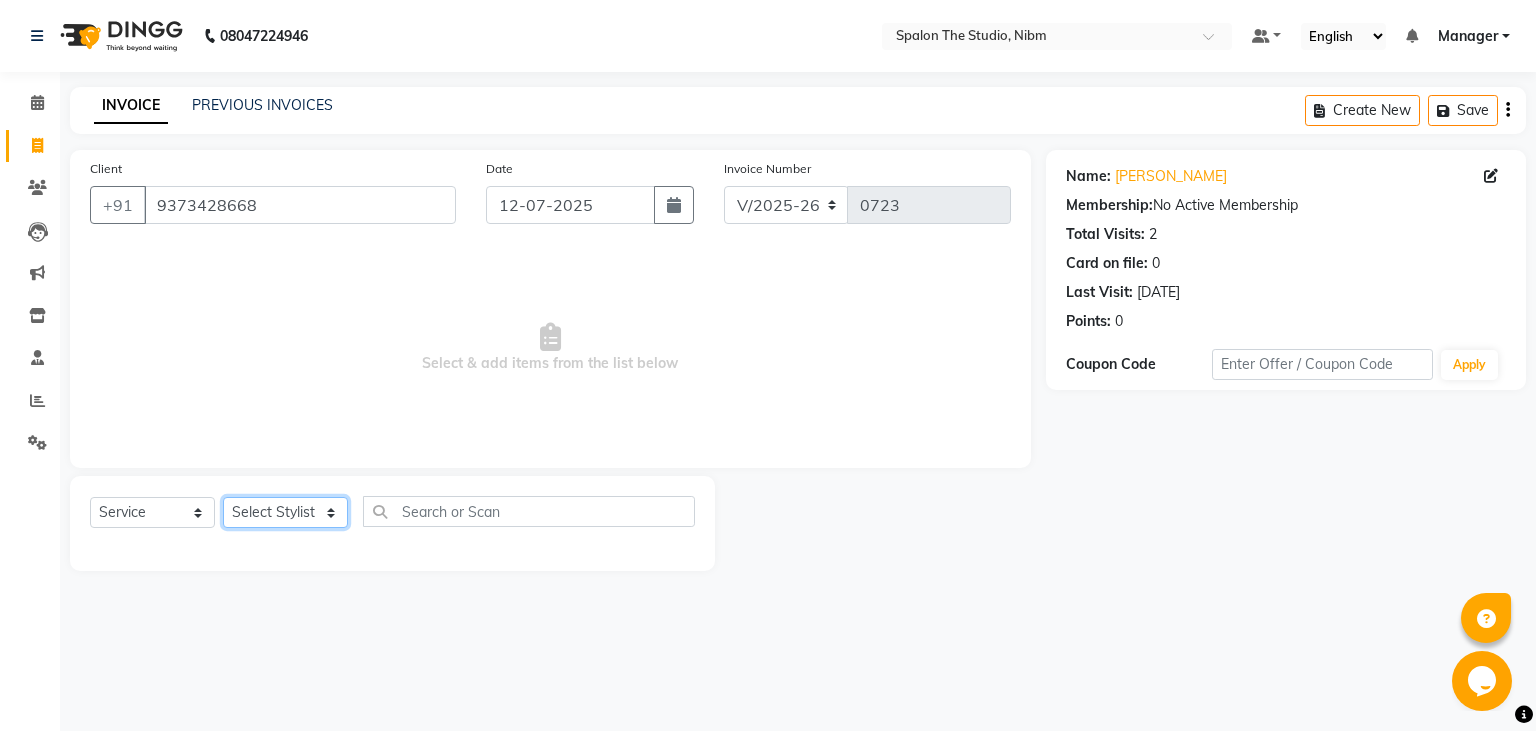 click on "Select Stylist AAYAT ARMAN [PERSON_NAME] [PERSON_NAME] [PERSON_NAME] Manager [PERSON_NAME] [PERSON_NAME] SUMIT [PERSON_NAME]" 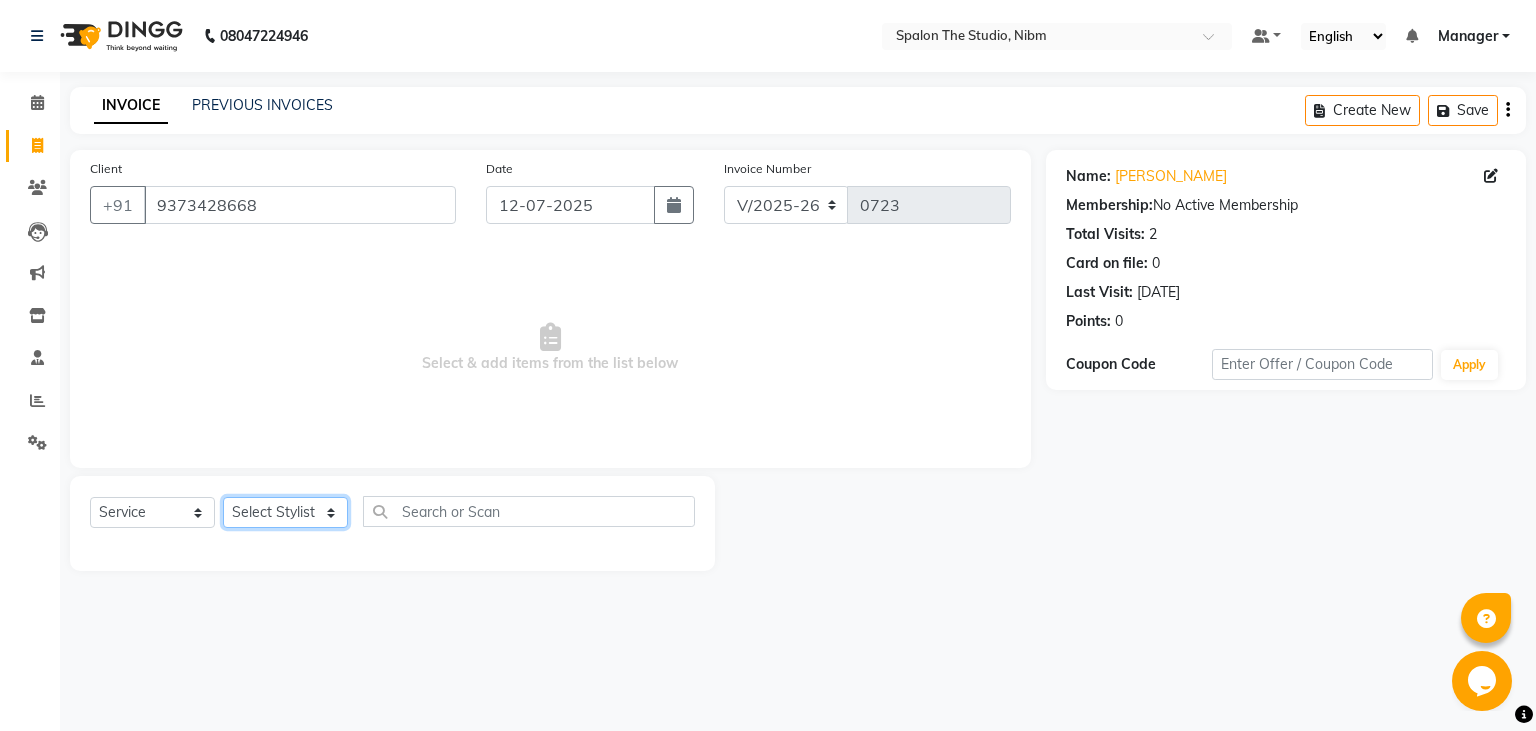 select on "44711" 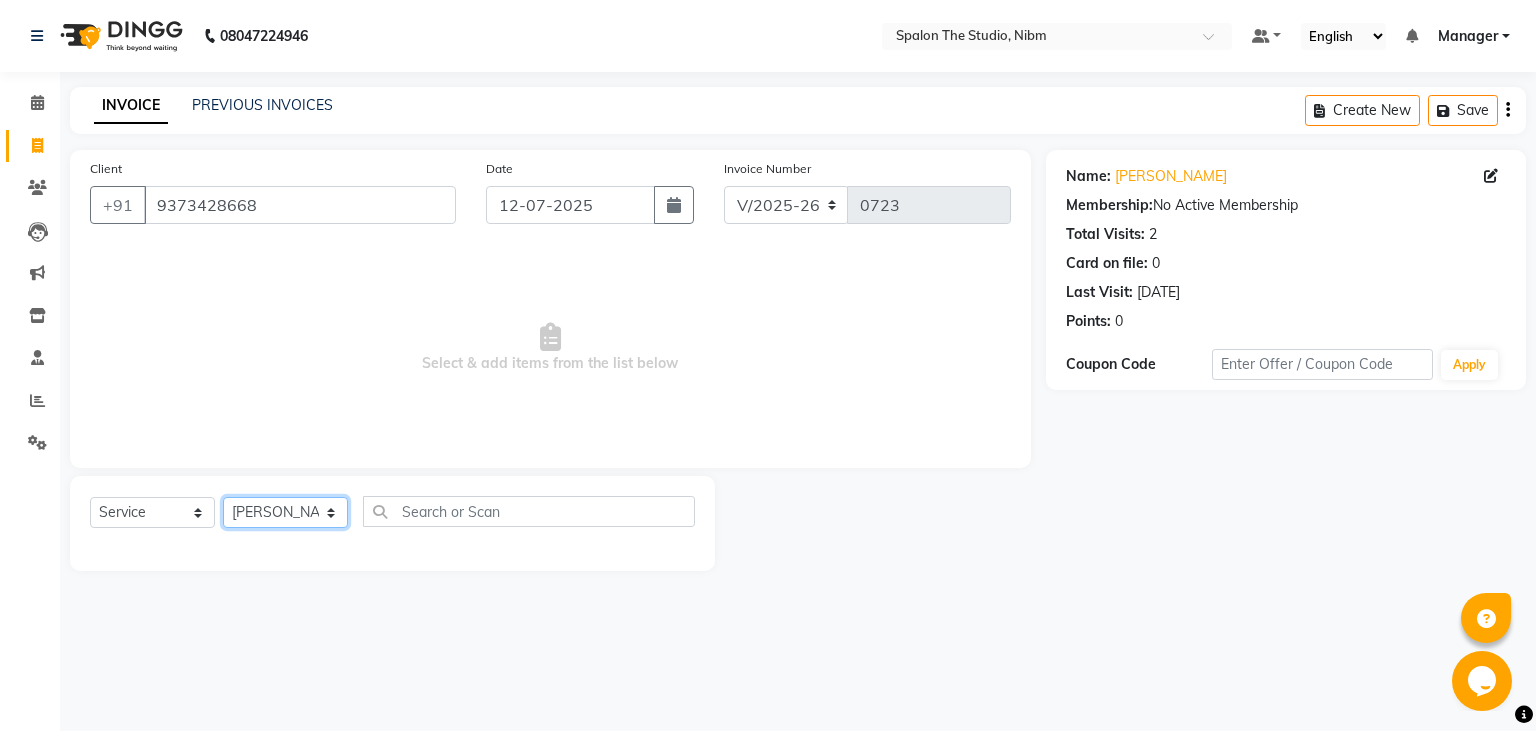 click on "[PERSON_NAME]" 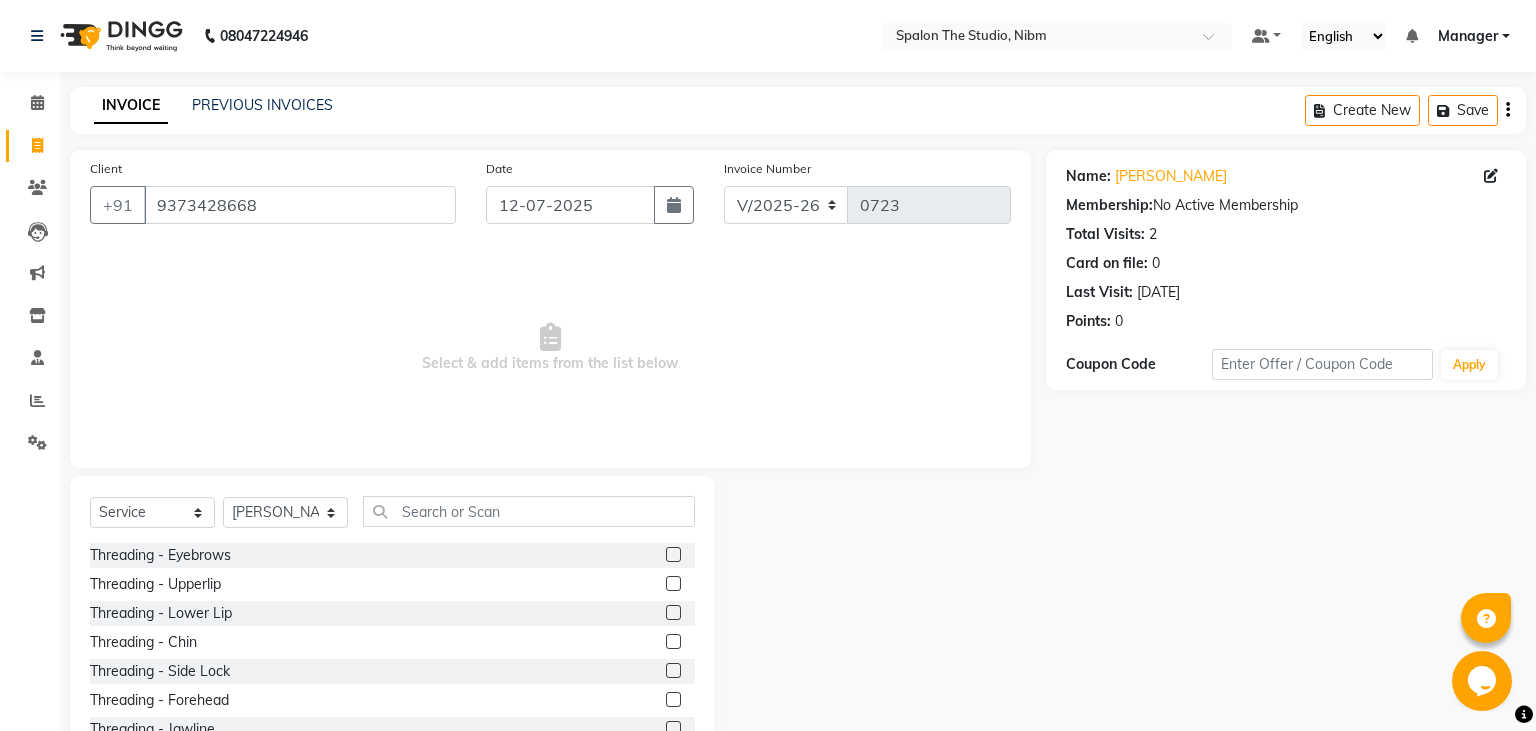 click 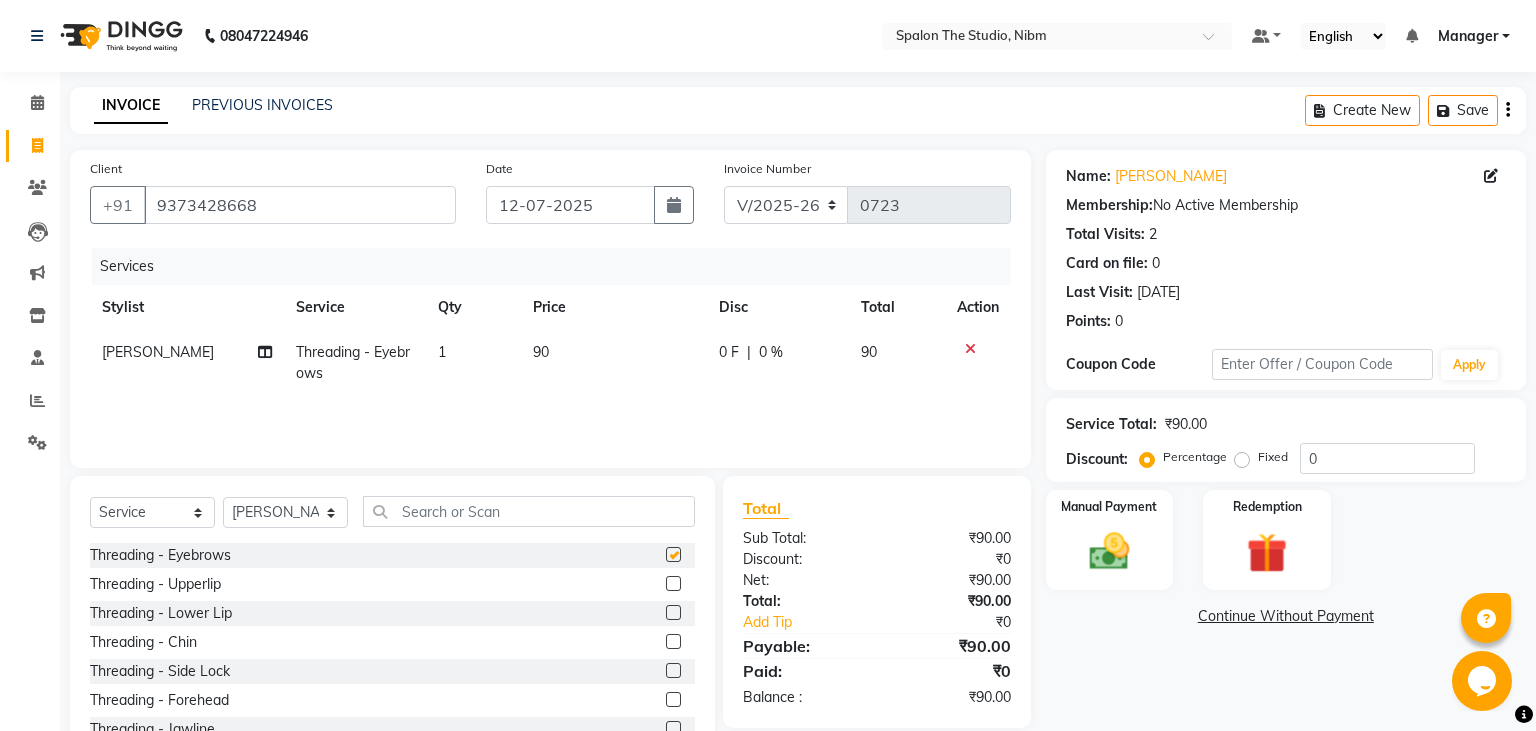 checkbox on "false" 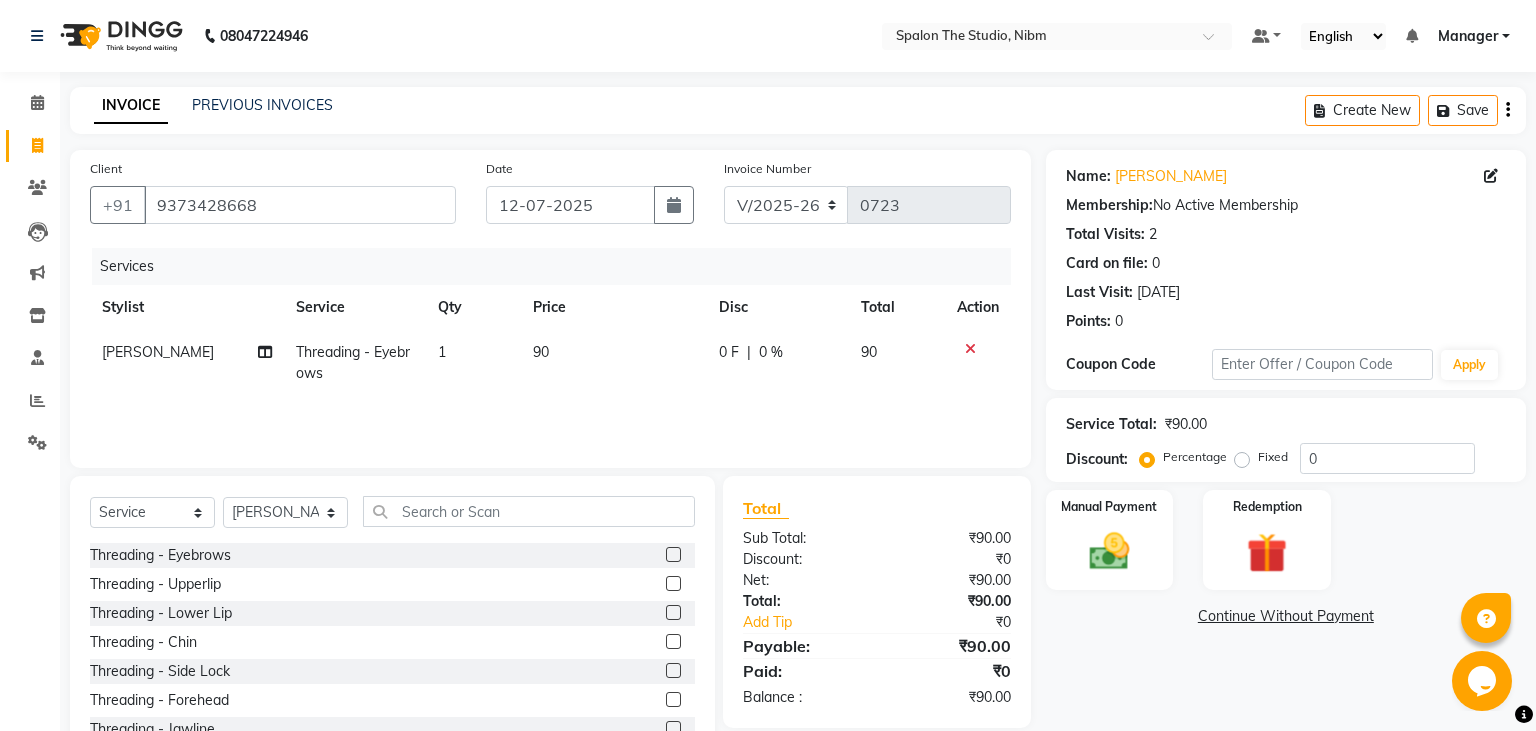 click 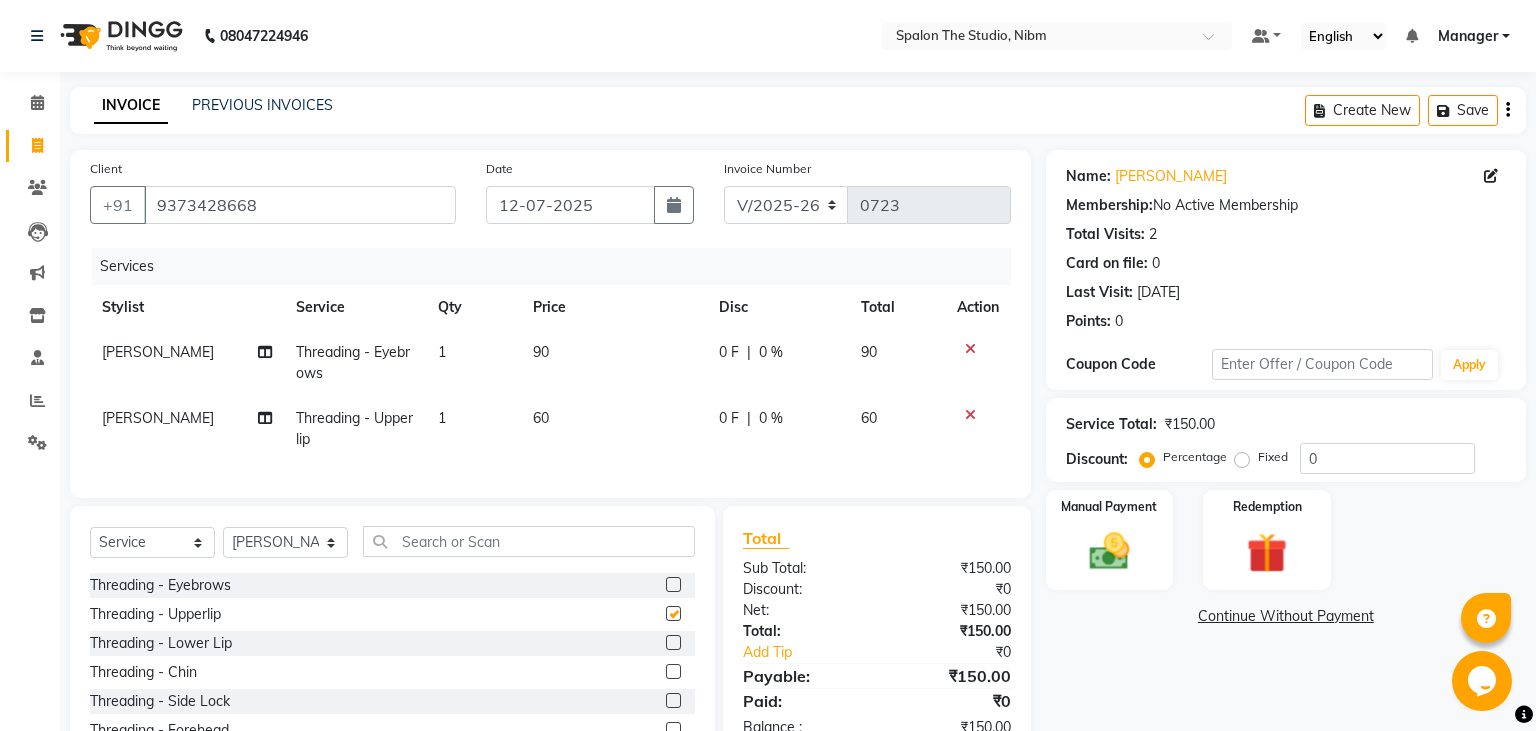 checkbox on "false" 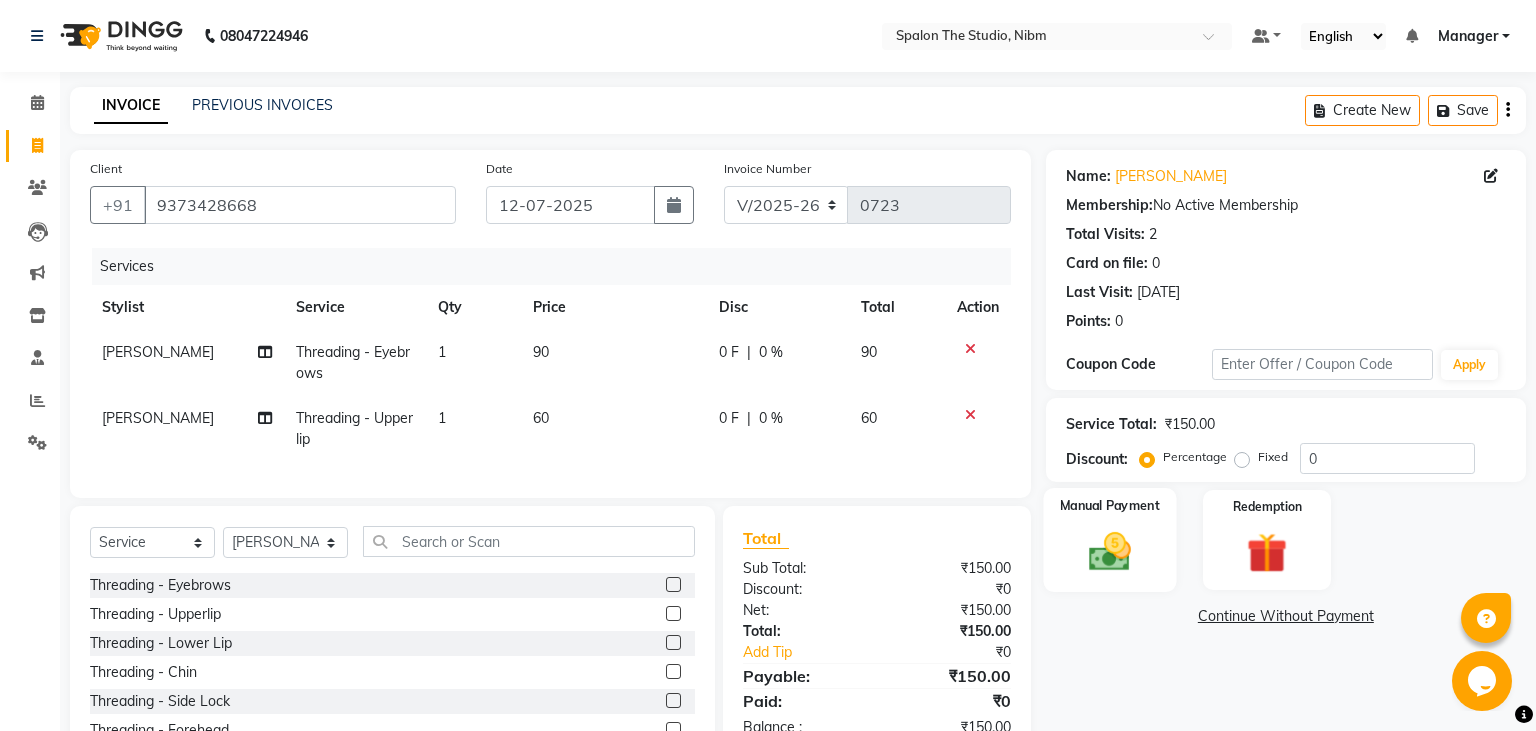 click 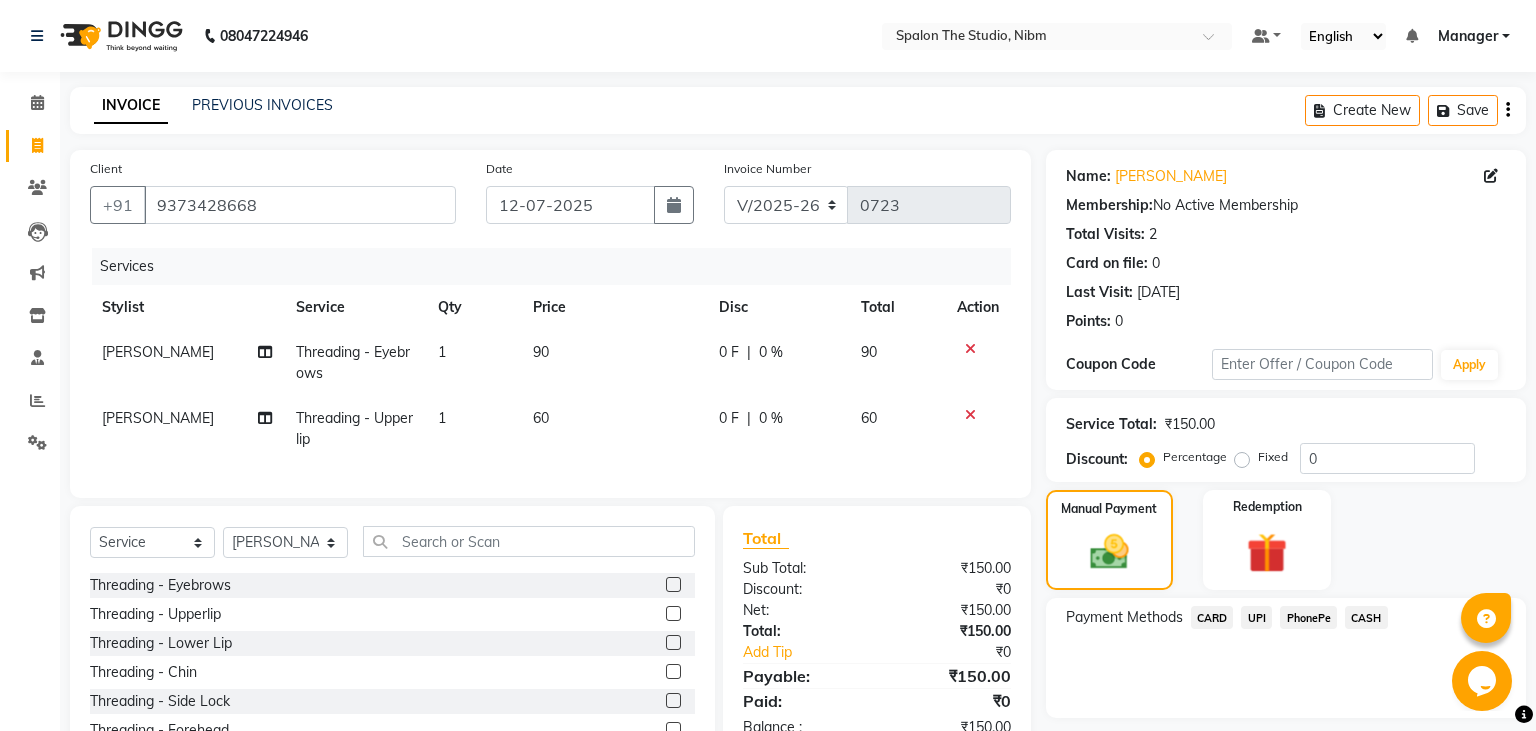 click on "UPI" 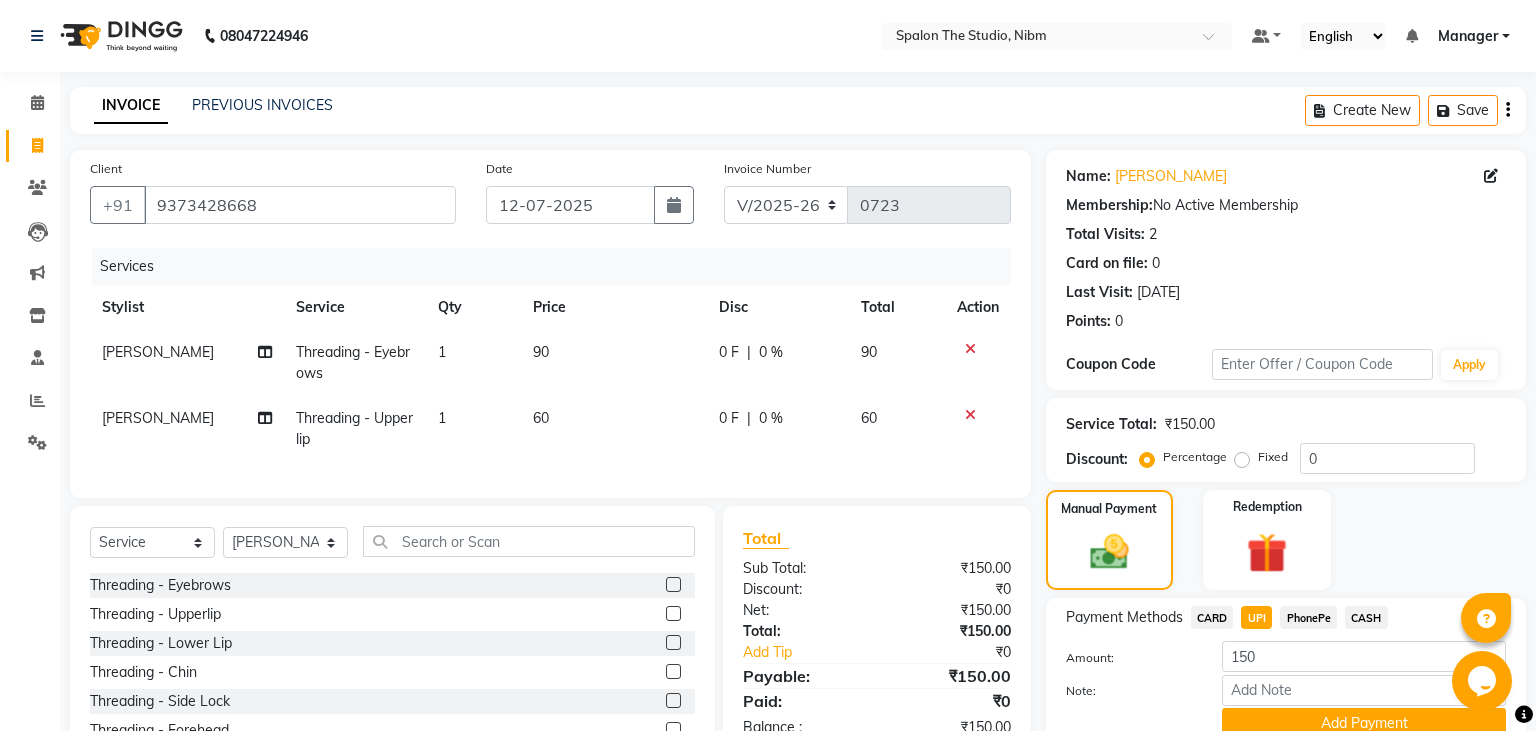 scroll, scrollTop: 100, scrollLeft: 0, axis: vertical 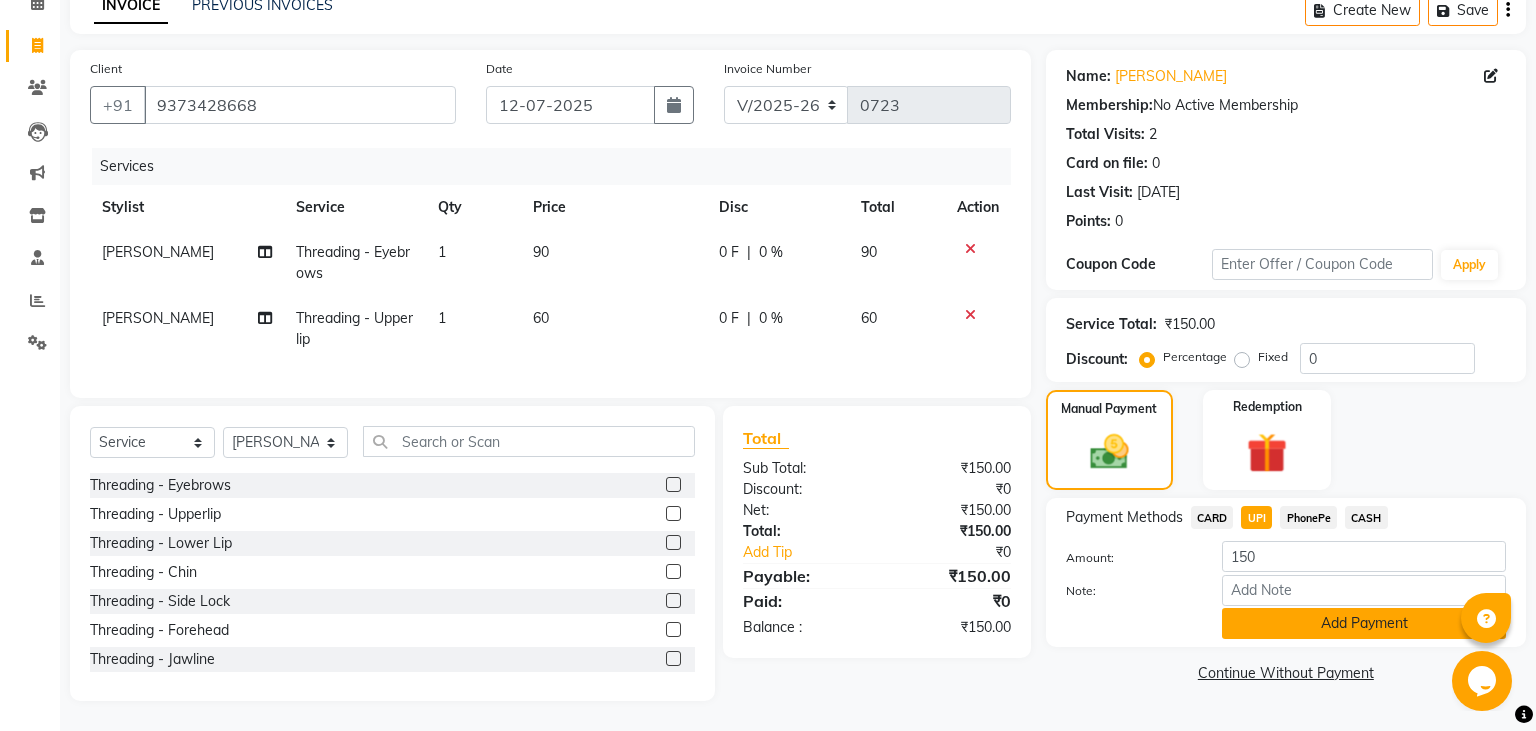 click on "Add Payment" 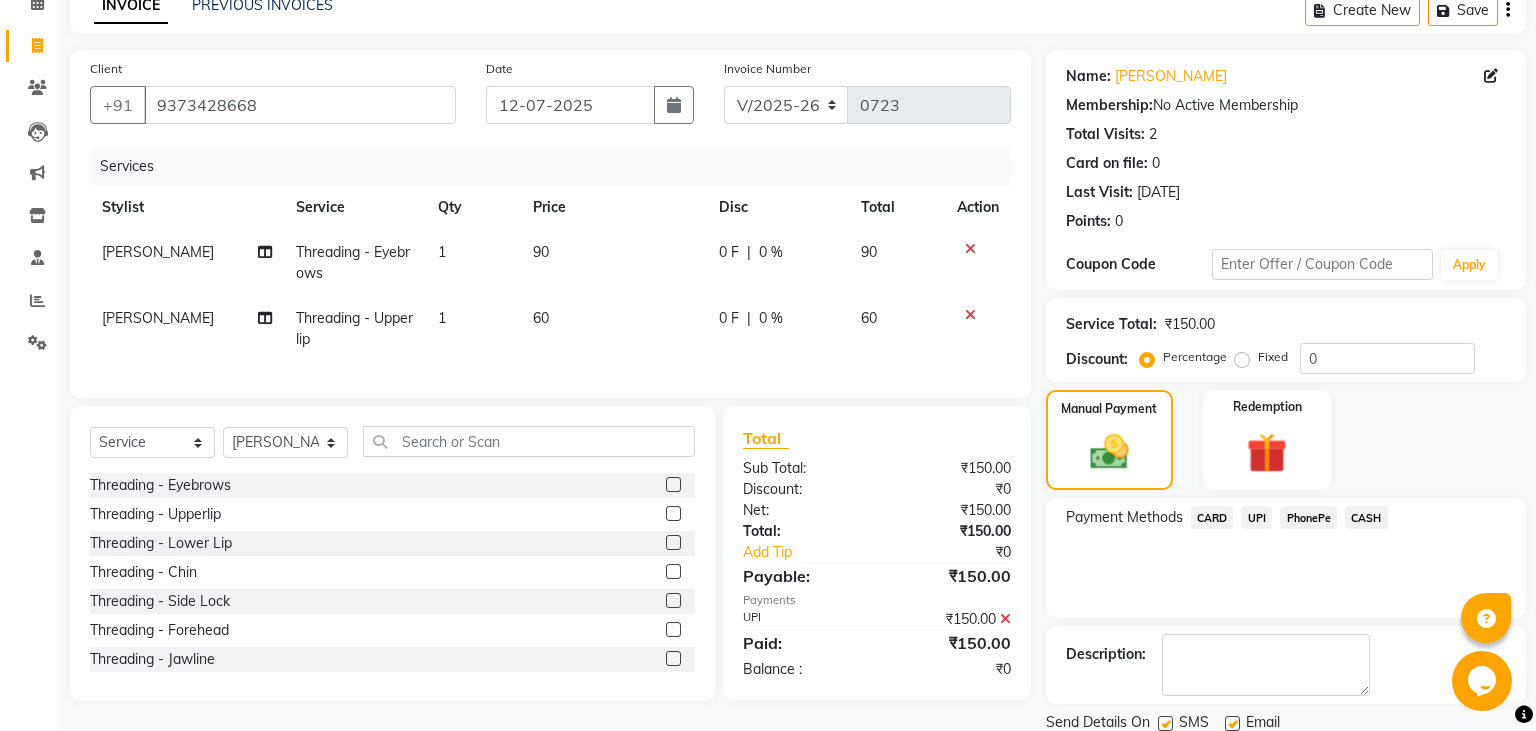 click 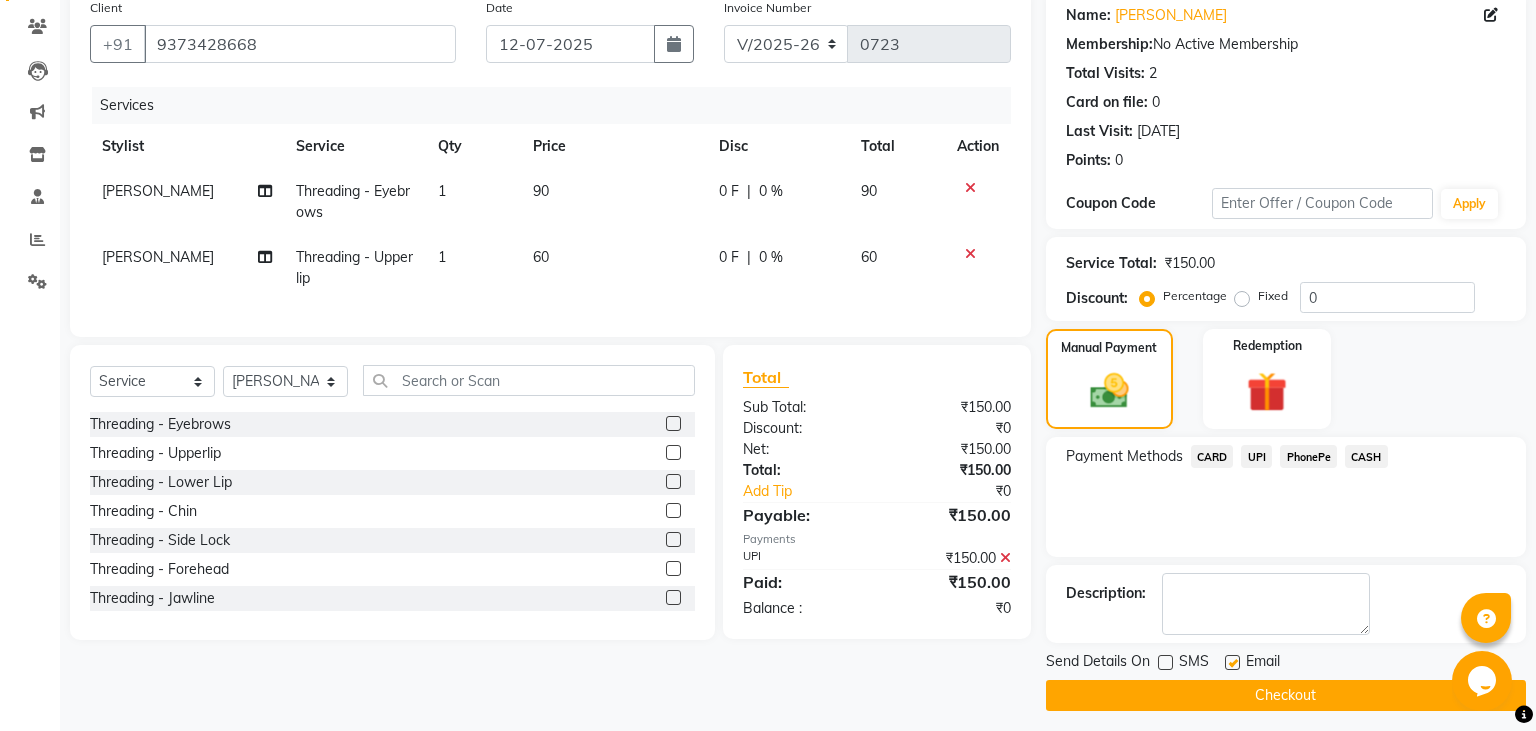 scroll, scrollTop: 169, scrollLeft: 0, axis: vertical 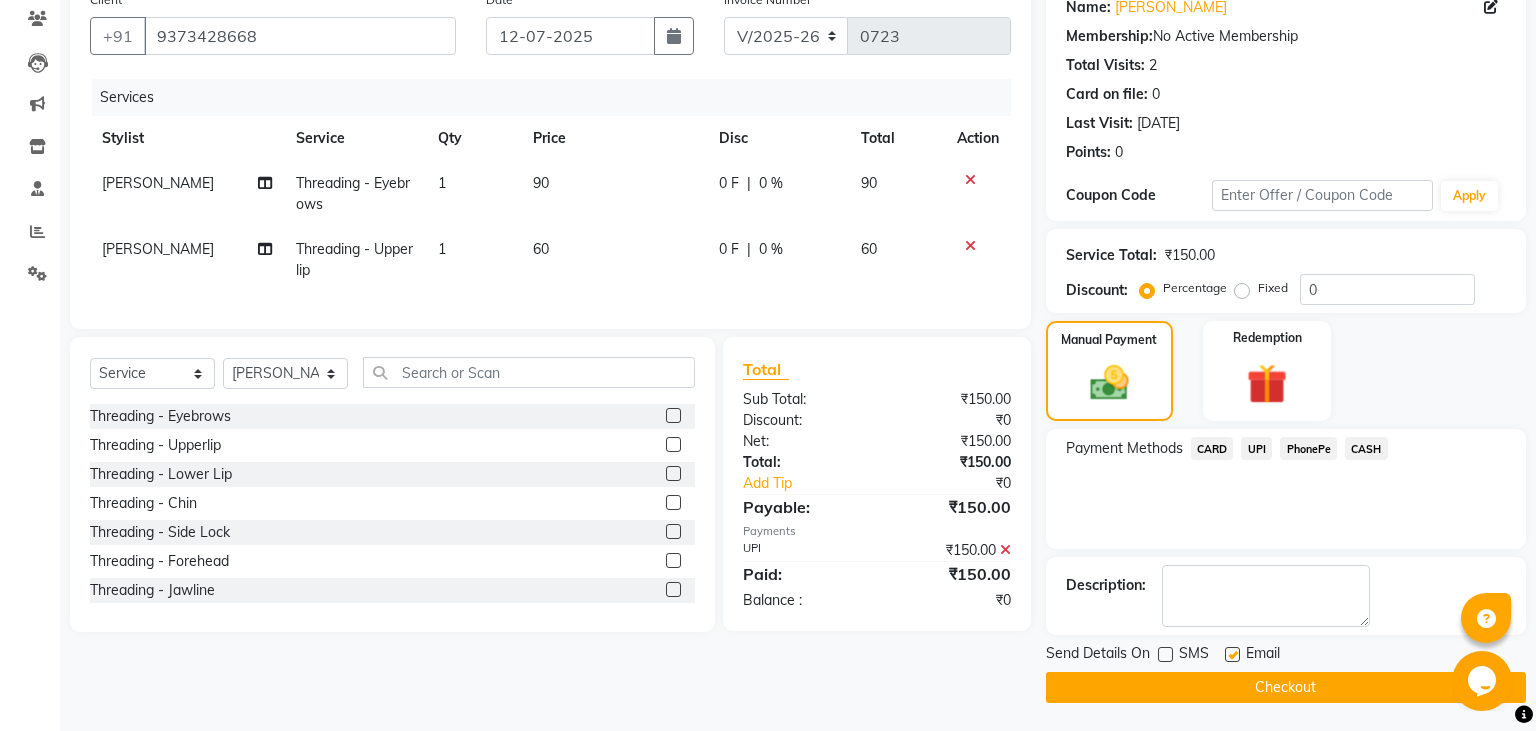 click on "Checkout" 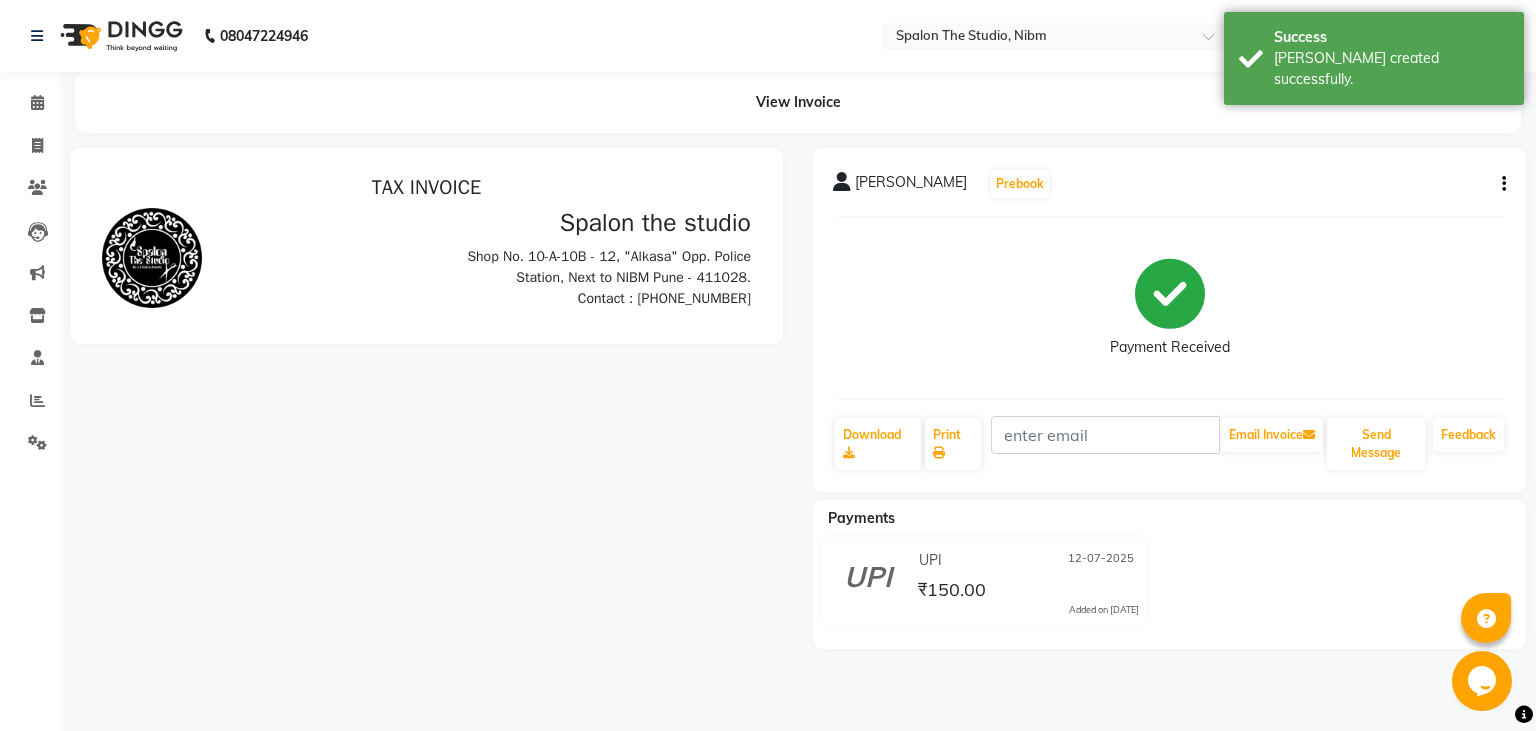 scroll, scrollTop: 0, scrollLeft: 0, axis: both 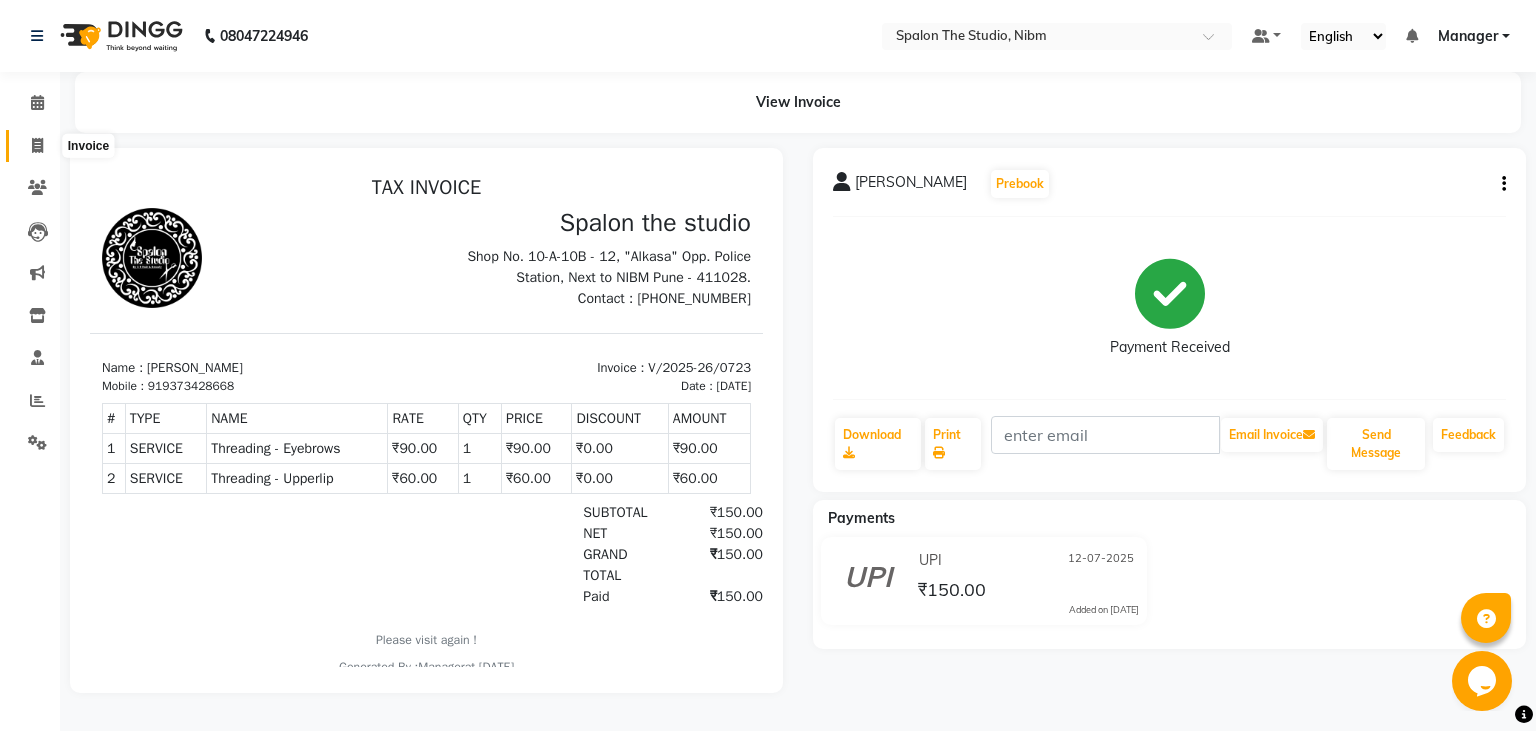 click 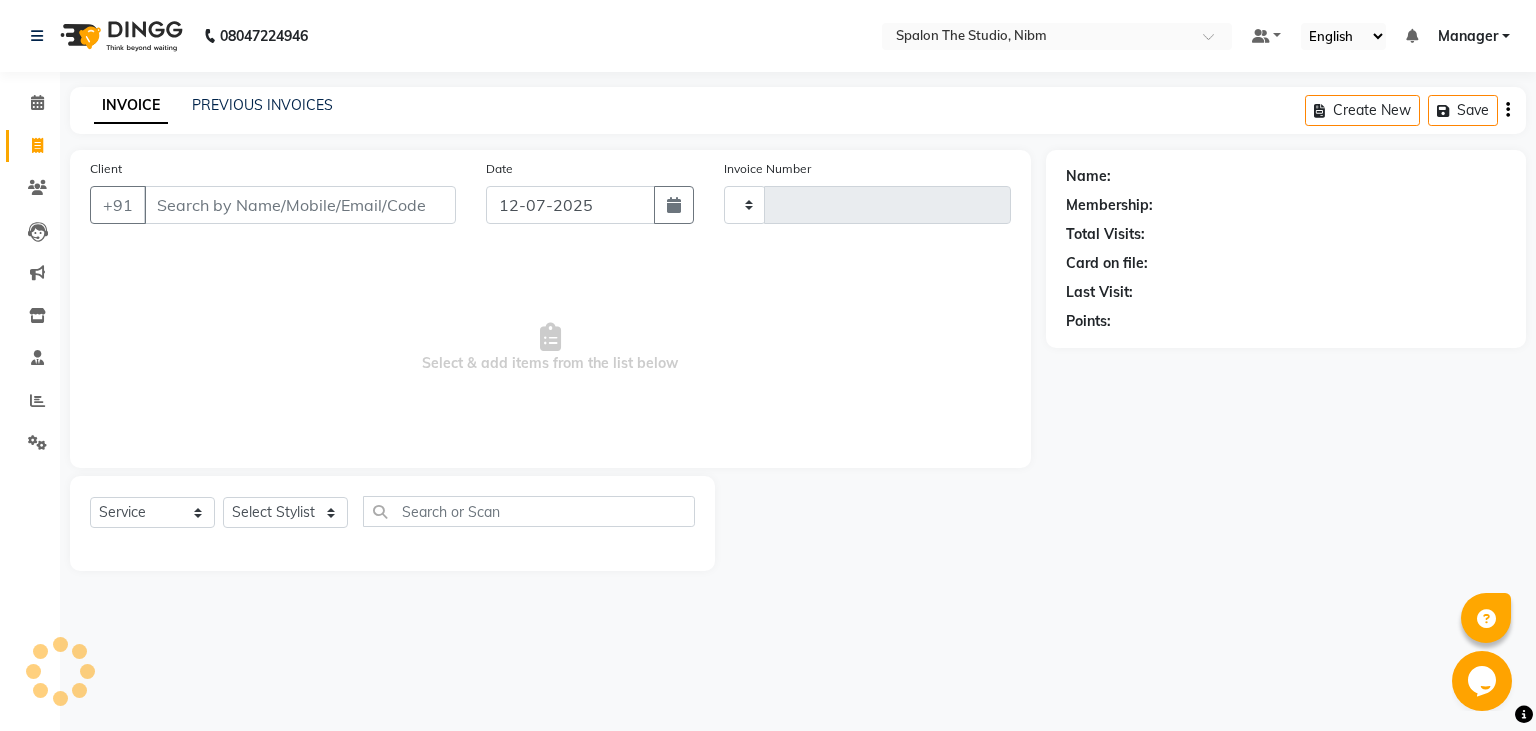 click 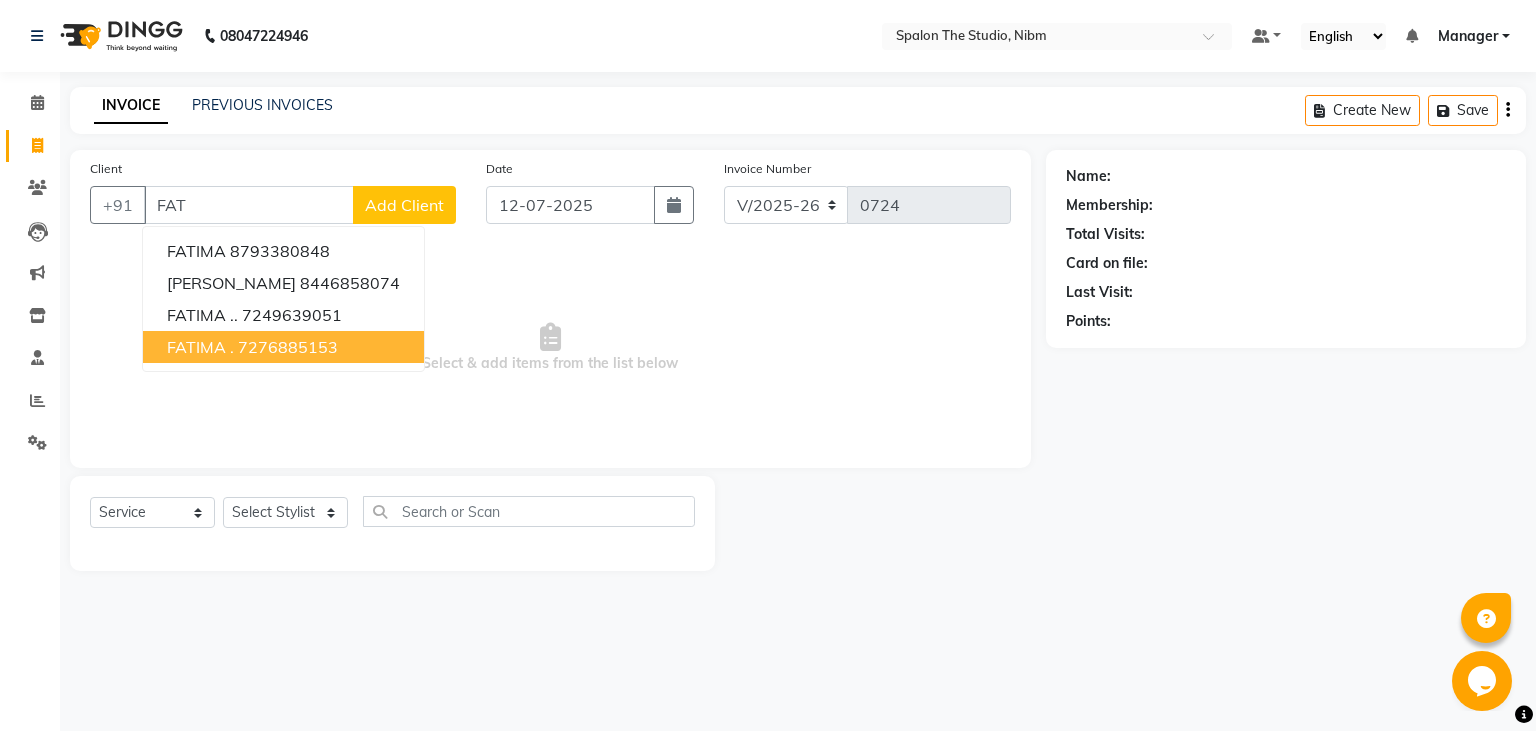 click on "7276885153" at bounding box center [288, 347] 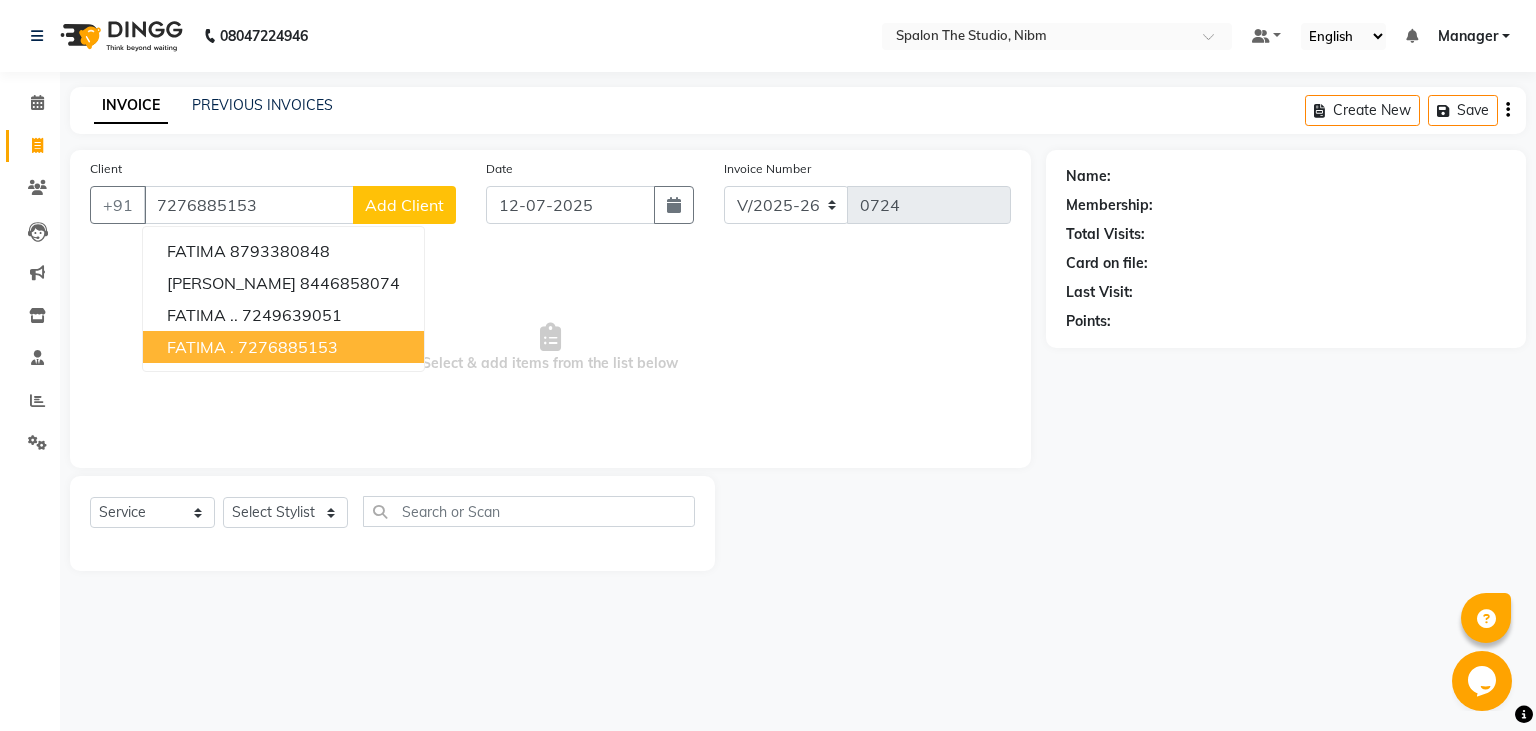 type on "7276885153" 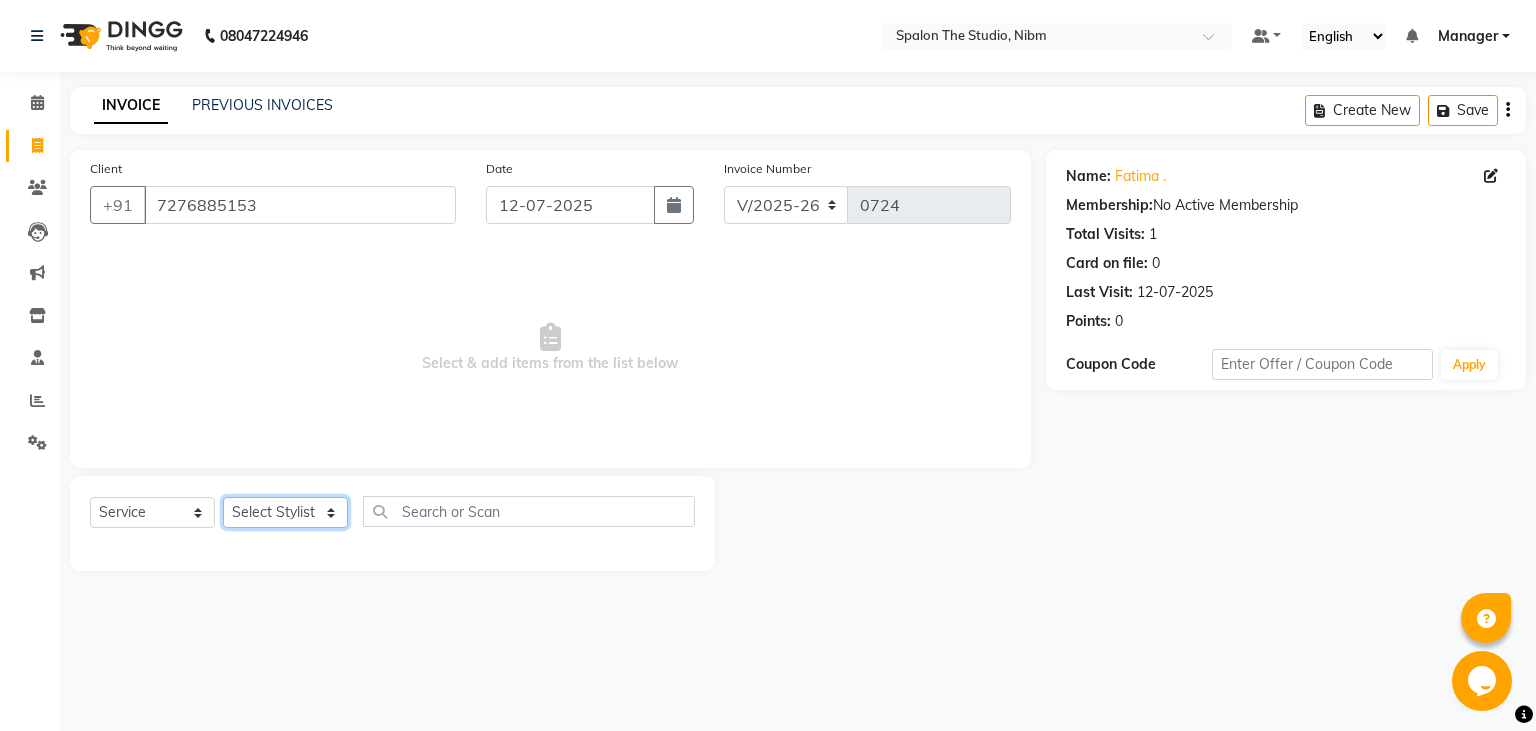 click on "Select Stylist AAYAT ARMAN [PERSON_NAME] [PERSON_NAME] [PERSON_NAME] Manager [PERSON_NAME] [PERSON_NAME] SUMIT [PERSON_NAME]" 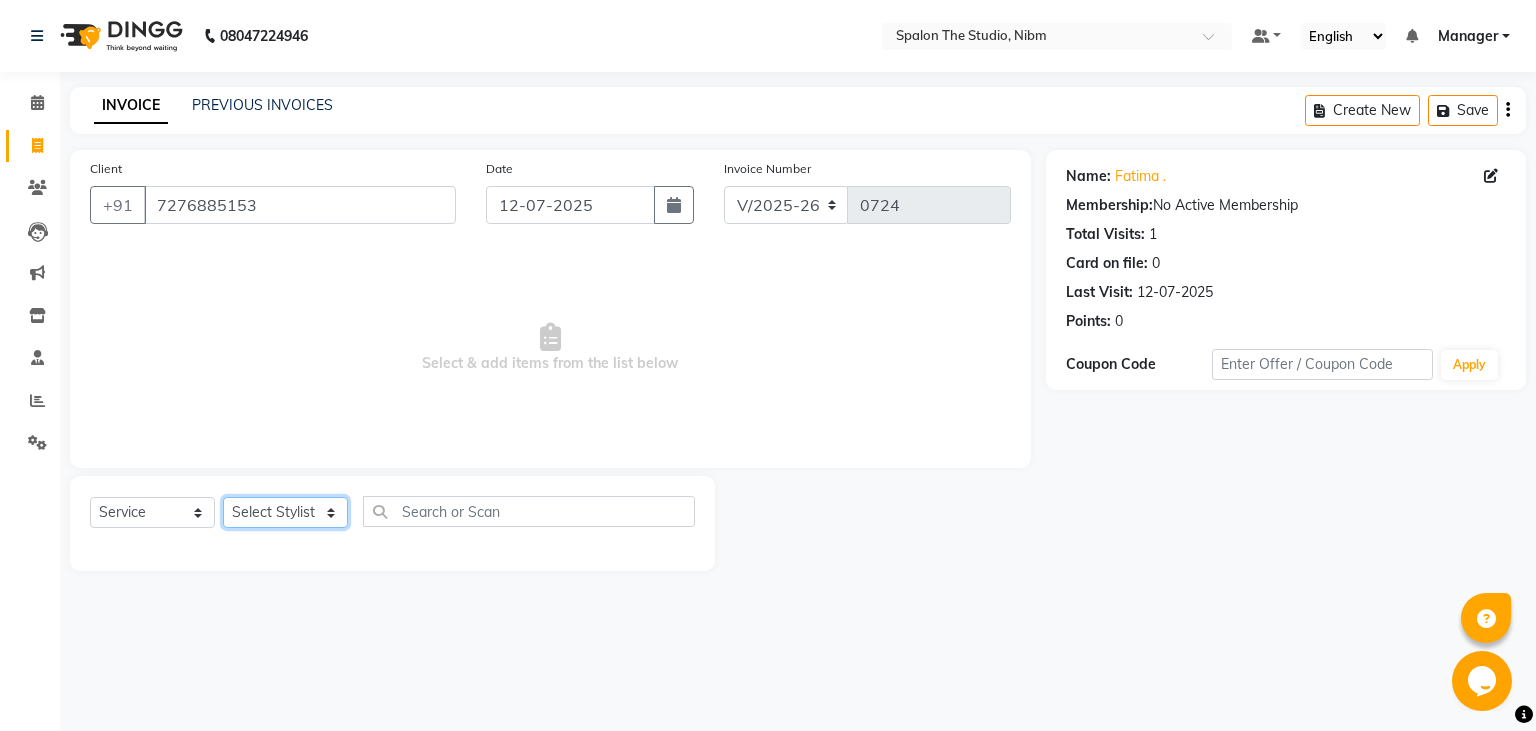 select on "75742" 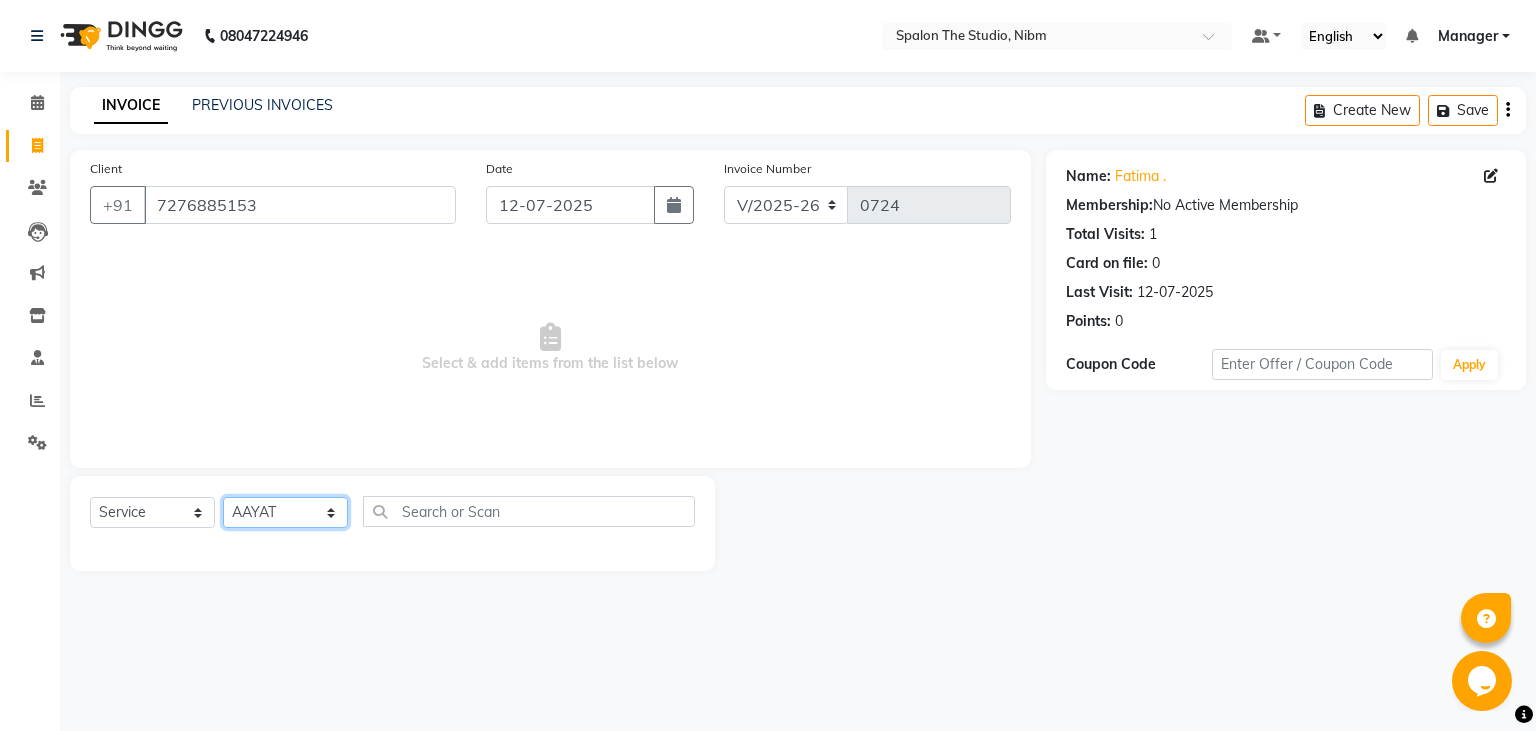 click on "AAYAT" 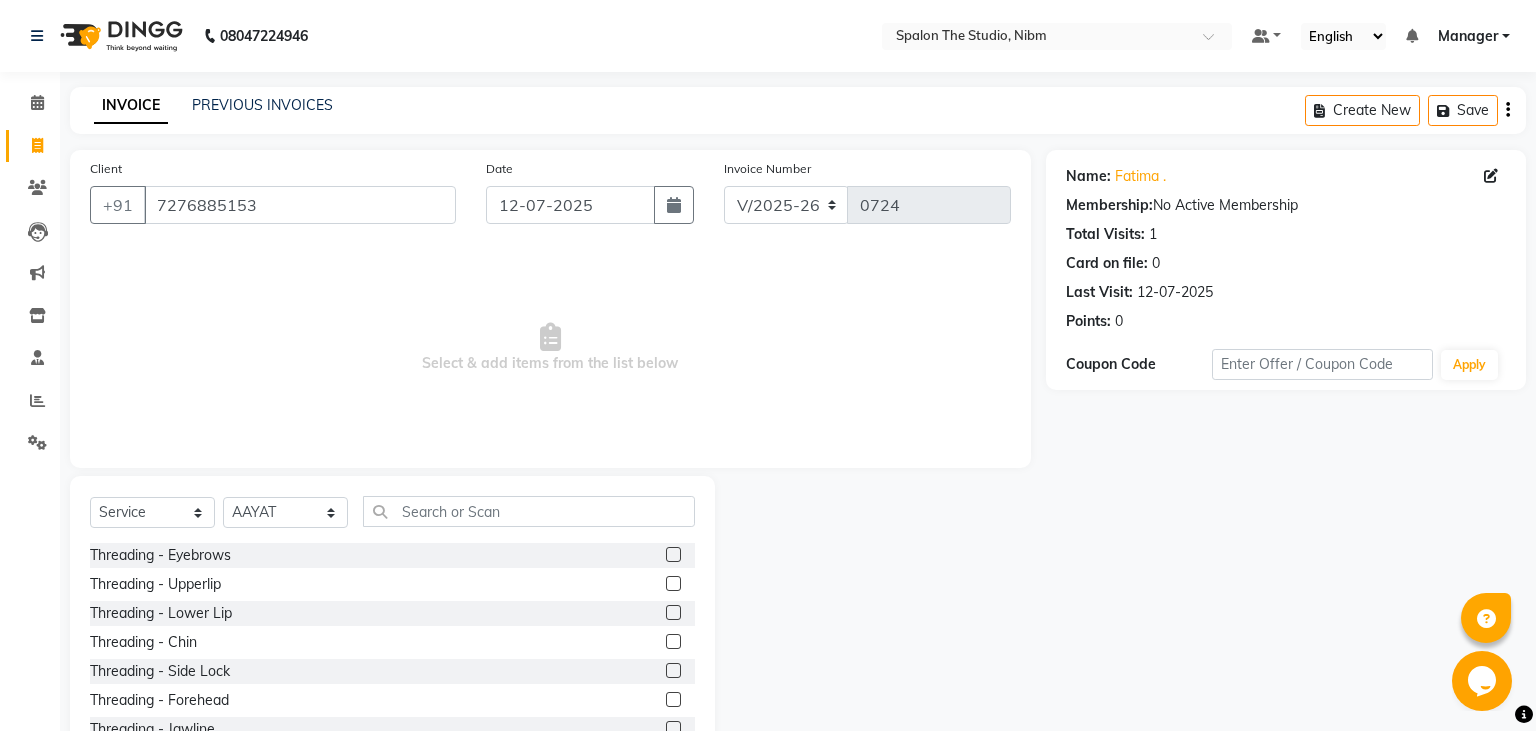 click 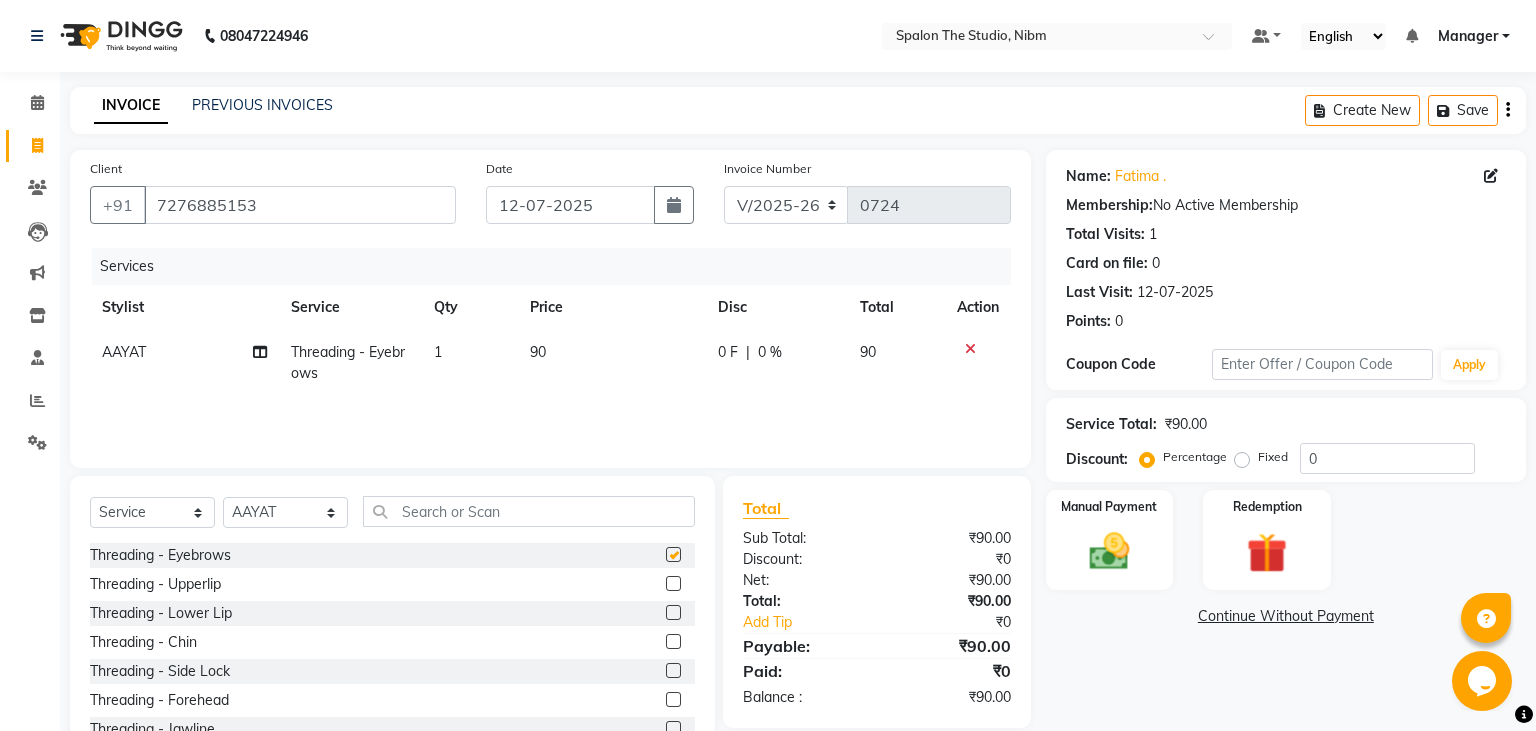 checkbox on "false" 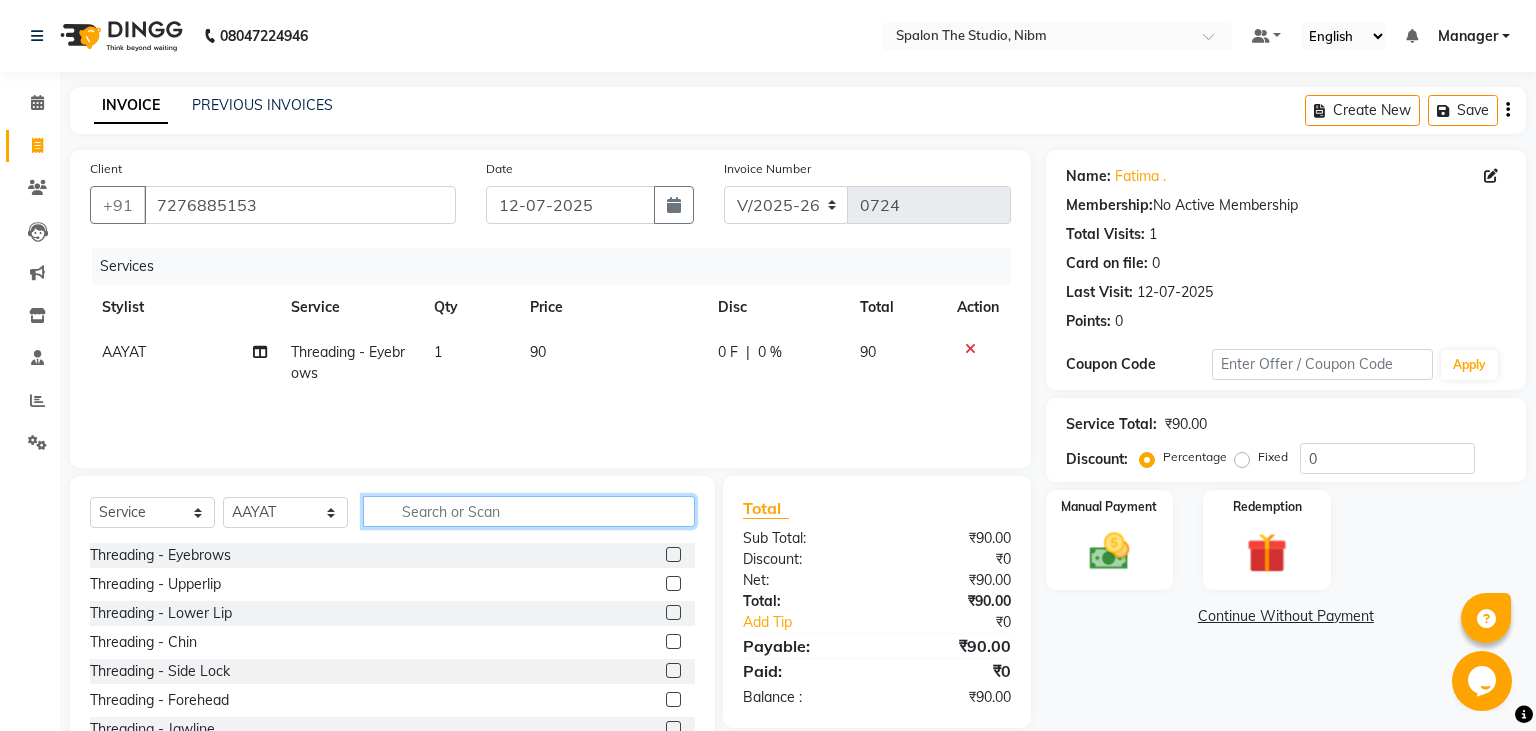 click 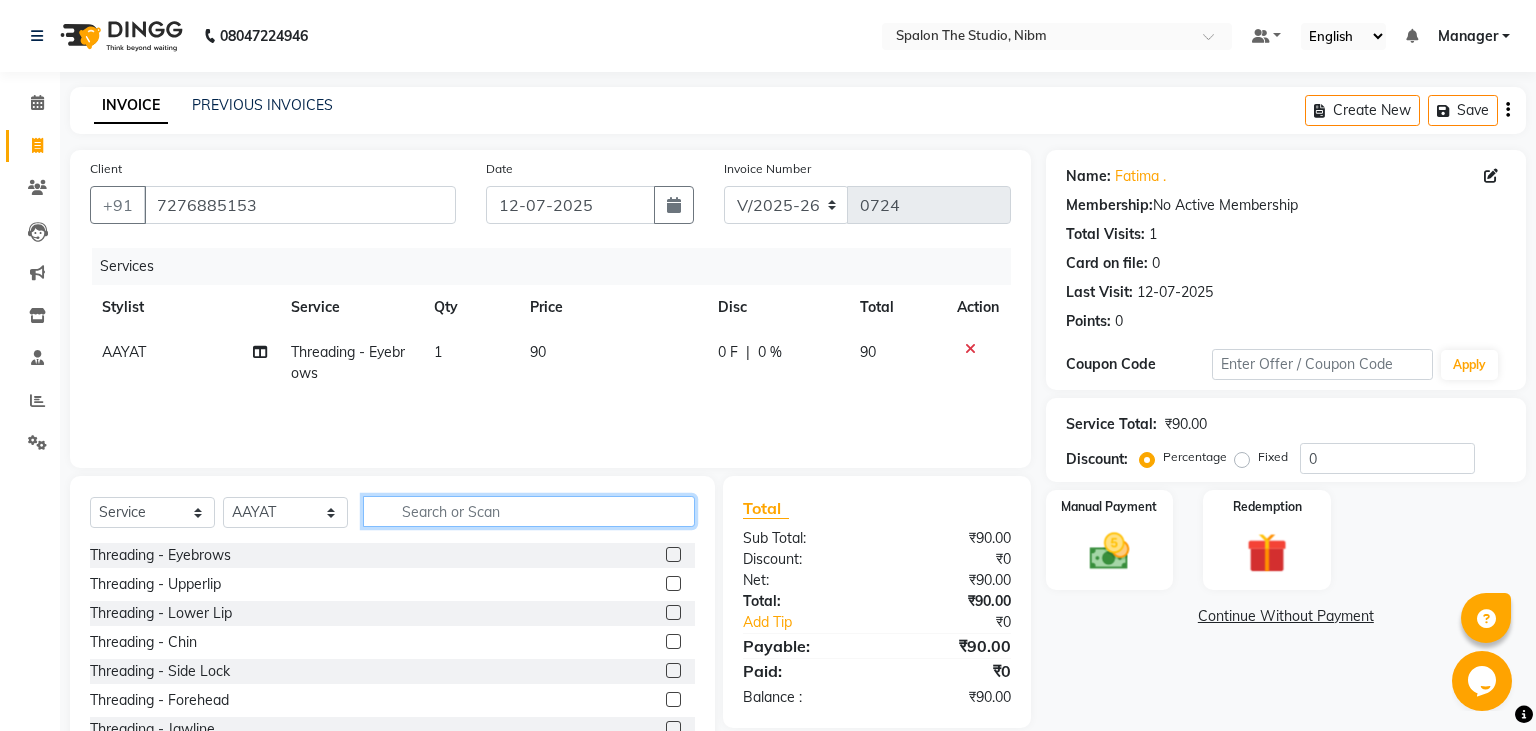 type on "N" 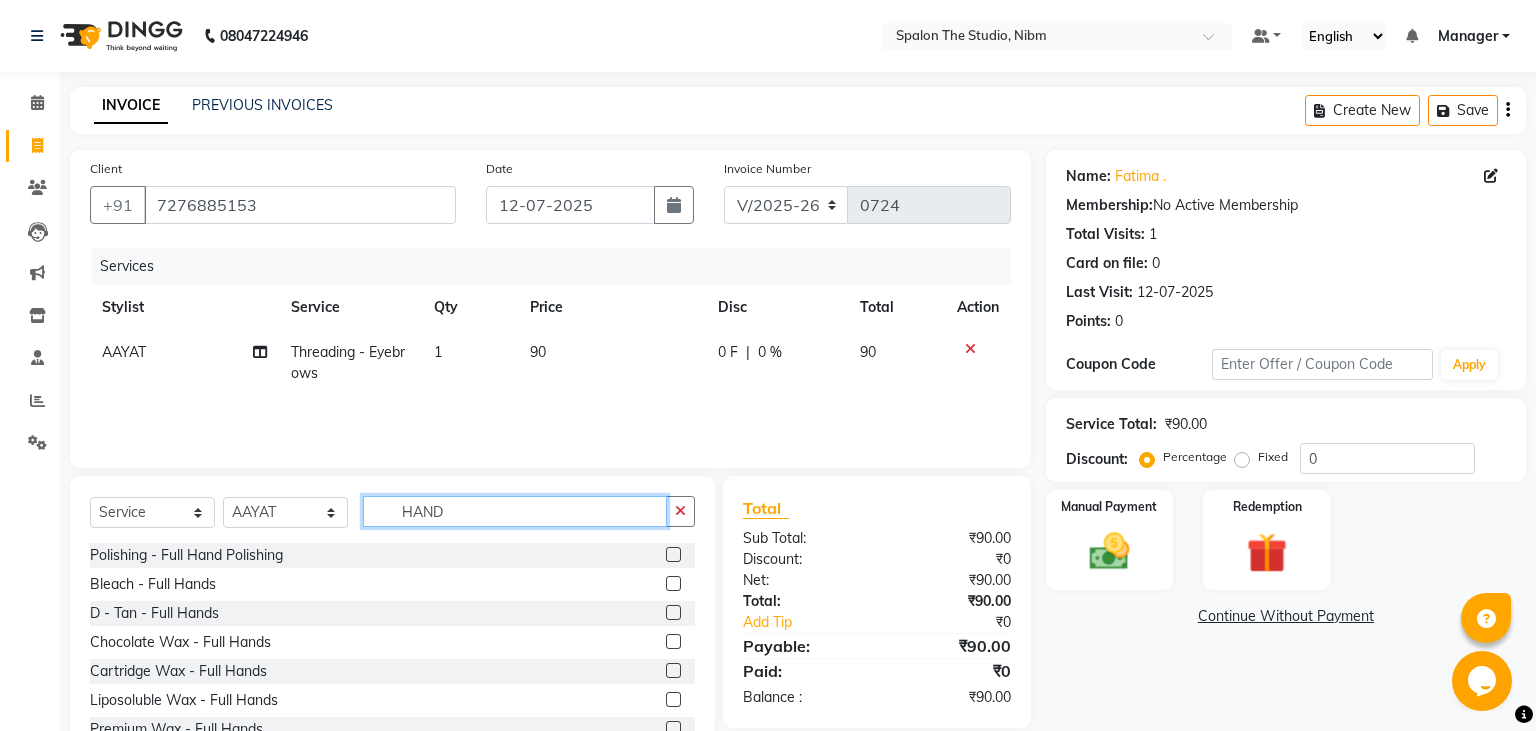 type on "HAND" 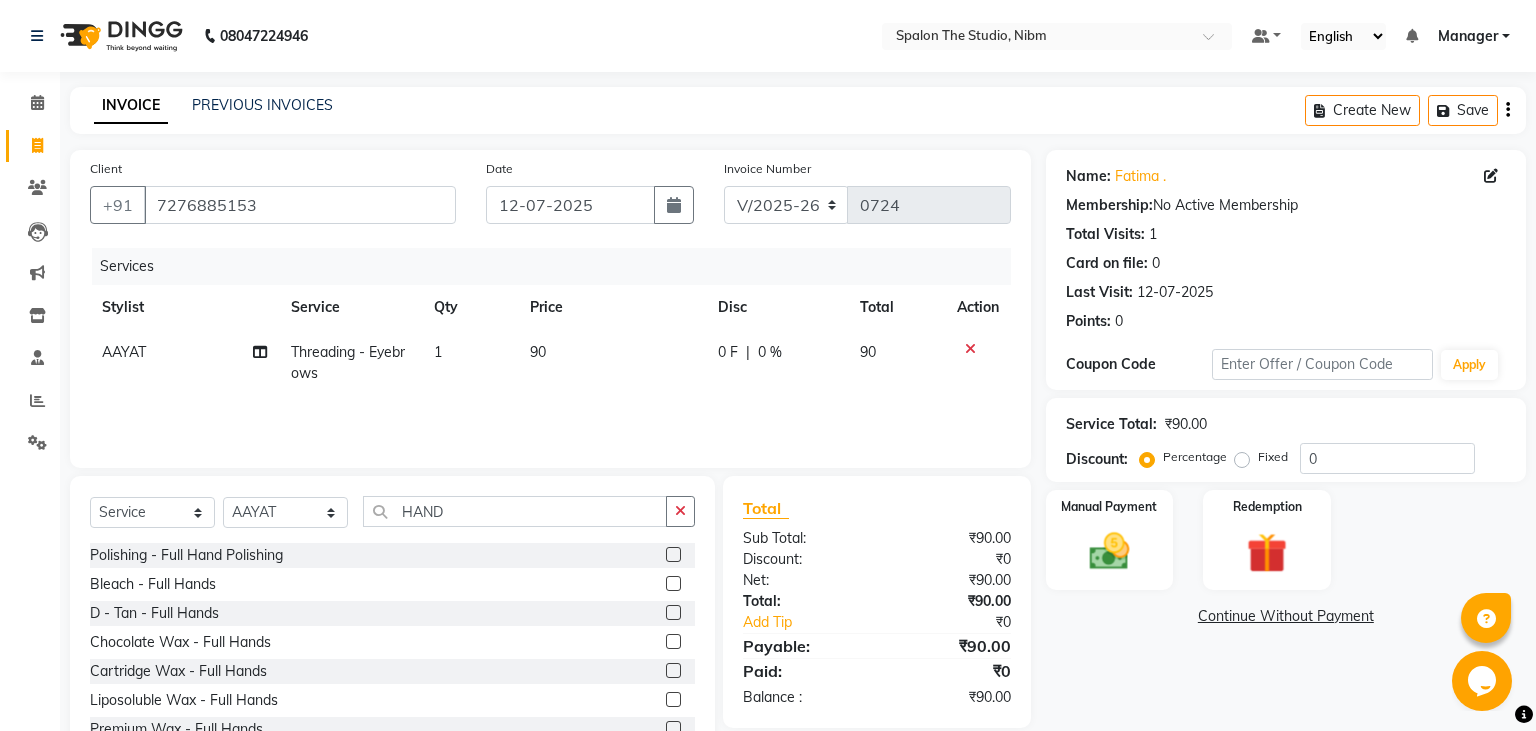 click 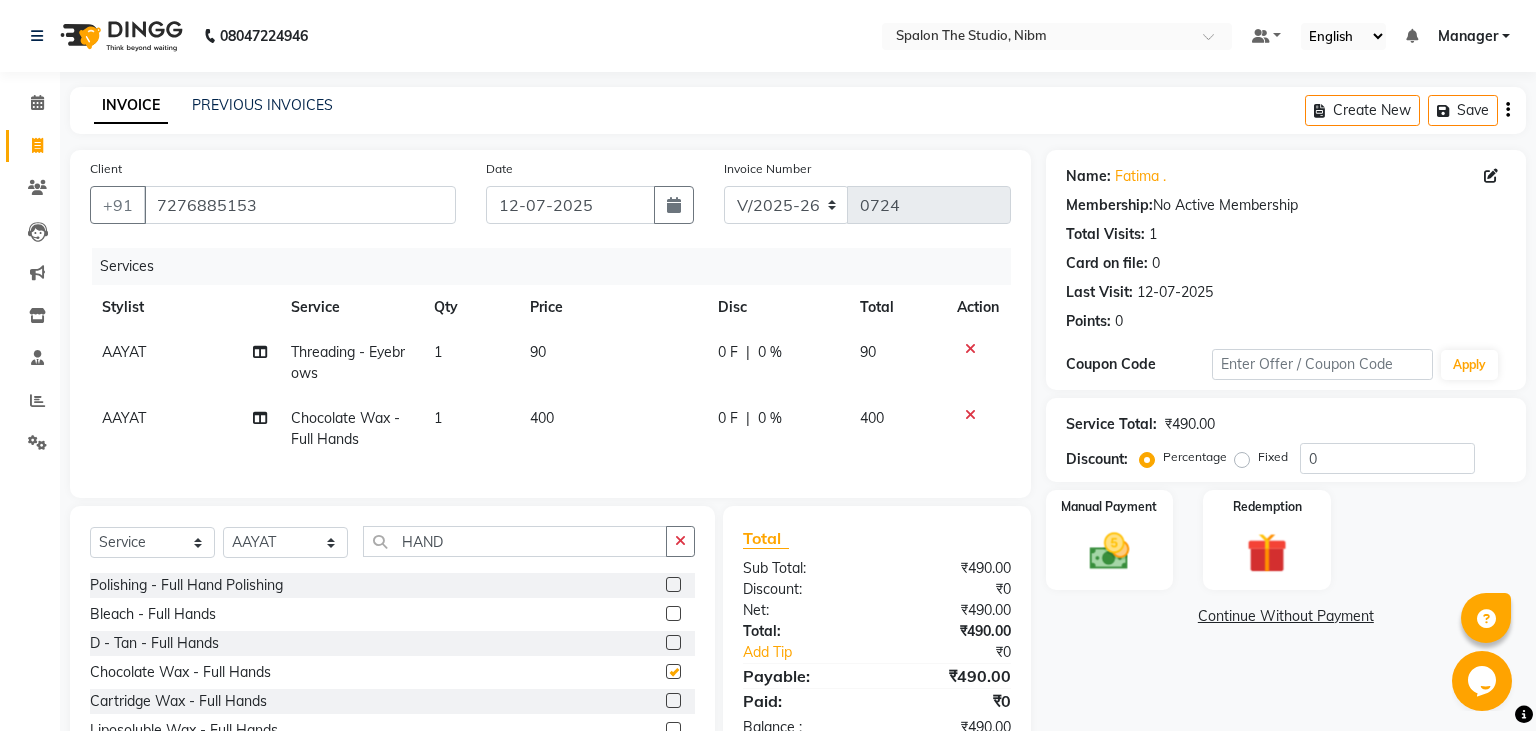 checkbox on "false" 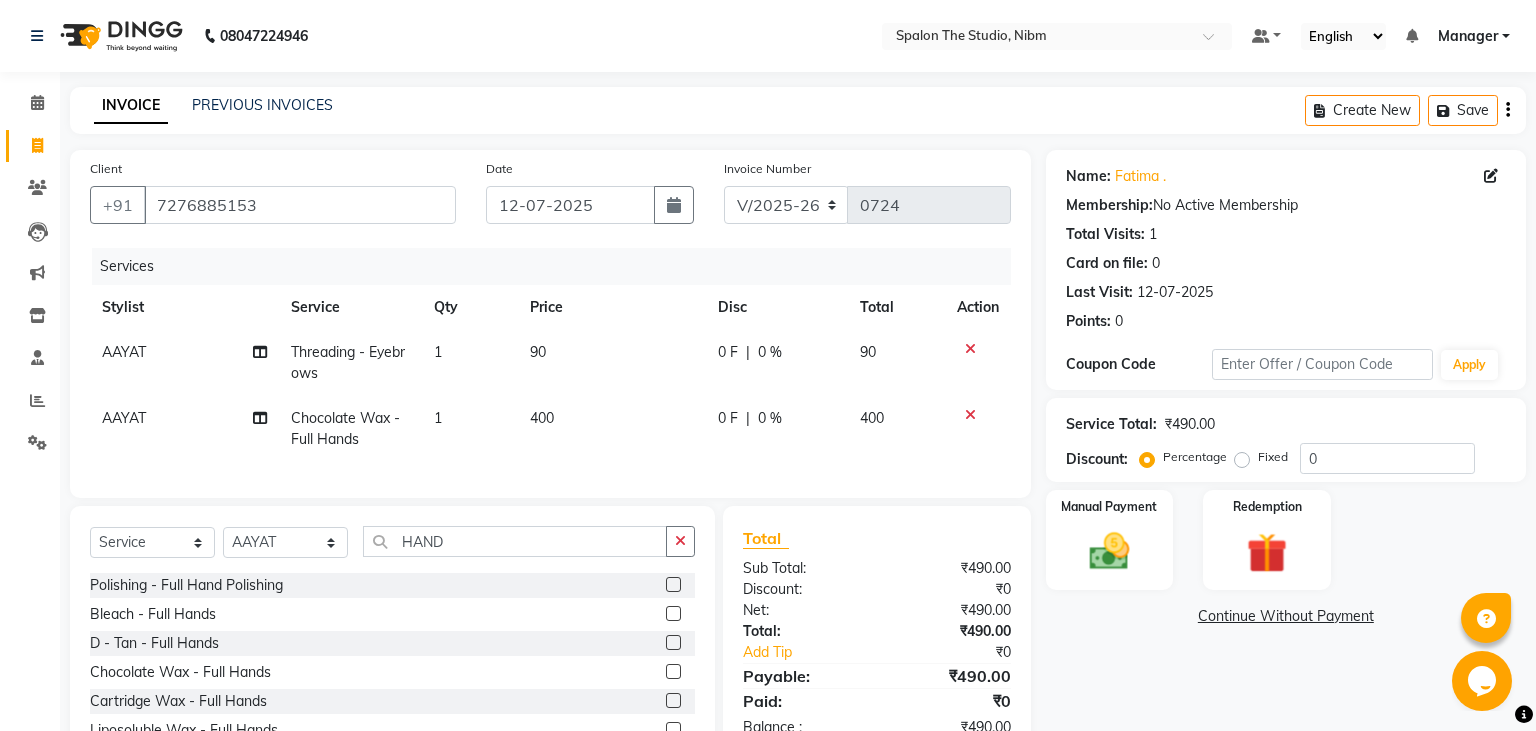 click on "400" 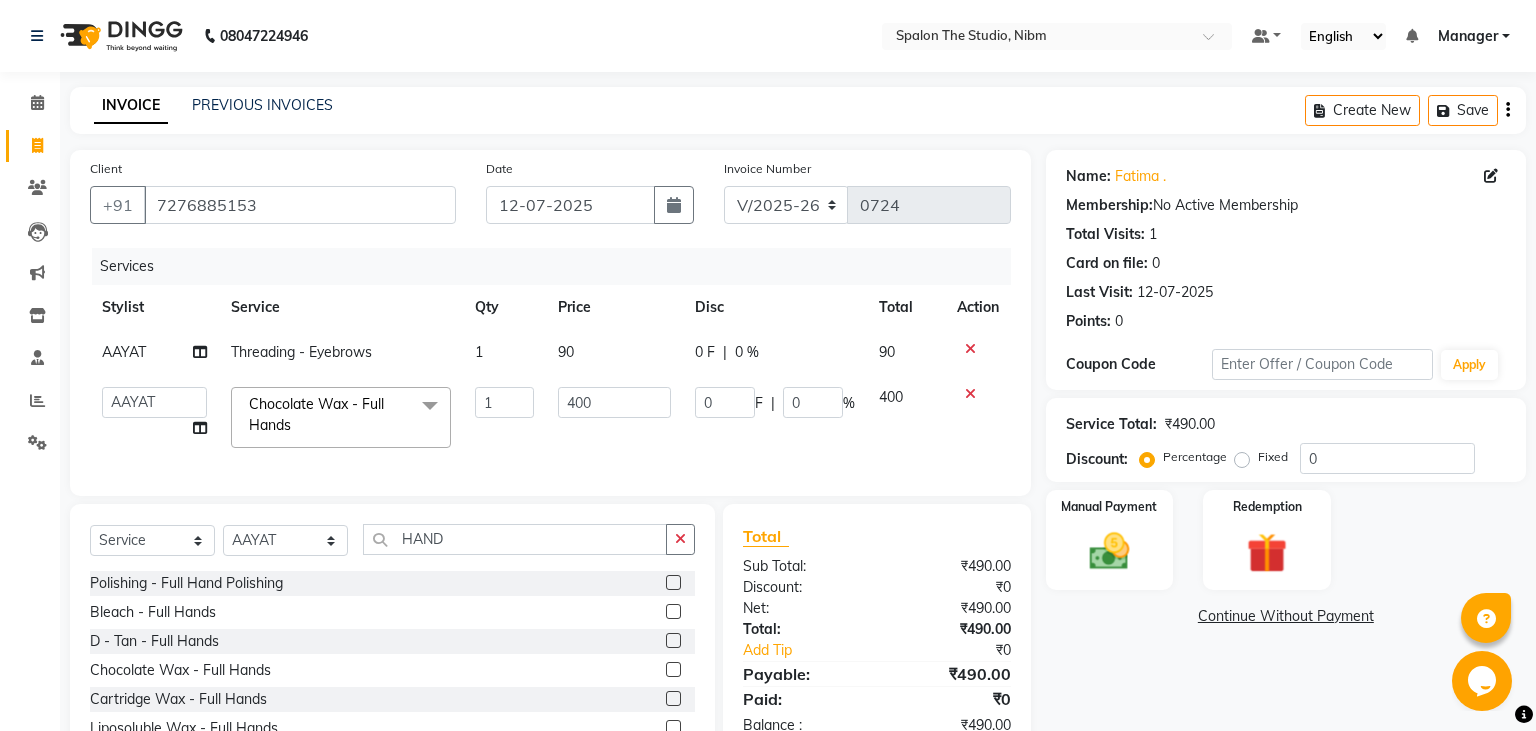click on "400" 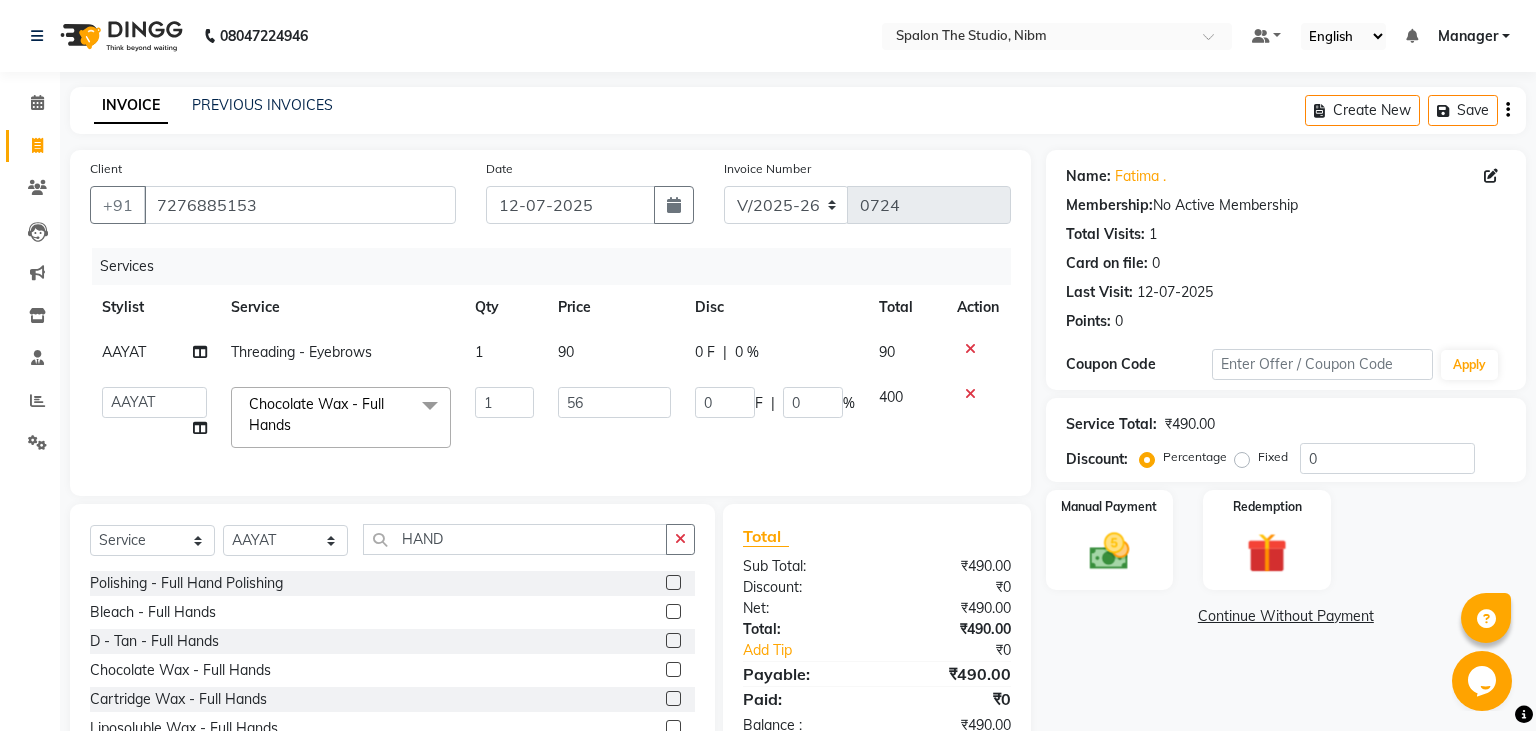type on "560" 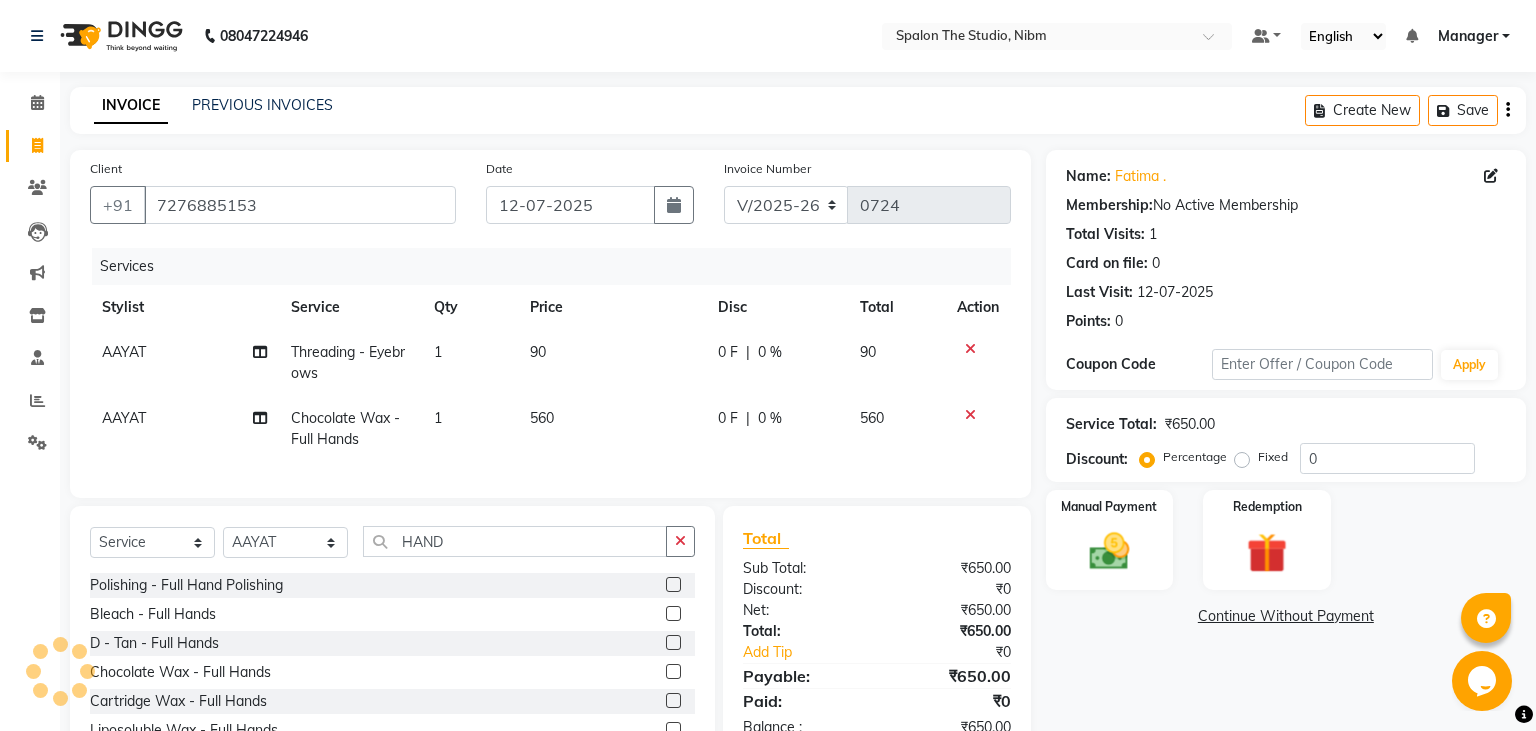 click on "560" 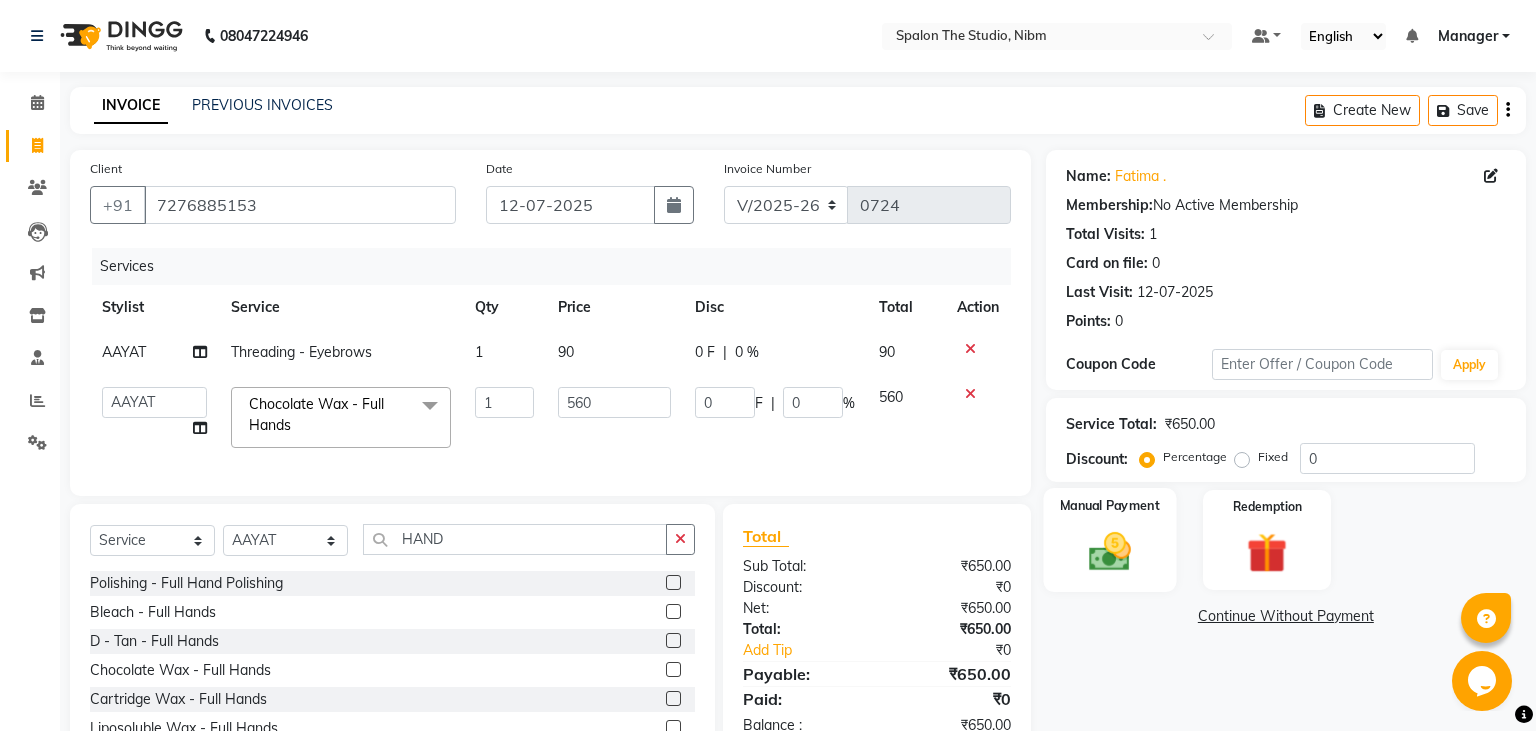 click 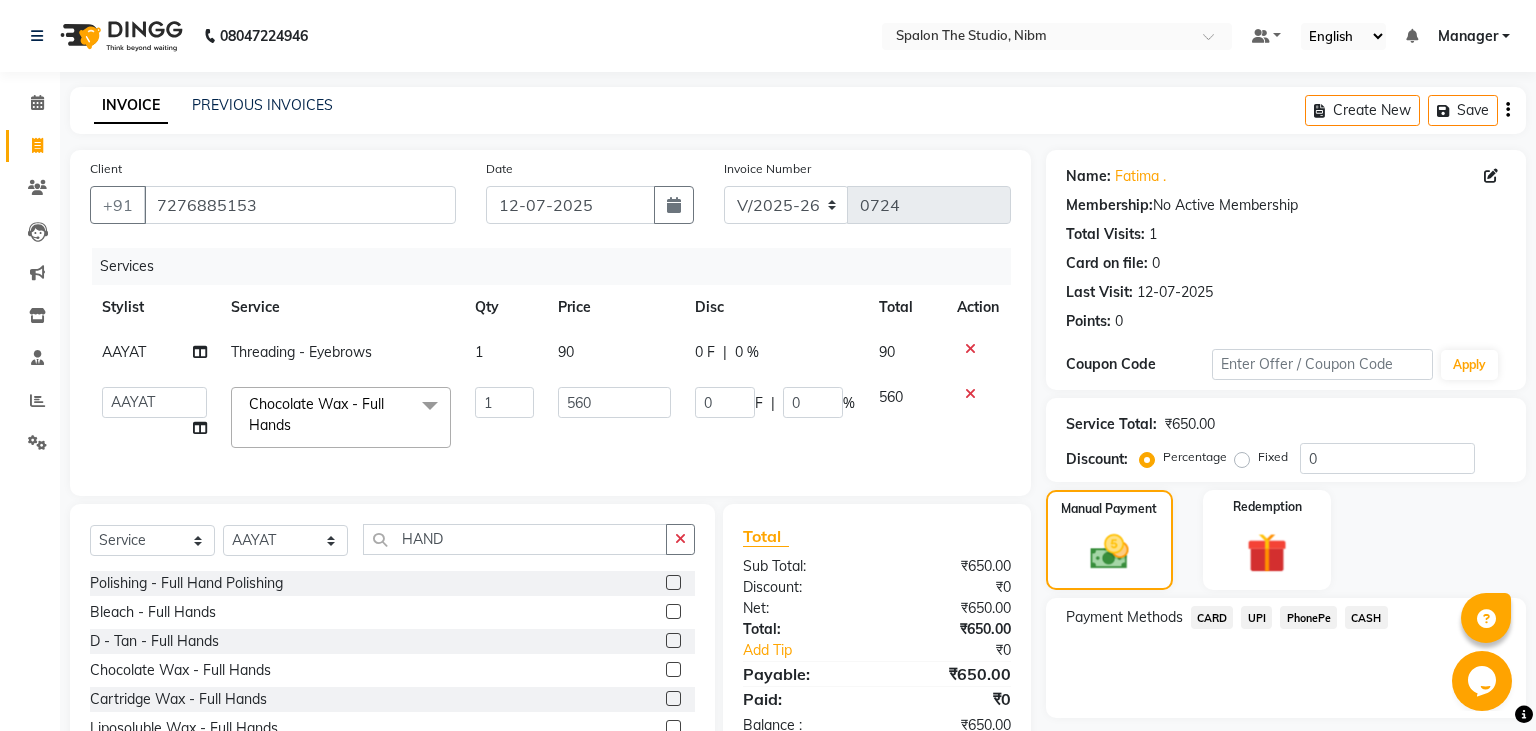 click on "UPI" 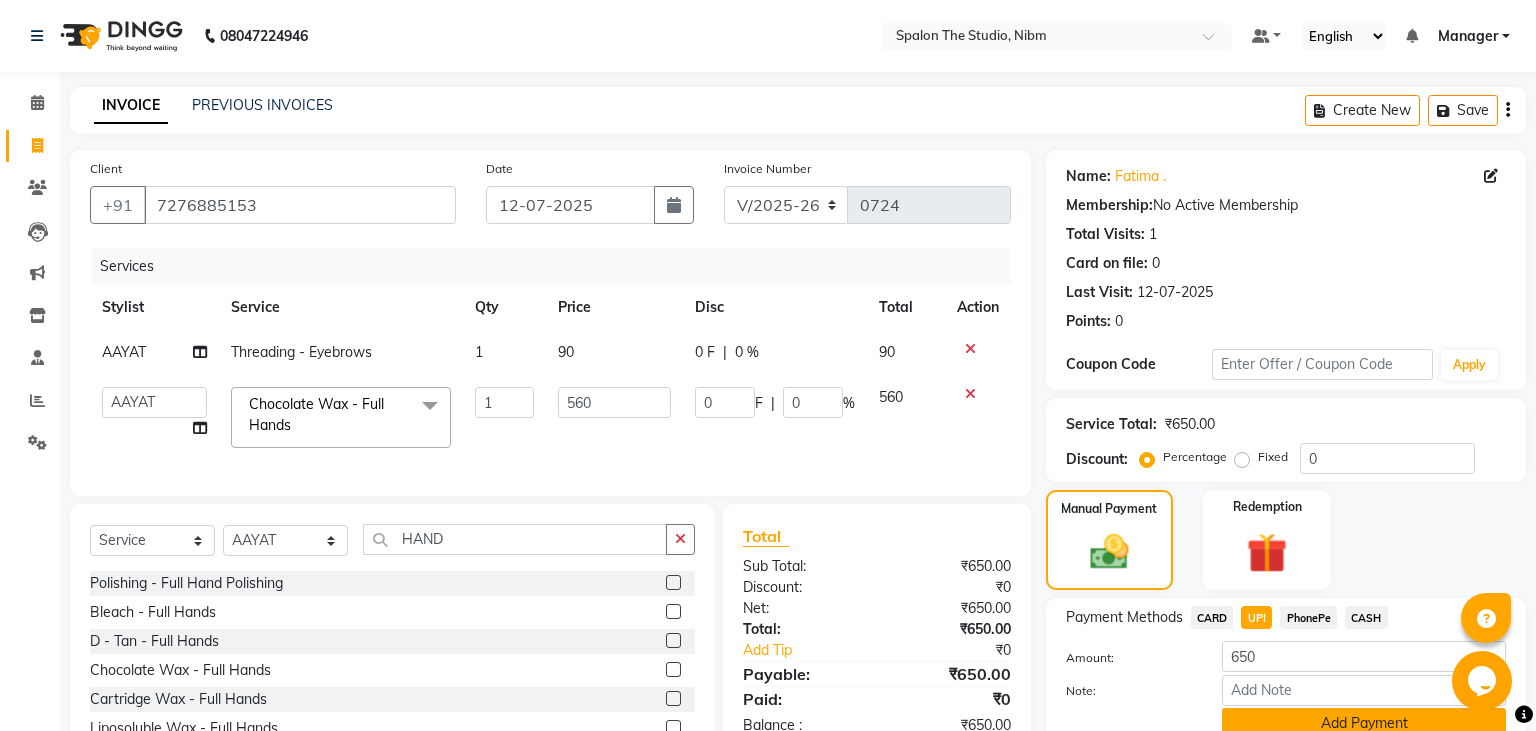 click on "Add Payment" 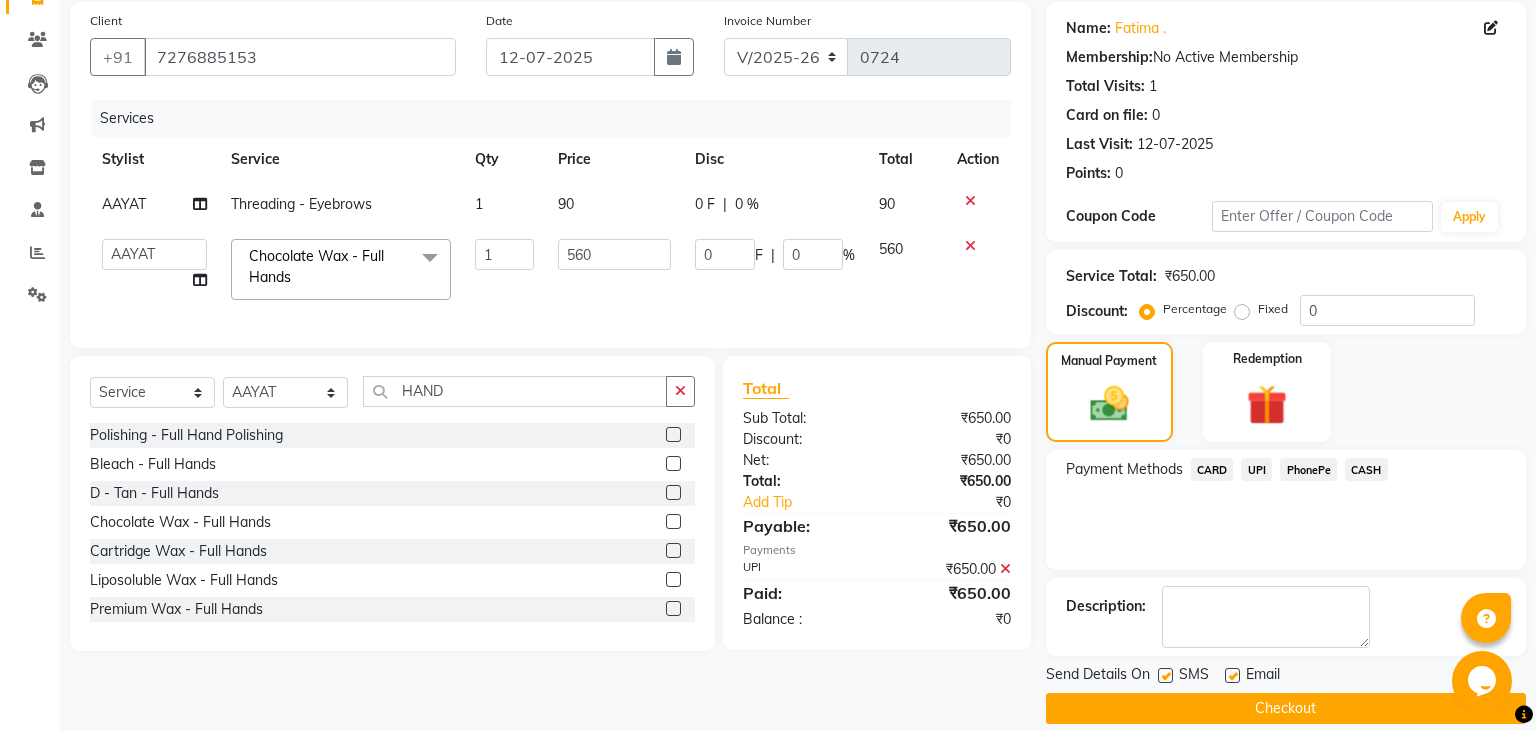 scroll, scrollTop: 169, scrollLeft: 0, axis: vertical 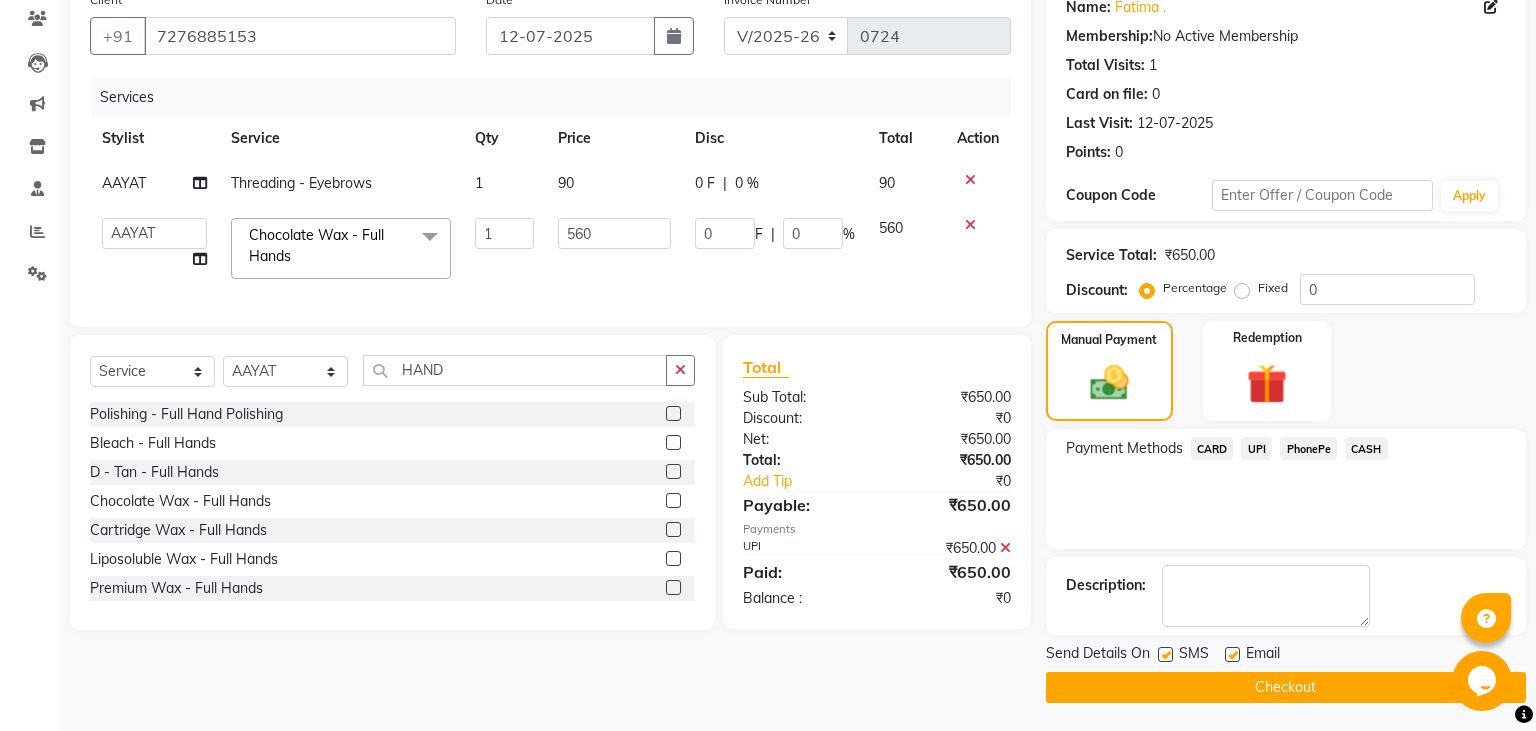 click 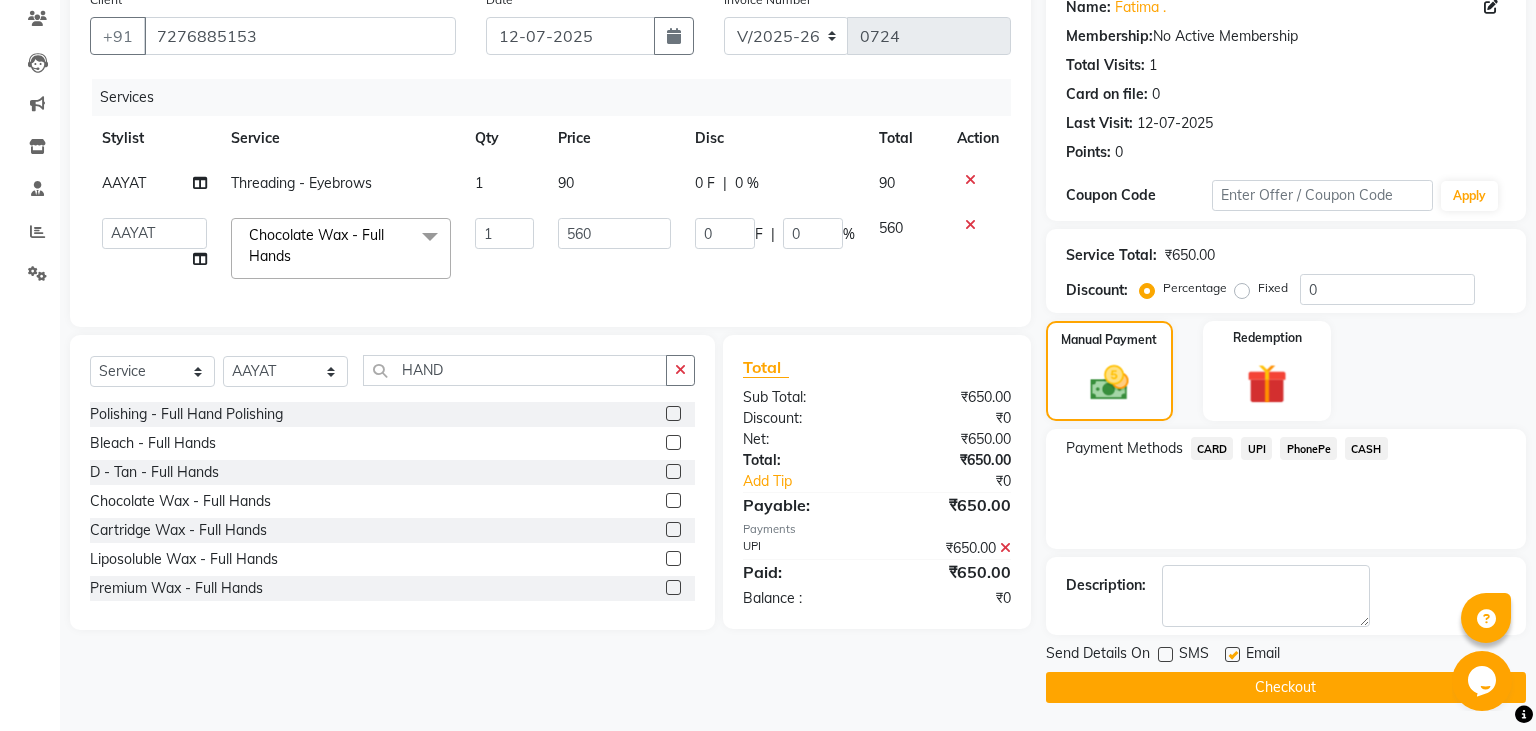 click on "Checkout" 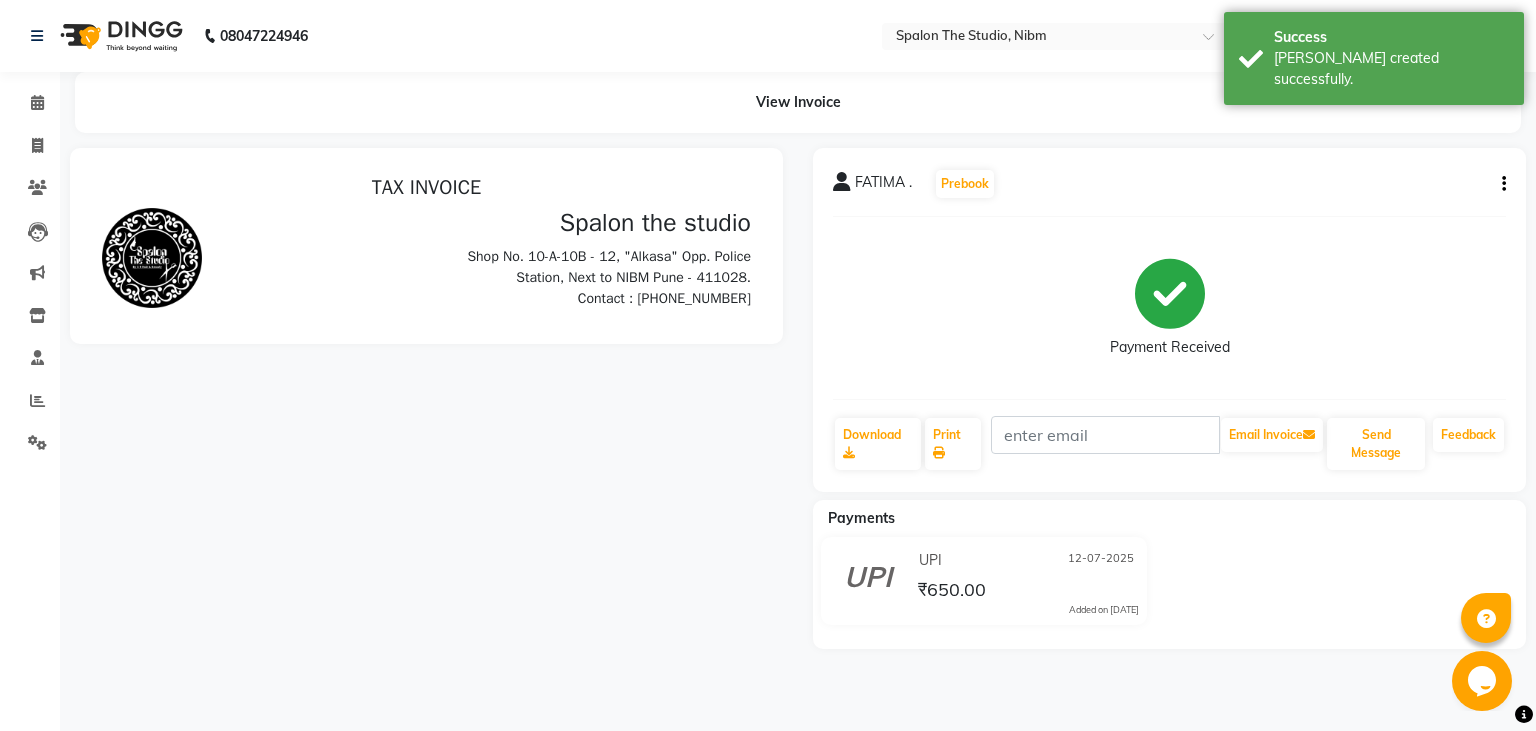 scroll, scrollTop: 0, scrollLeft: 0, axis: both 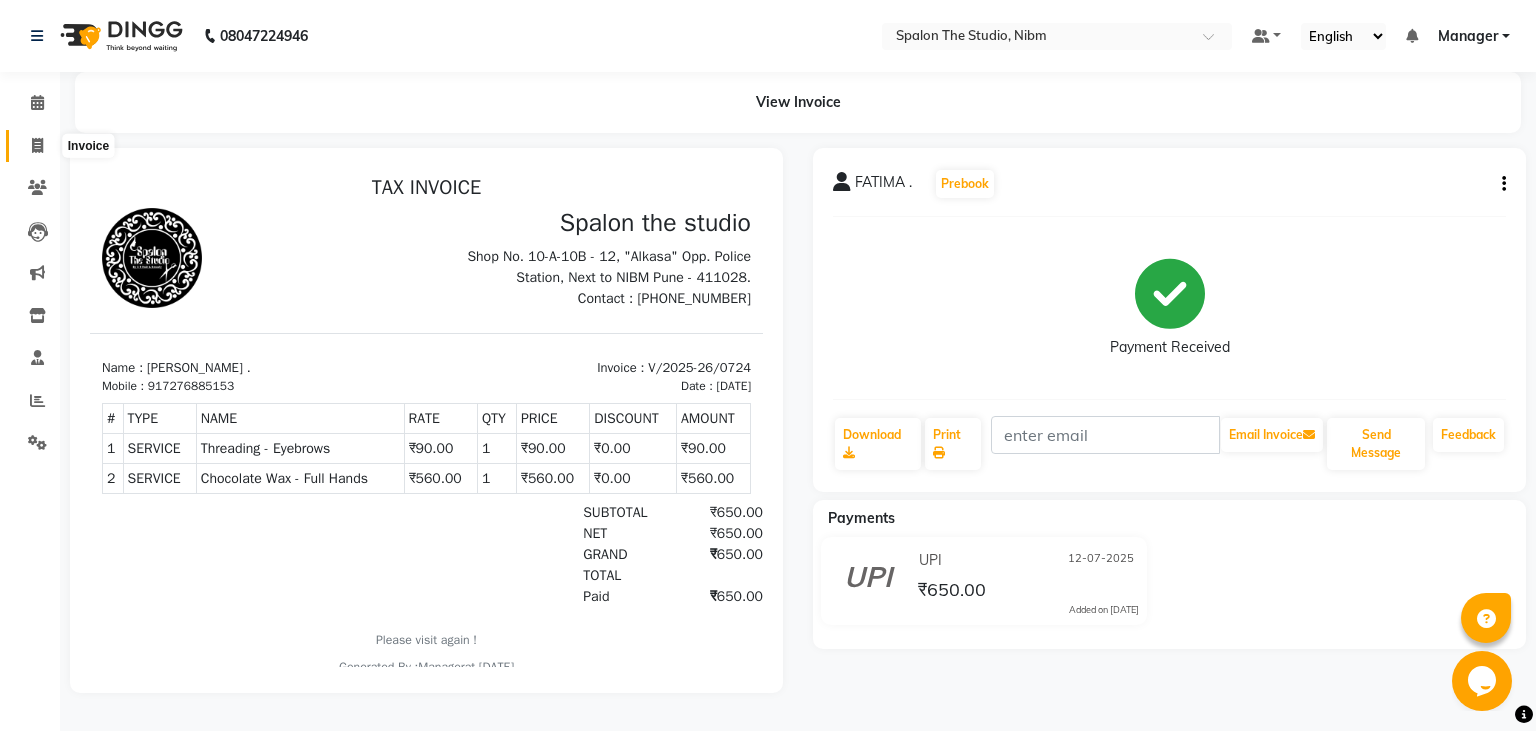 click 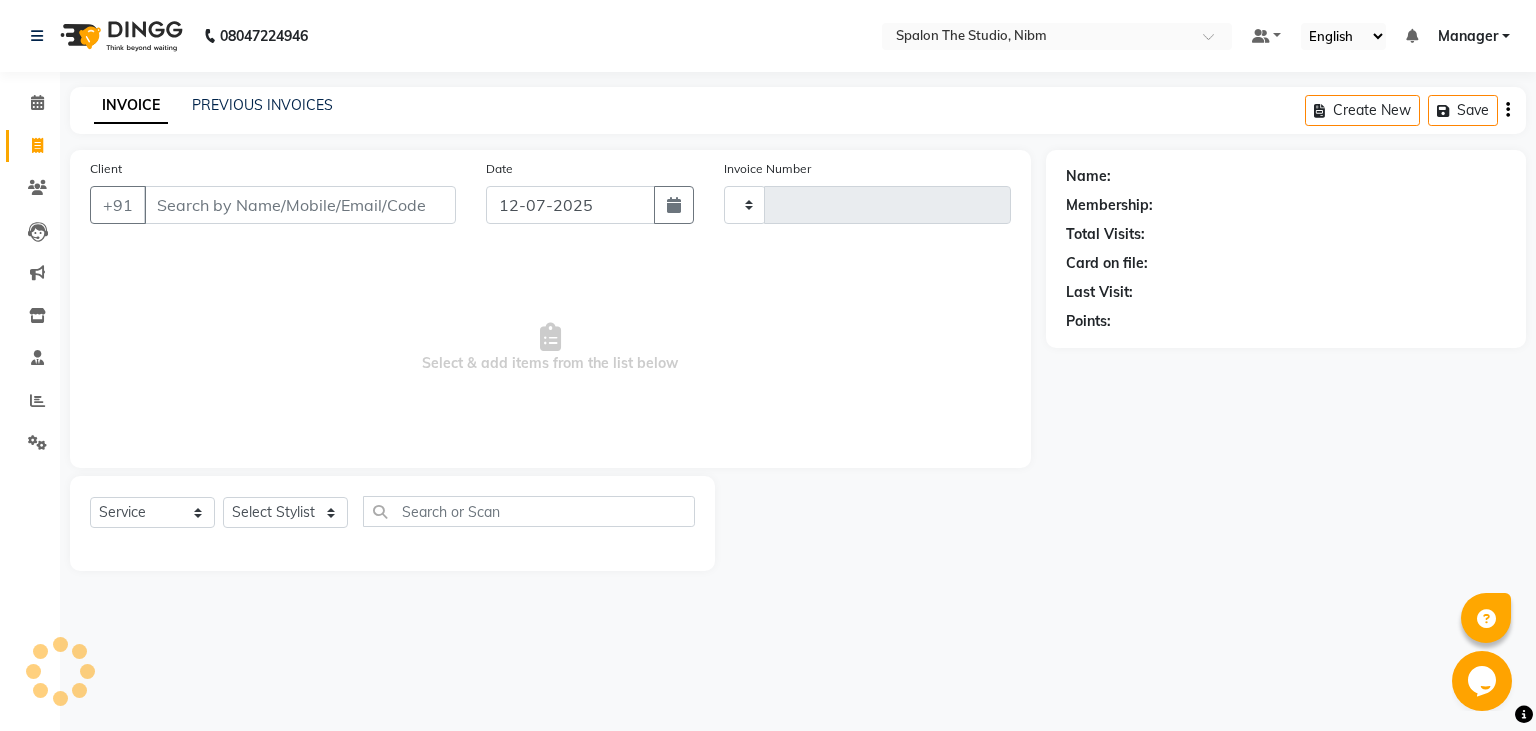 type on "0725" 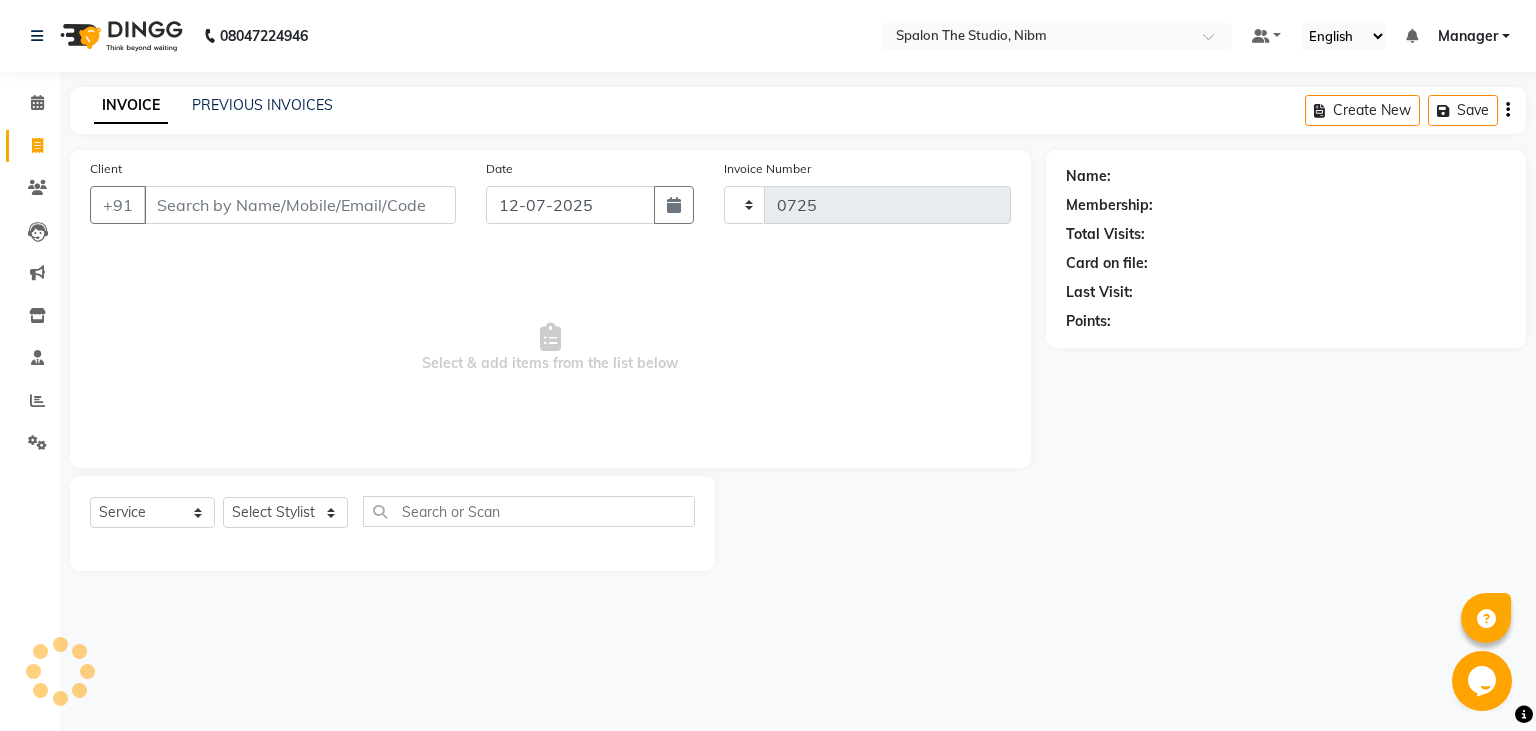 select on "6119" 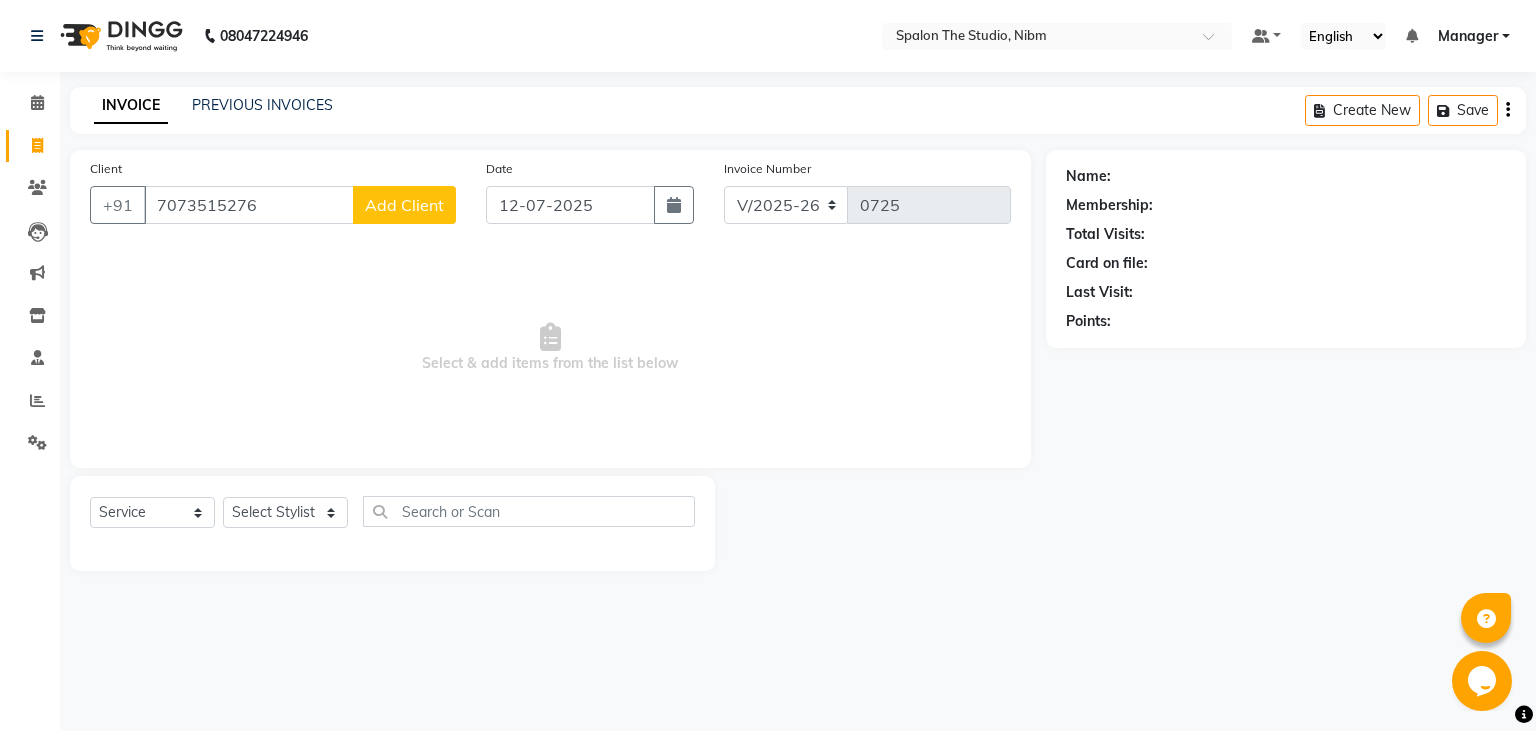type on "7073515276" 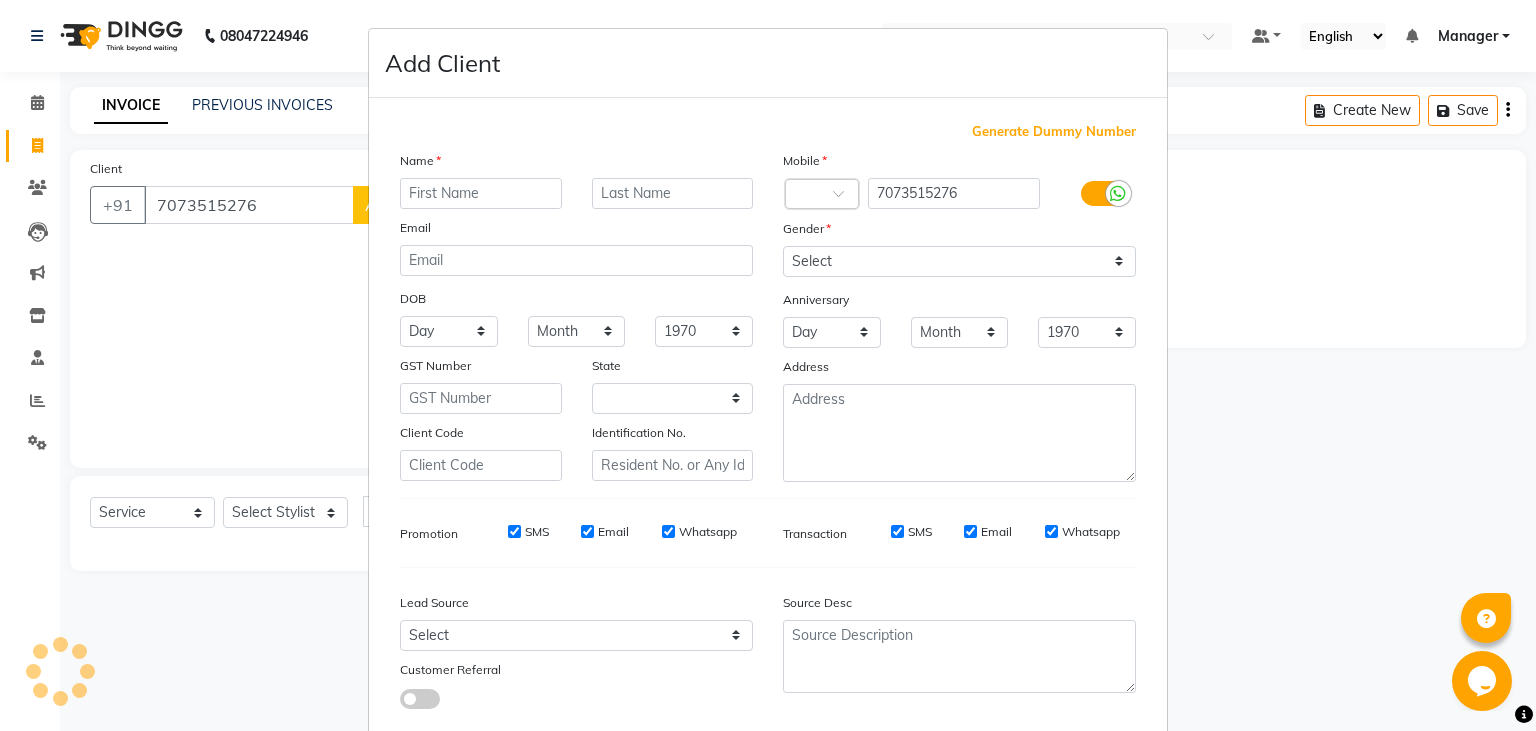 select on "22" 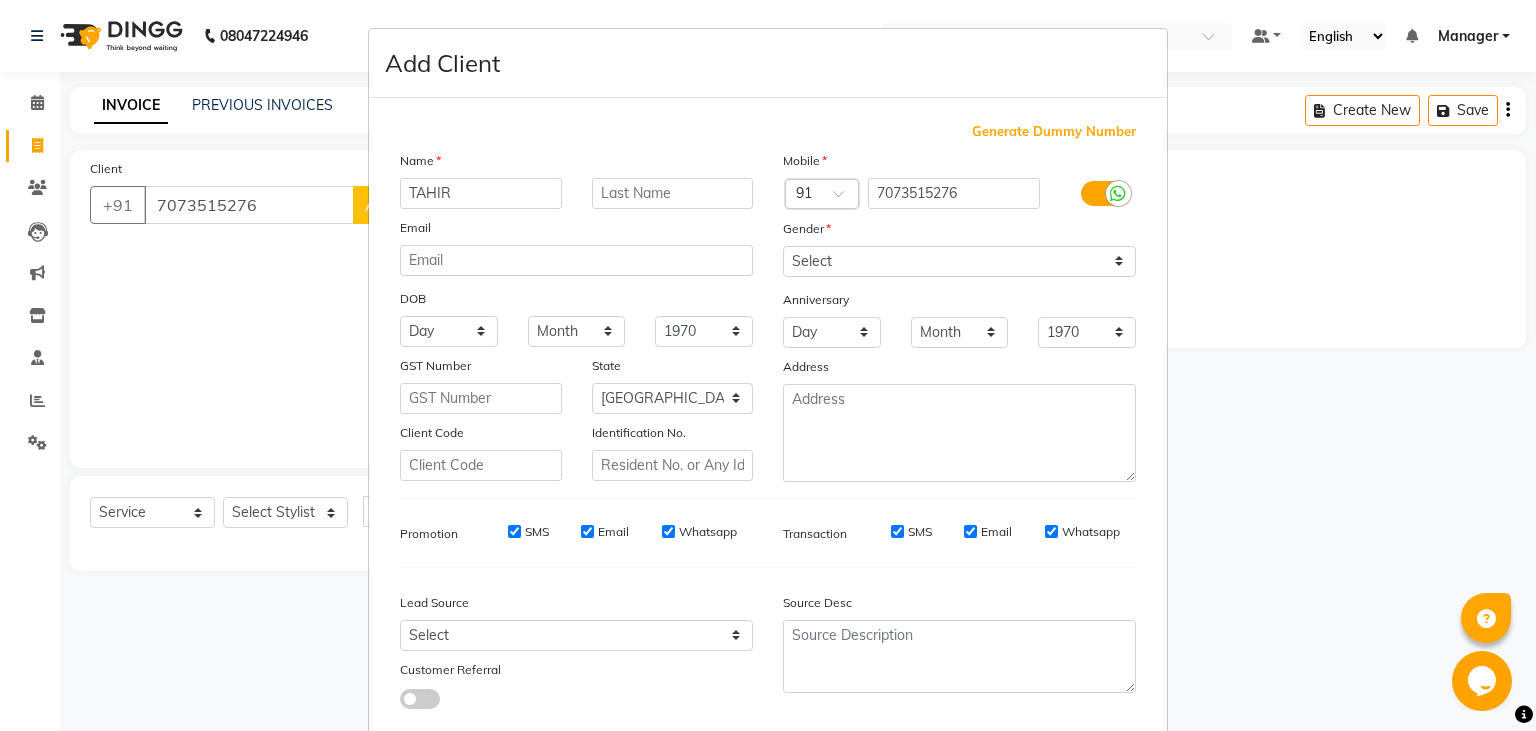 type on "TAHIR" 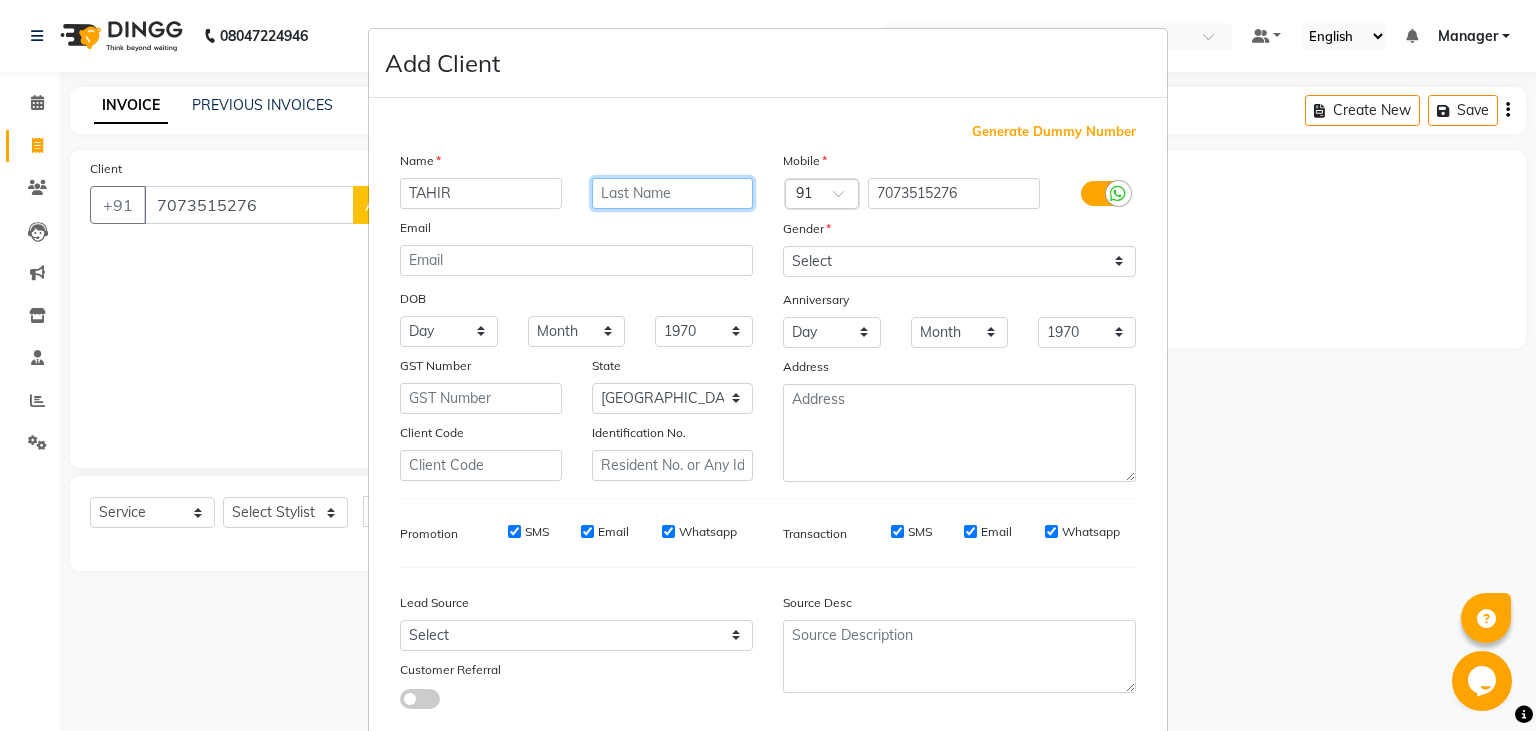 click at bounding box center [673, 193] 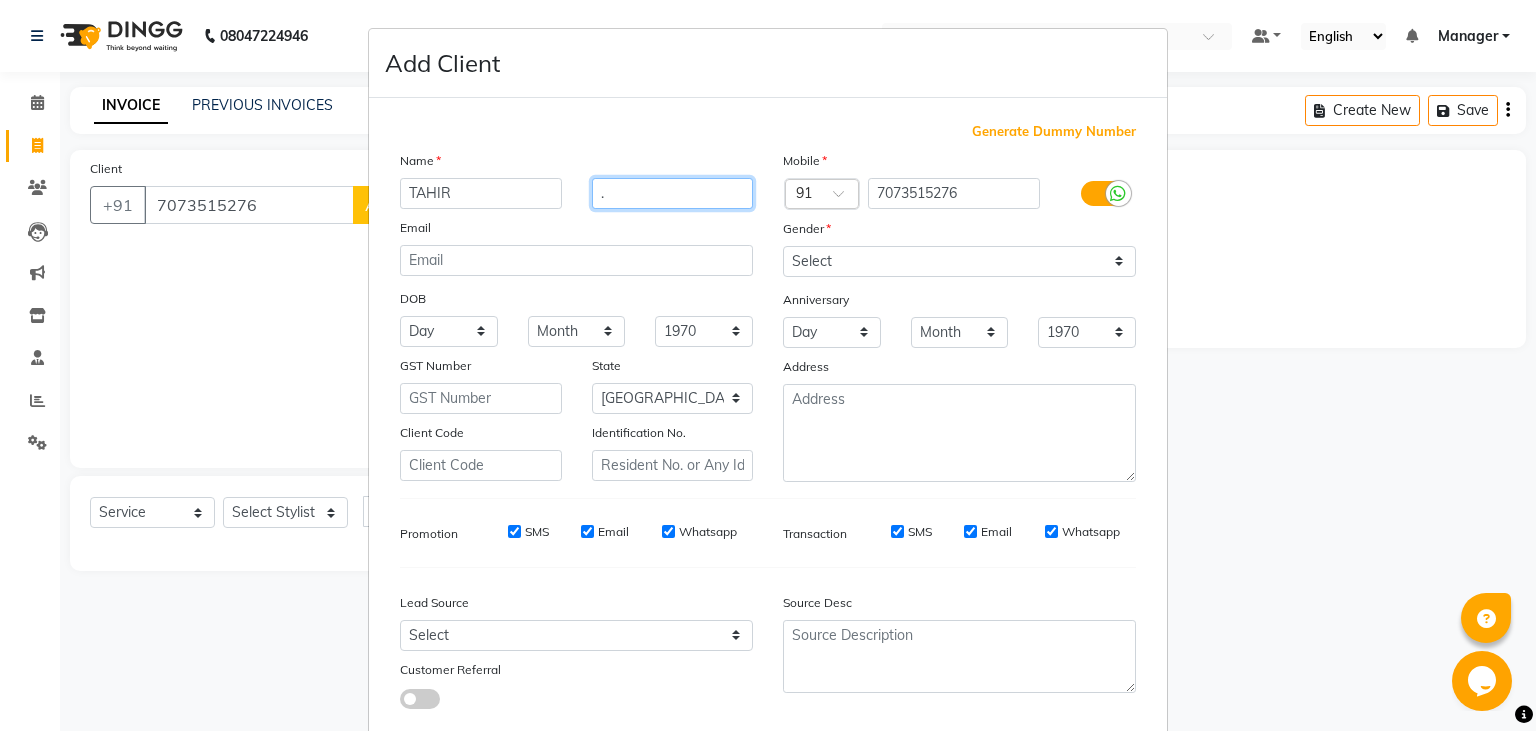 type on "." 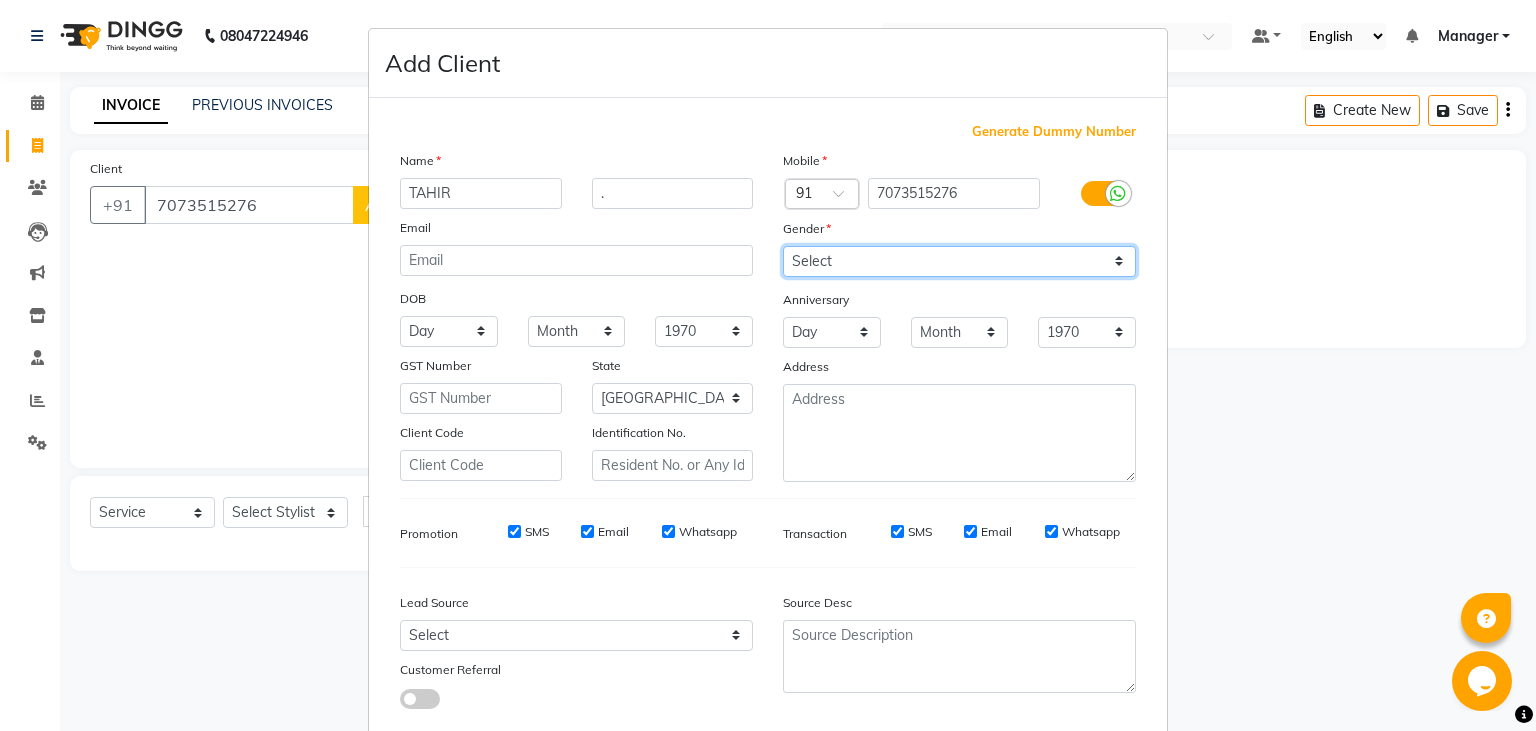 click on "Select [DEMOGRAPHIC_DATA] [DEMOGRAPHIC_DATA] Other Prefer Not To Say" at bounding box center (959, 261) 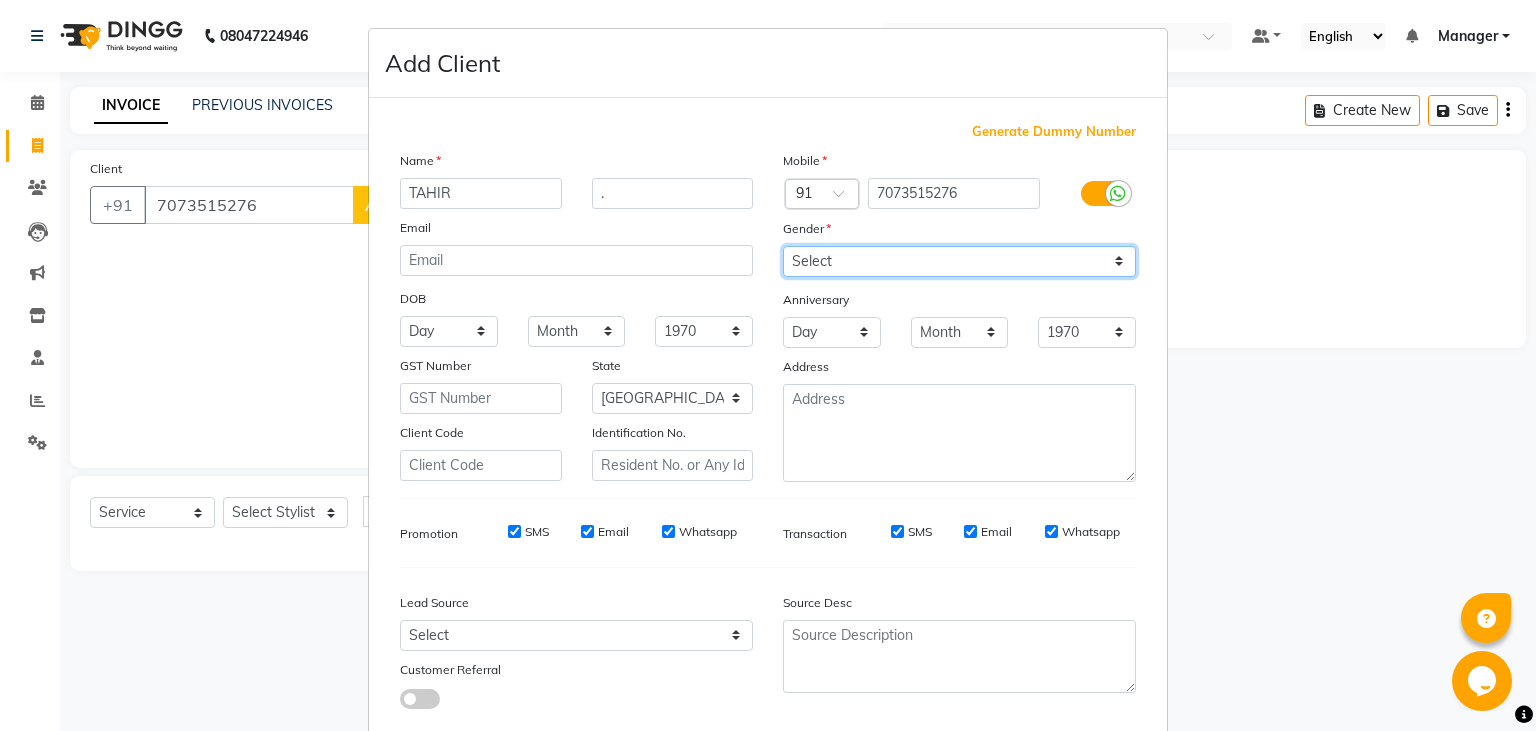 click on "[DEMOGRAPHIC_DATA]" at bounding box center (0, 0) 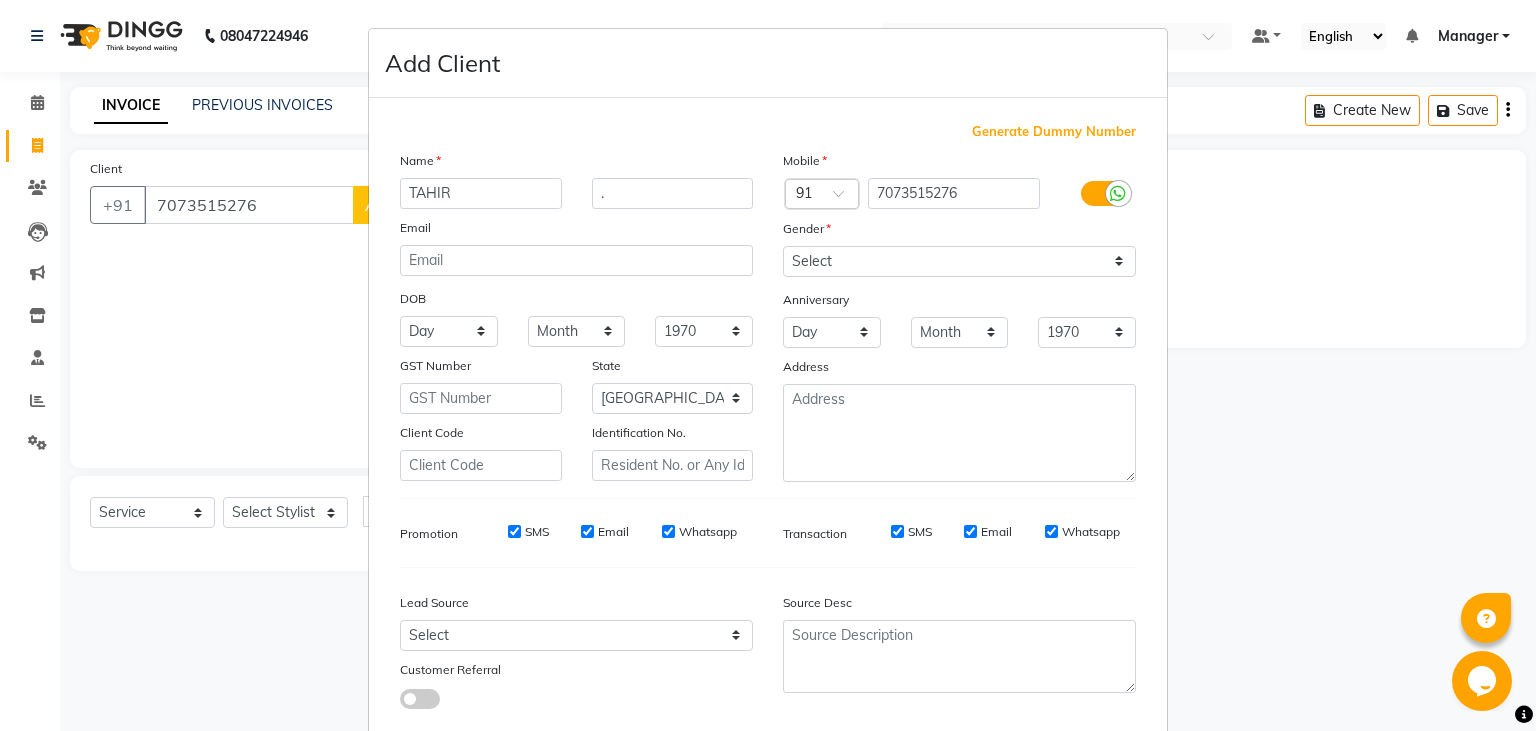 scroll, scrollTop: 121, scrollLeft: 0, axis: vertical 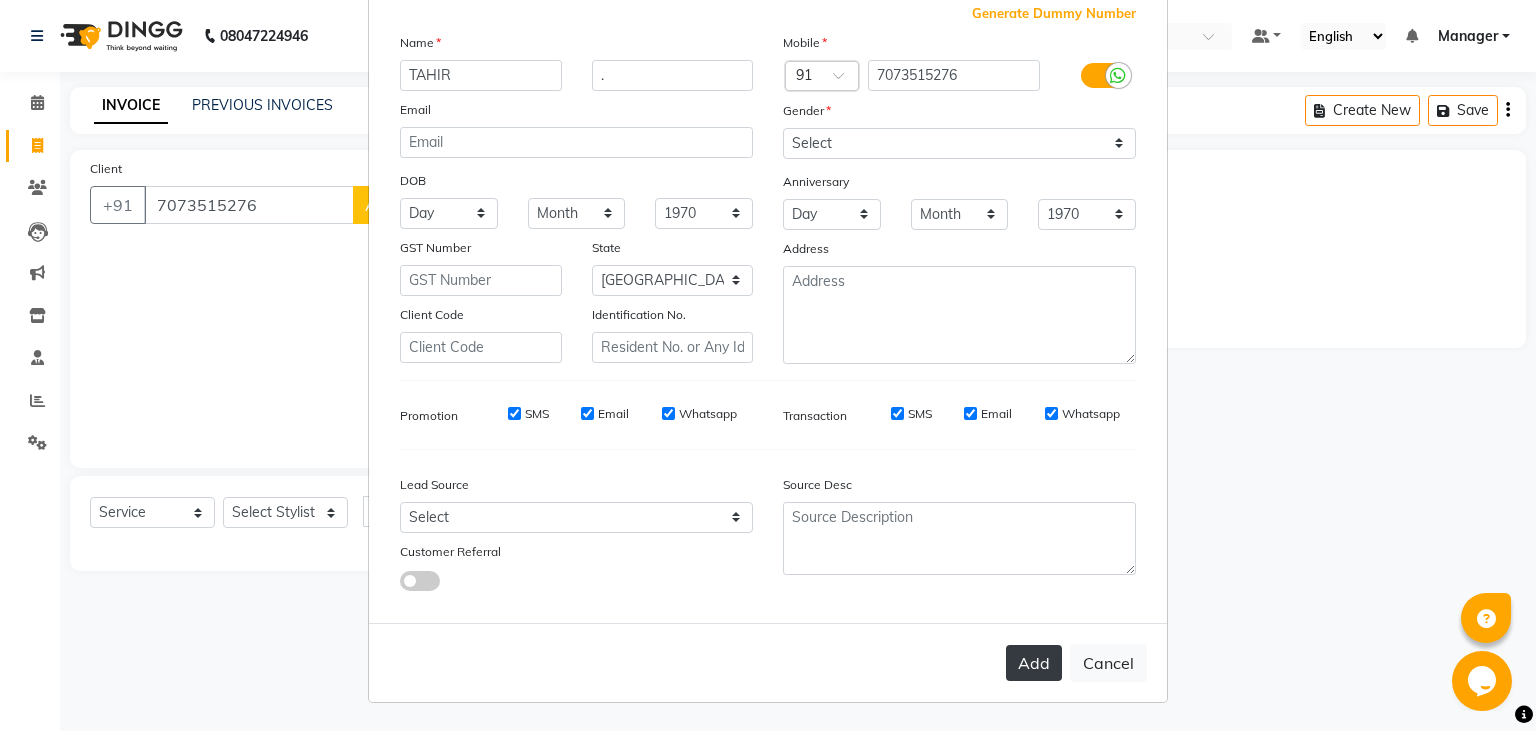 click on "Add" at bounding box center (1034, 663) 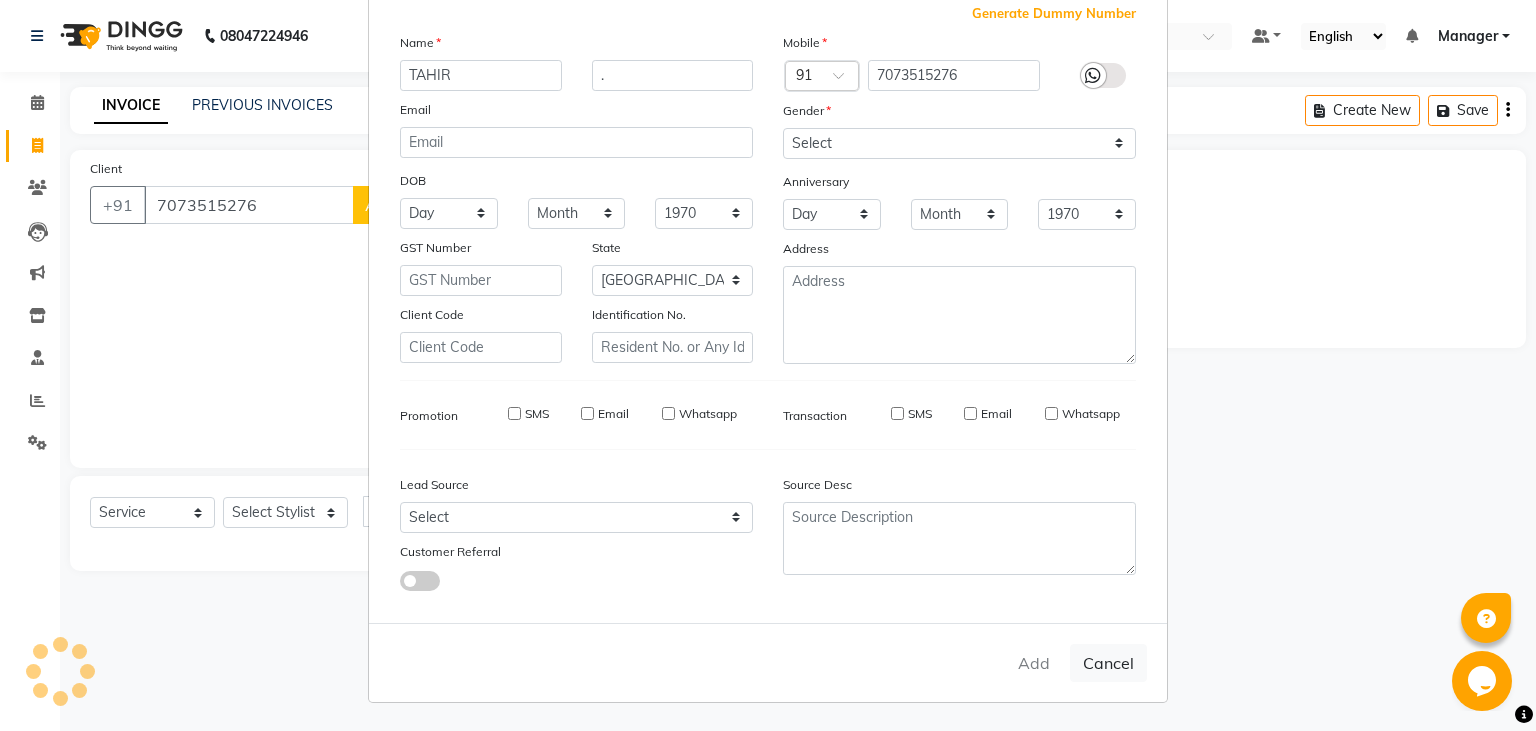 type 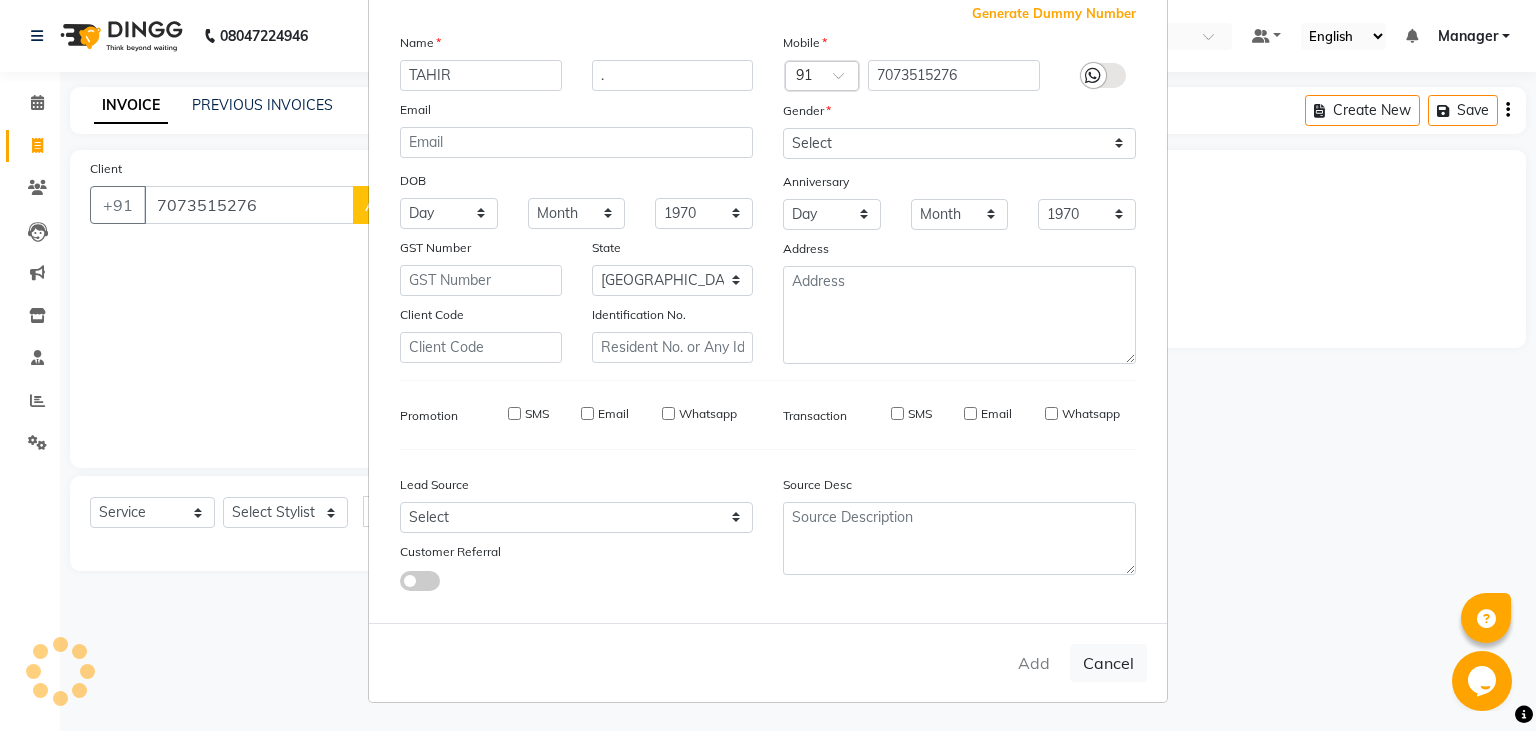 type 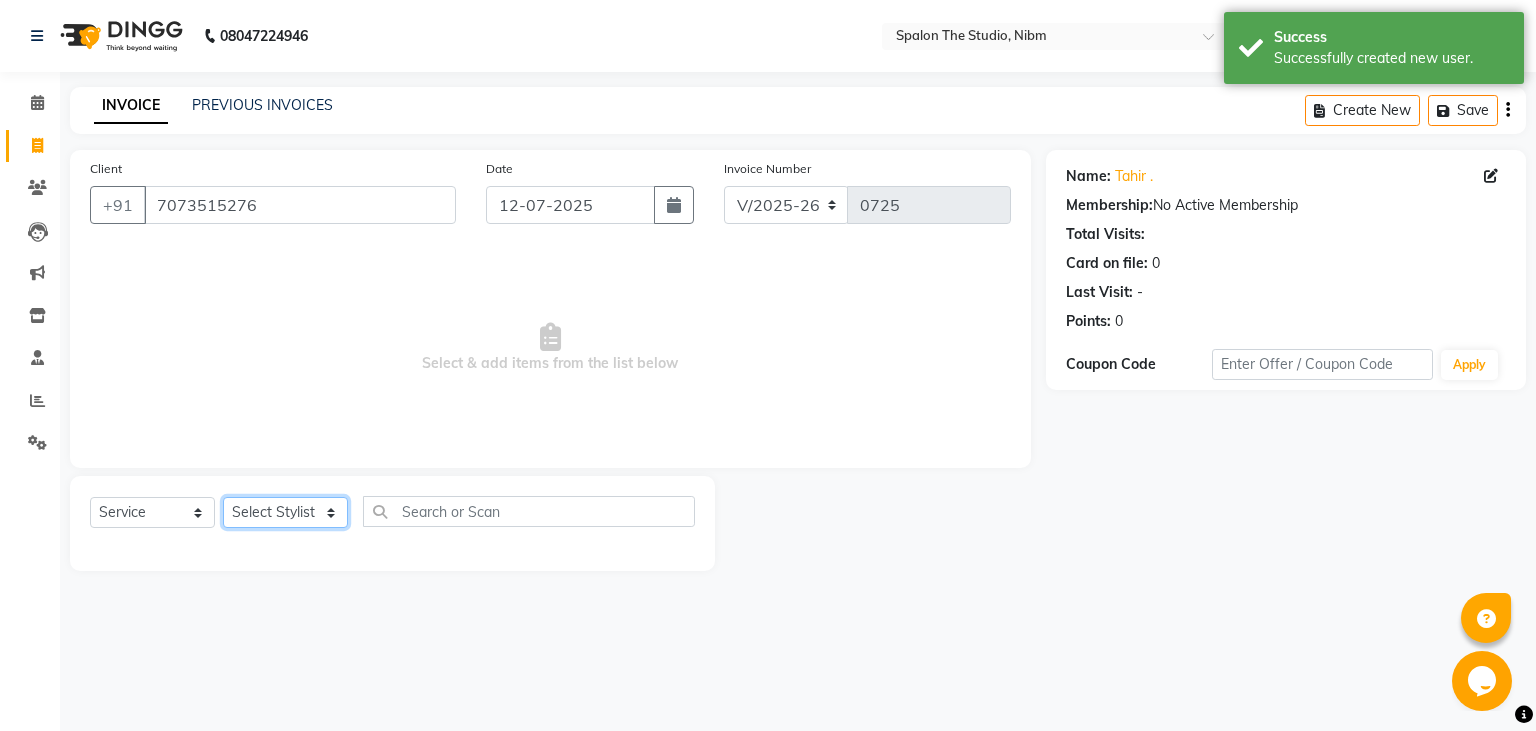 click on "Select Stylist AAYAT ARMAN [PERSON_NAME] [PERSON_NAME] [PERSON_NAME] Manager [PERSON_NAME] [PERSON_NAME] SUMIT [PERSON_NAME]" 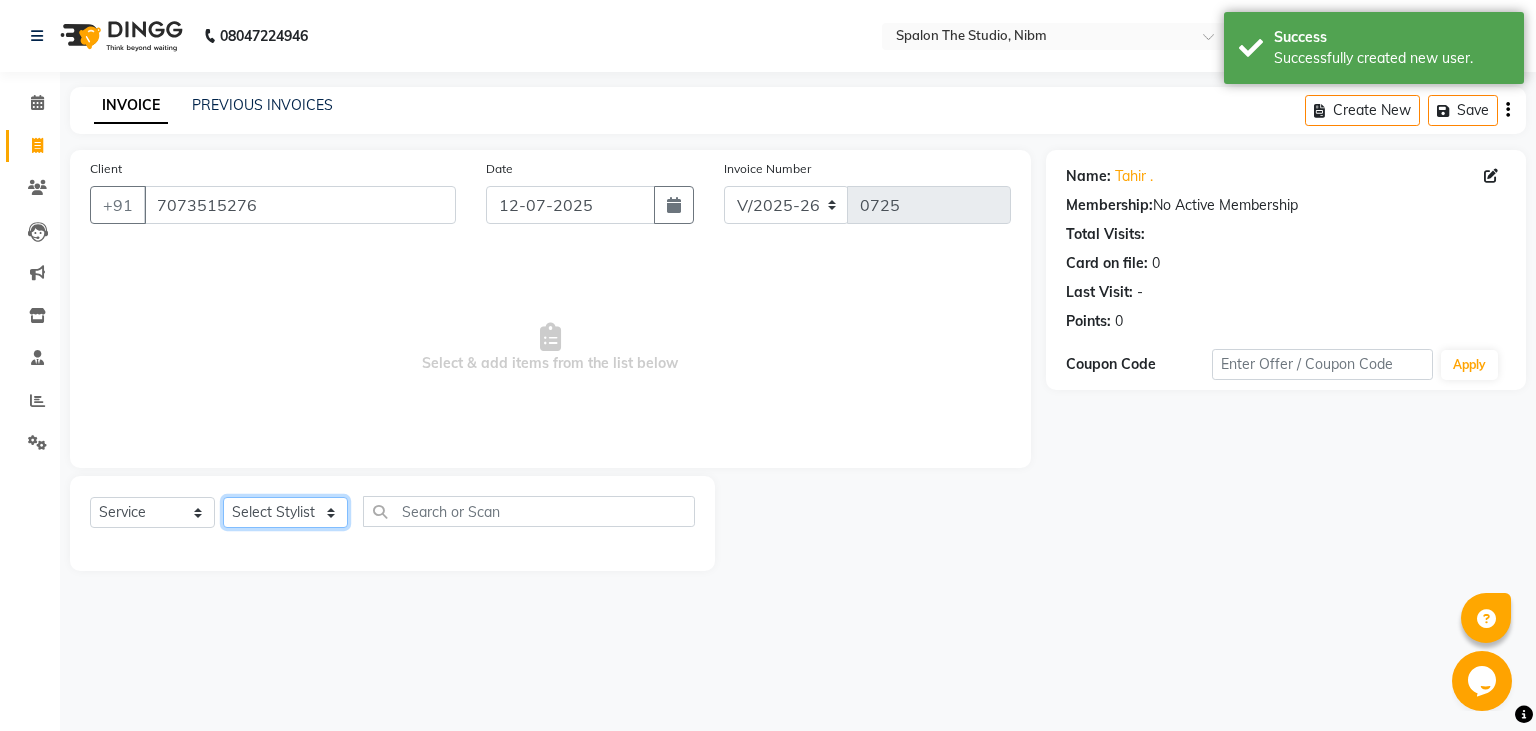 select on "44711" 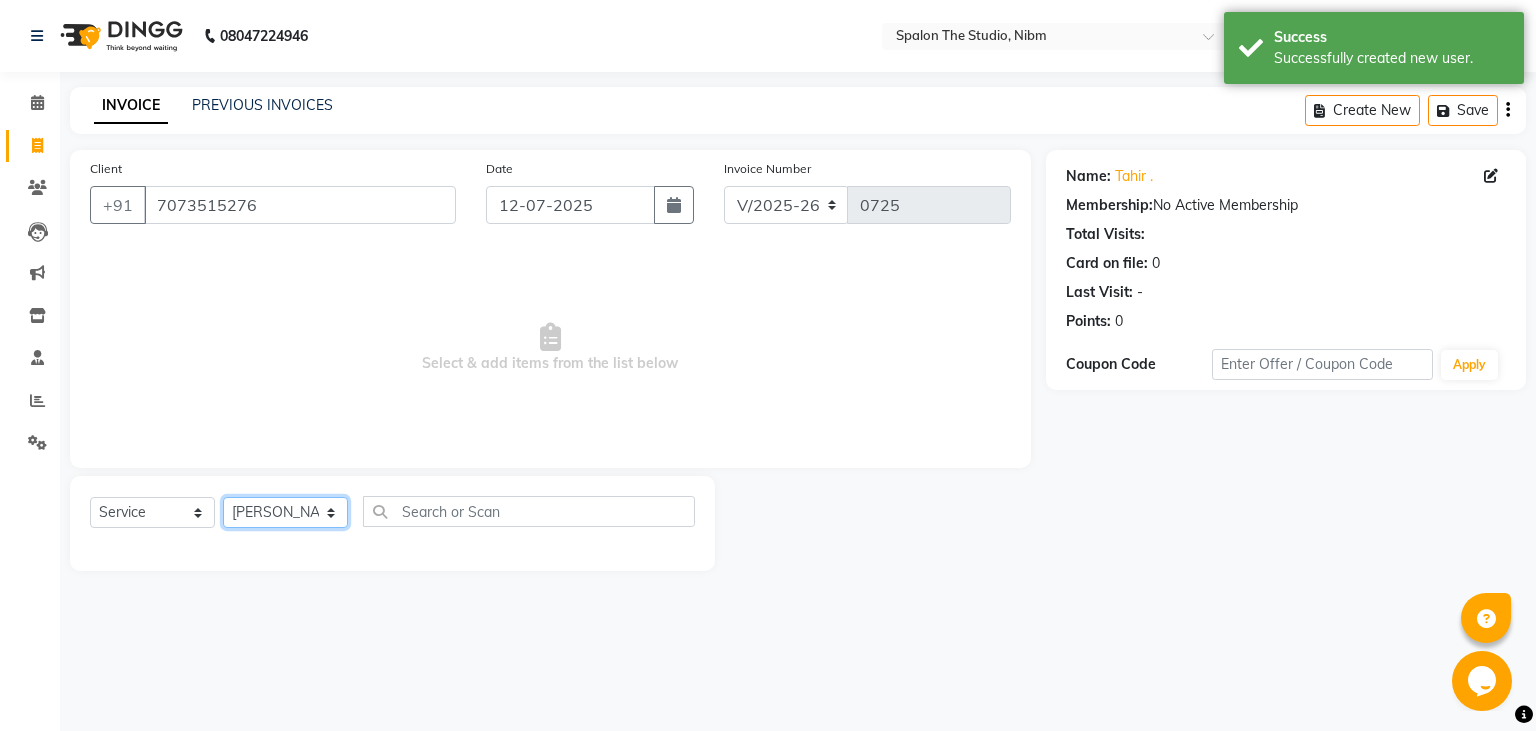 click on "[PERSON_NAME]" 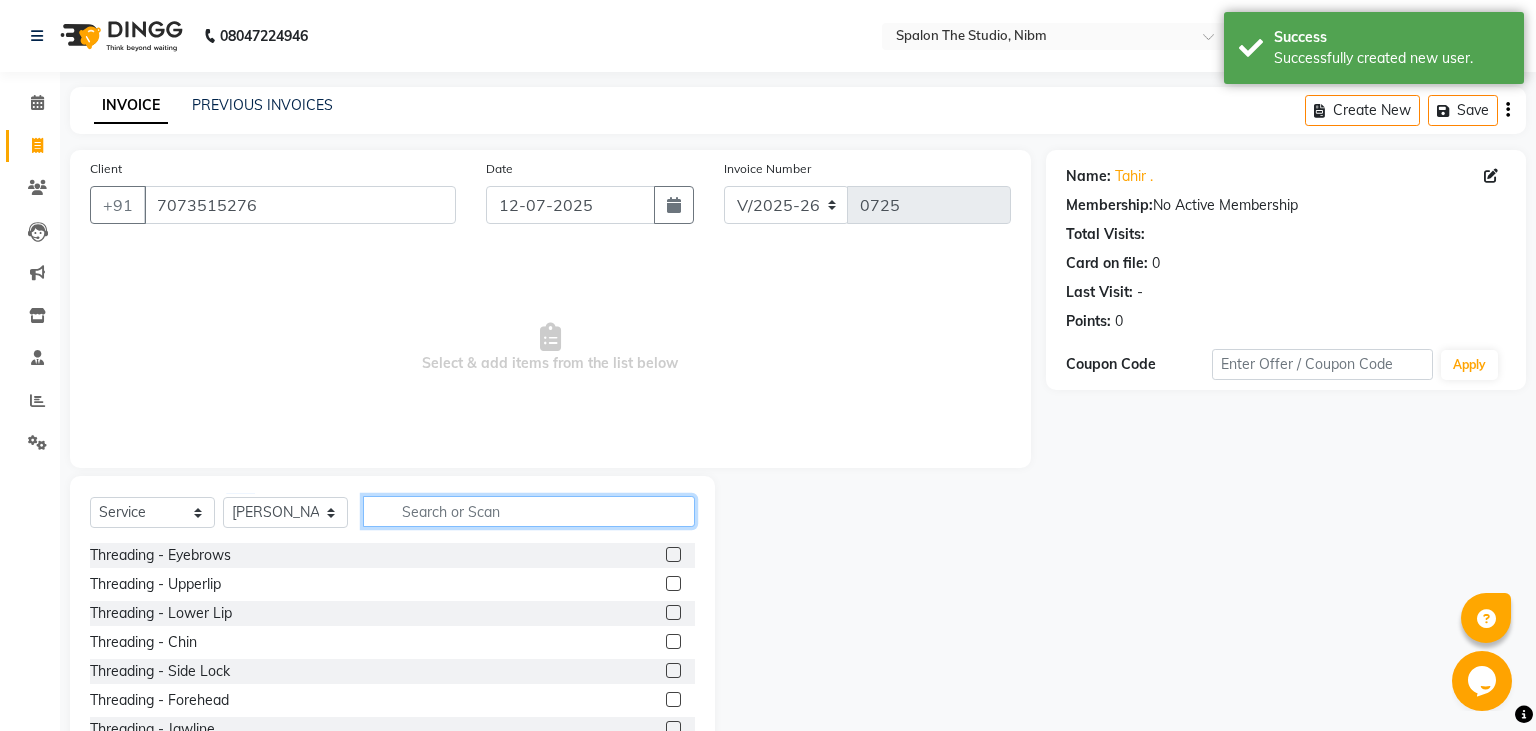 click 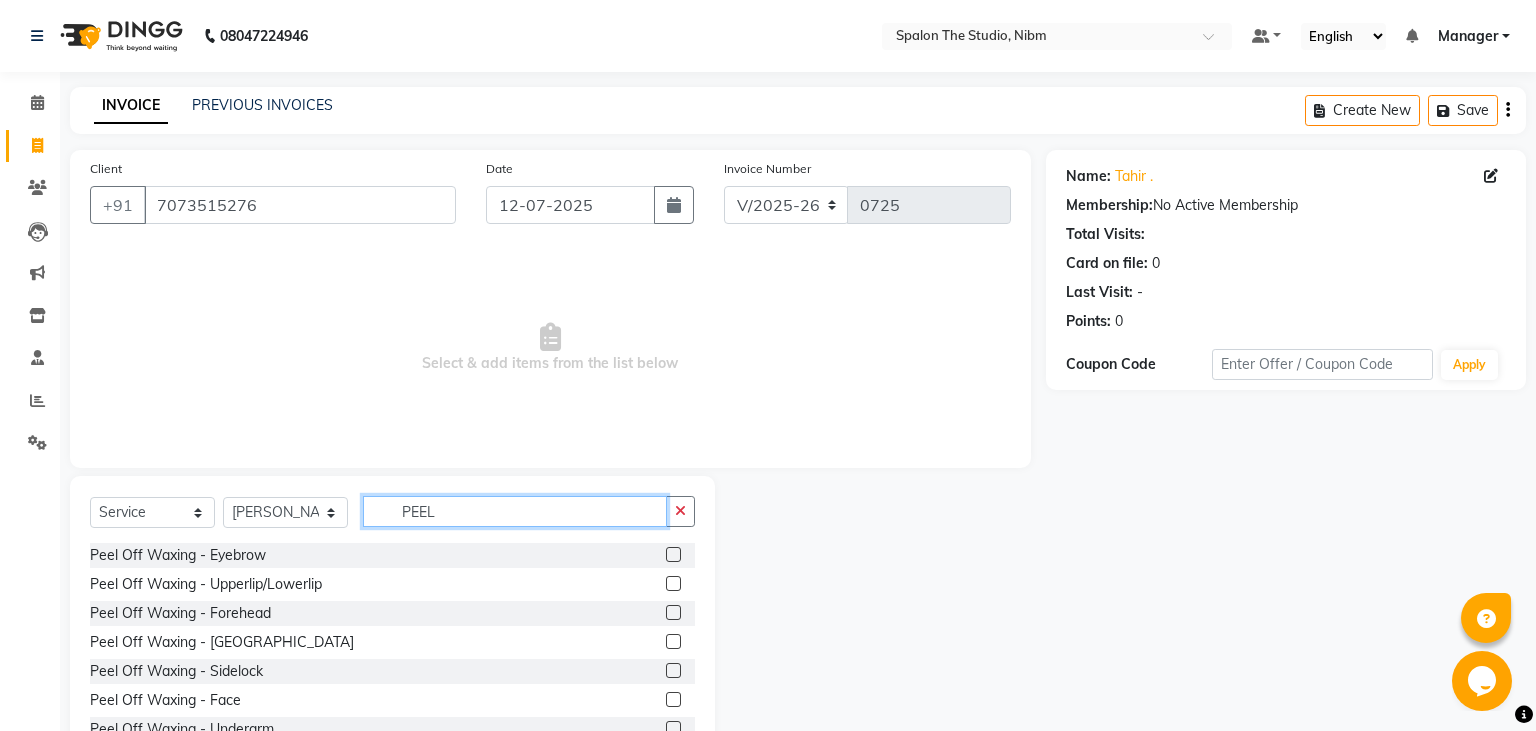 type on "PEEL" 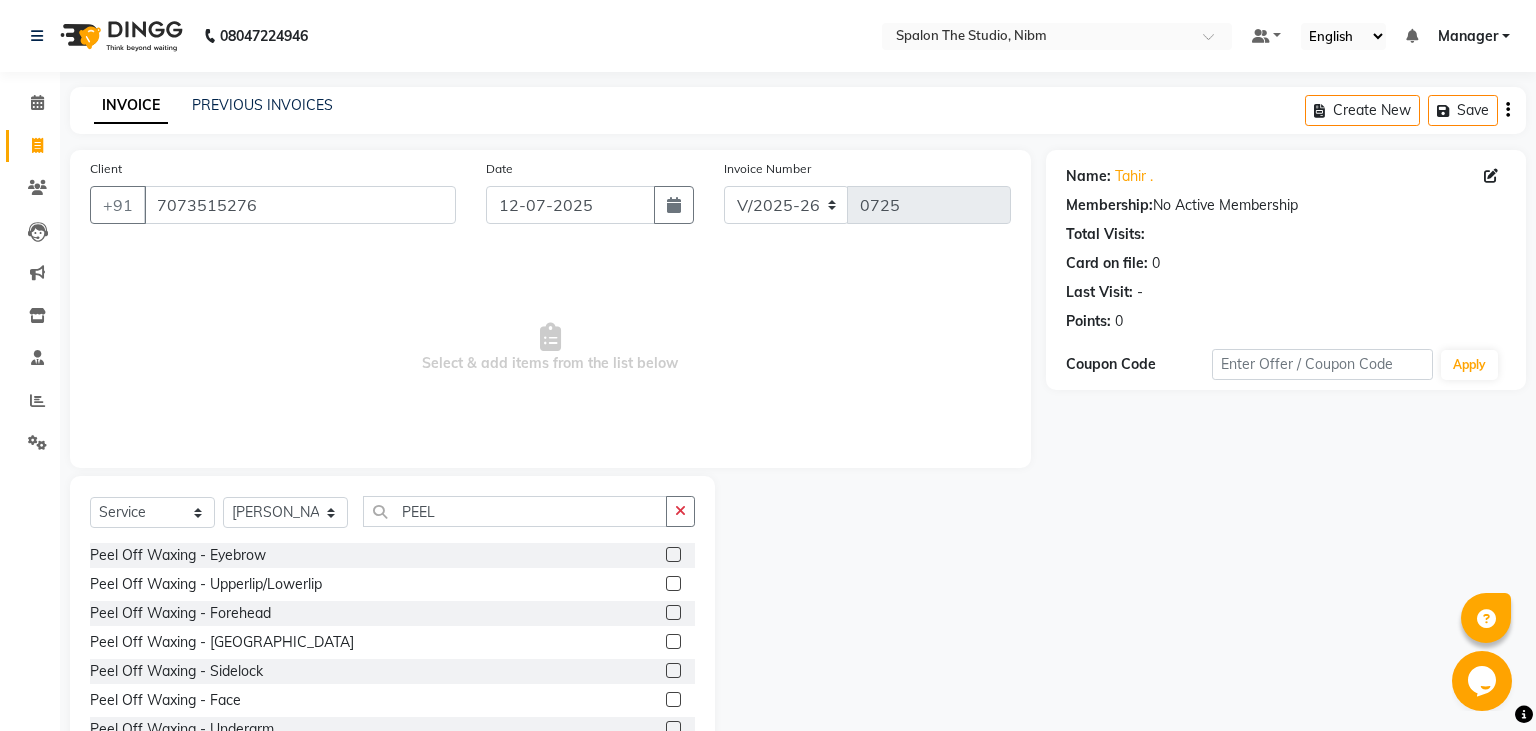 click on "Select  Service  Product  Membership  Package Voucher Prepaid Gift Card  Select Stylist AAYAT ARMAN [PERSON_NAME] [PERSON_NAME] [PERSON_NAME] Manager [PERSON_NAME] SANDHYA SAURABH SUMIT [PERSON_NAME] PEEL Peel Off Waxing  -  Eyebrow  Peel Off Waxing  -  Upperlip/Lowerlip  Peel Off Waxing  -  Forehead  Peel Off Waxing  -  Chin  Peel Off Waxing  -  Sidelock  Peel Off Waxing  -  Face  Peel Off Waxing  -  Underarm  Peel Off Waxing - Jawline  Cleanup - Brightening Peel Off Mask  HEEL PEEL  YELLOW PEEL  PARTY PEEL" 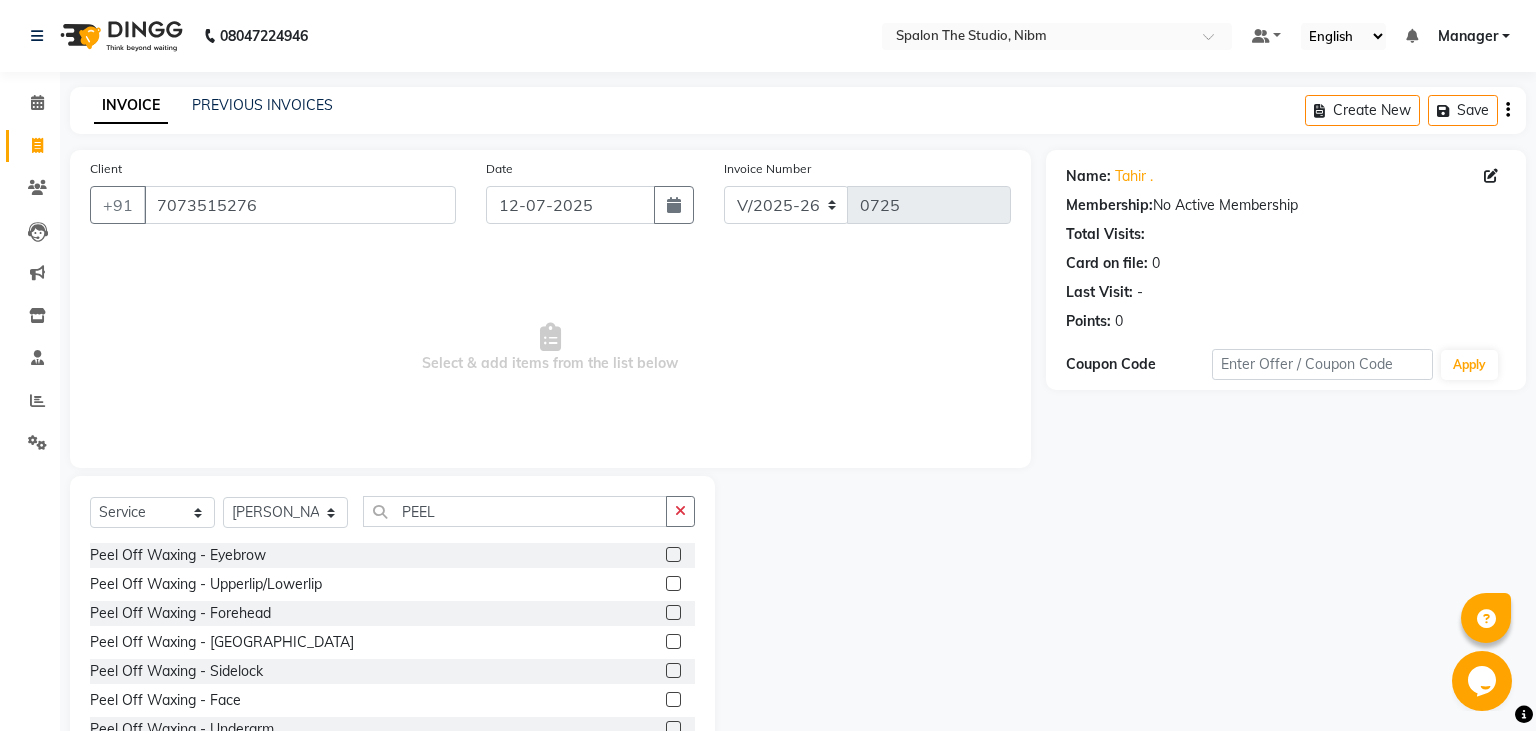 scroll, scrollTop: 148, scrollLeft: 0, axis: vertical 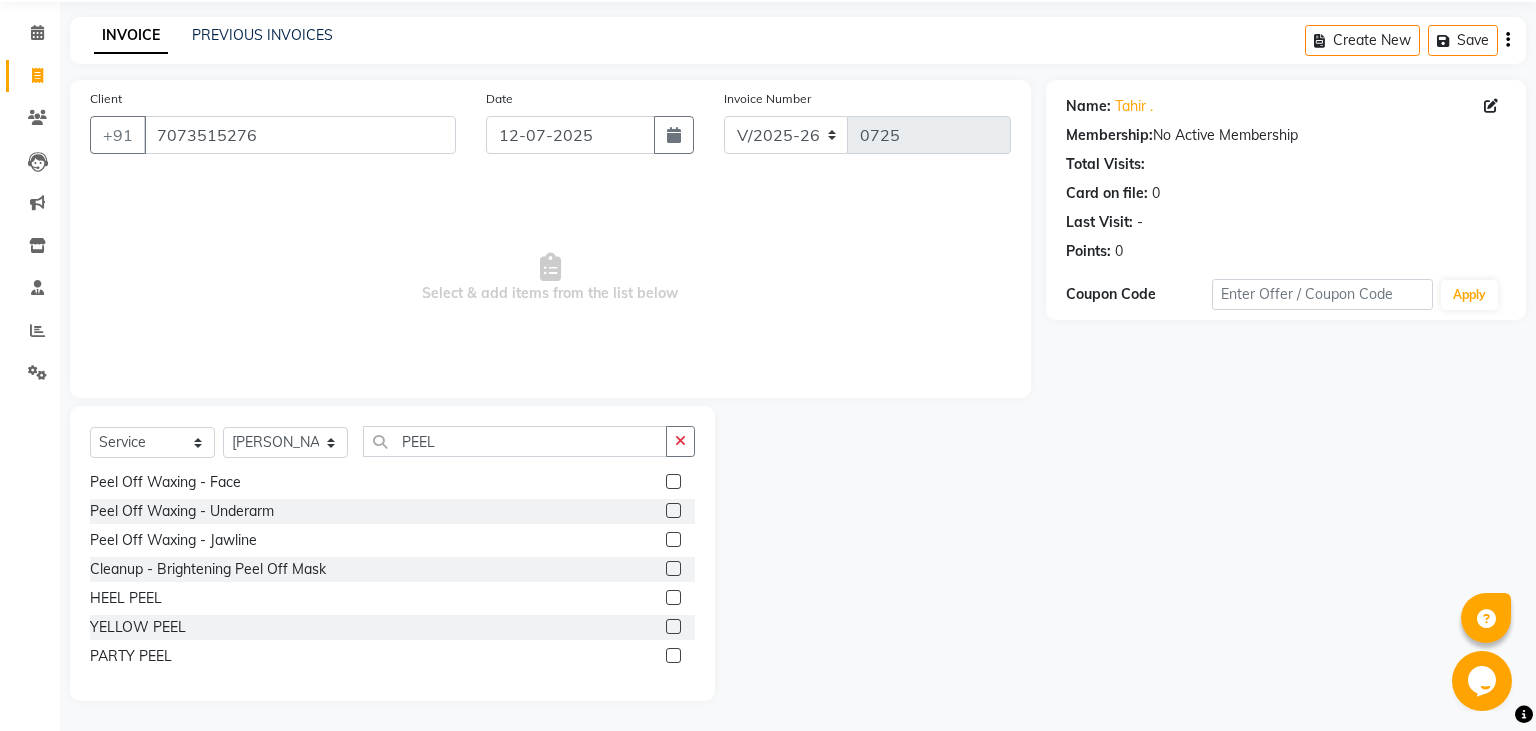 click 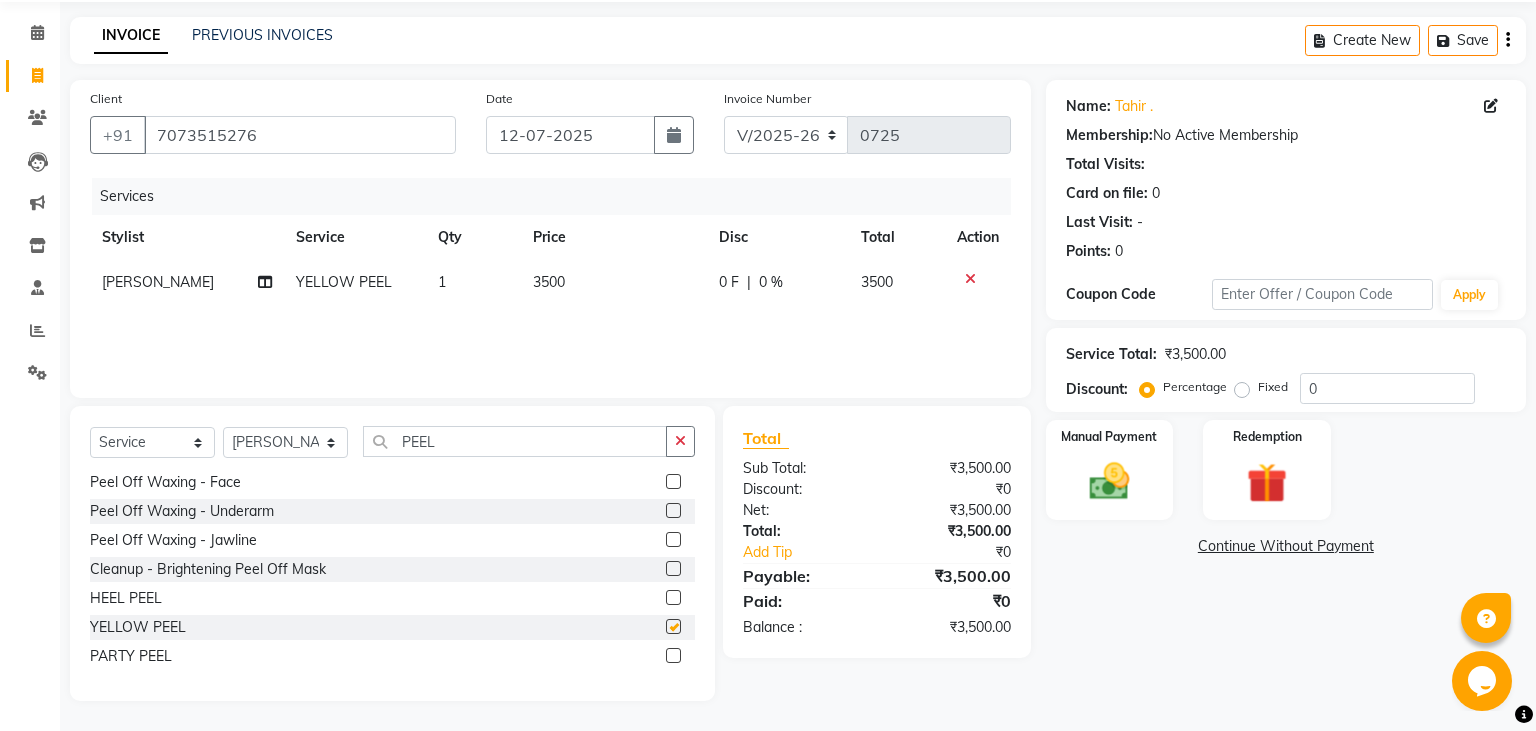 checkbox on "false" 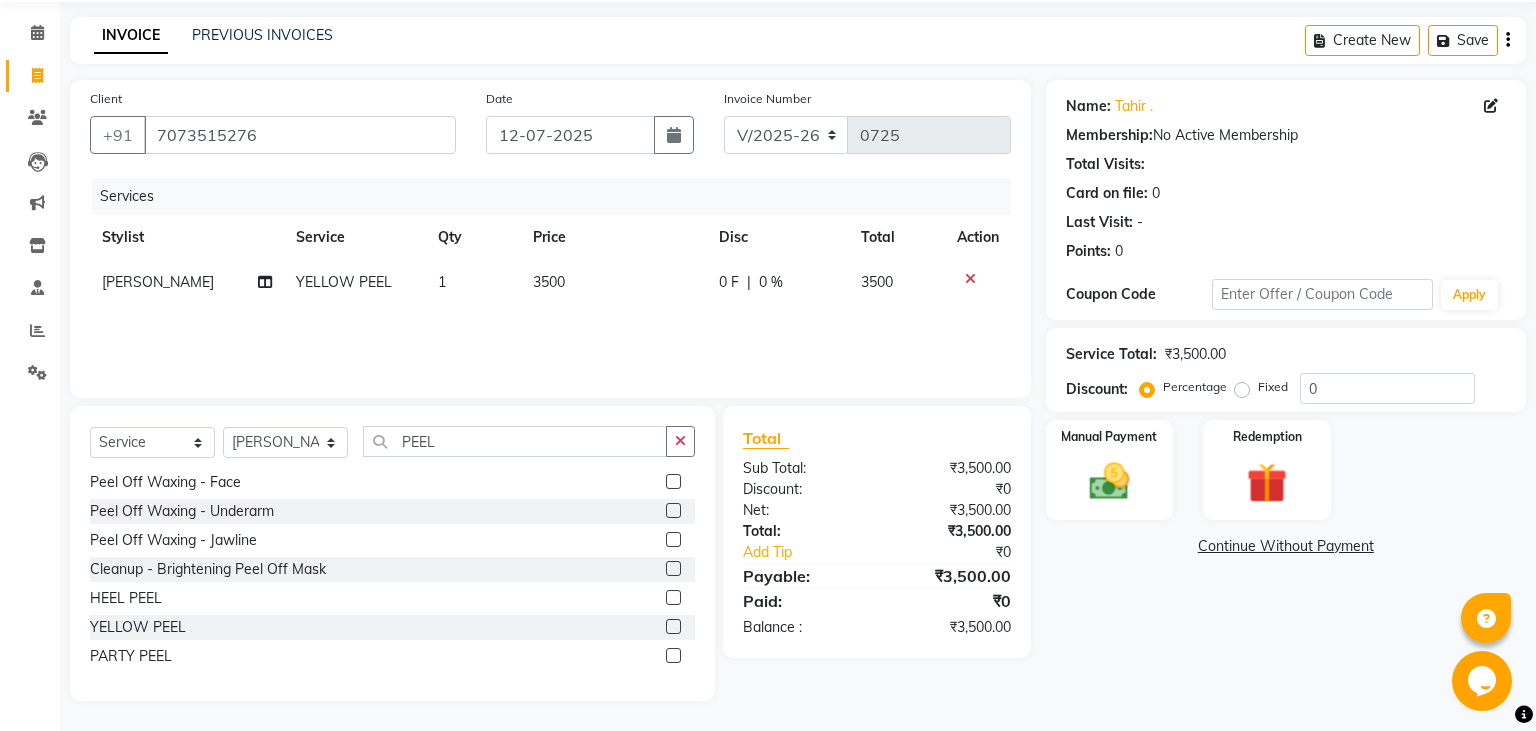 click on "3500" 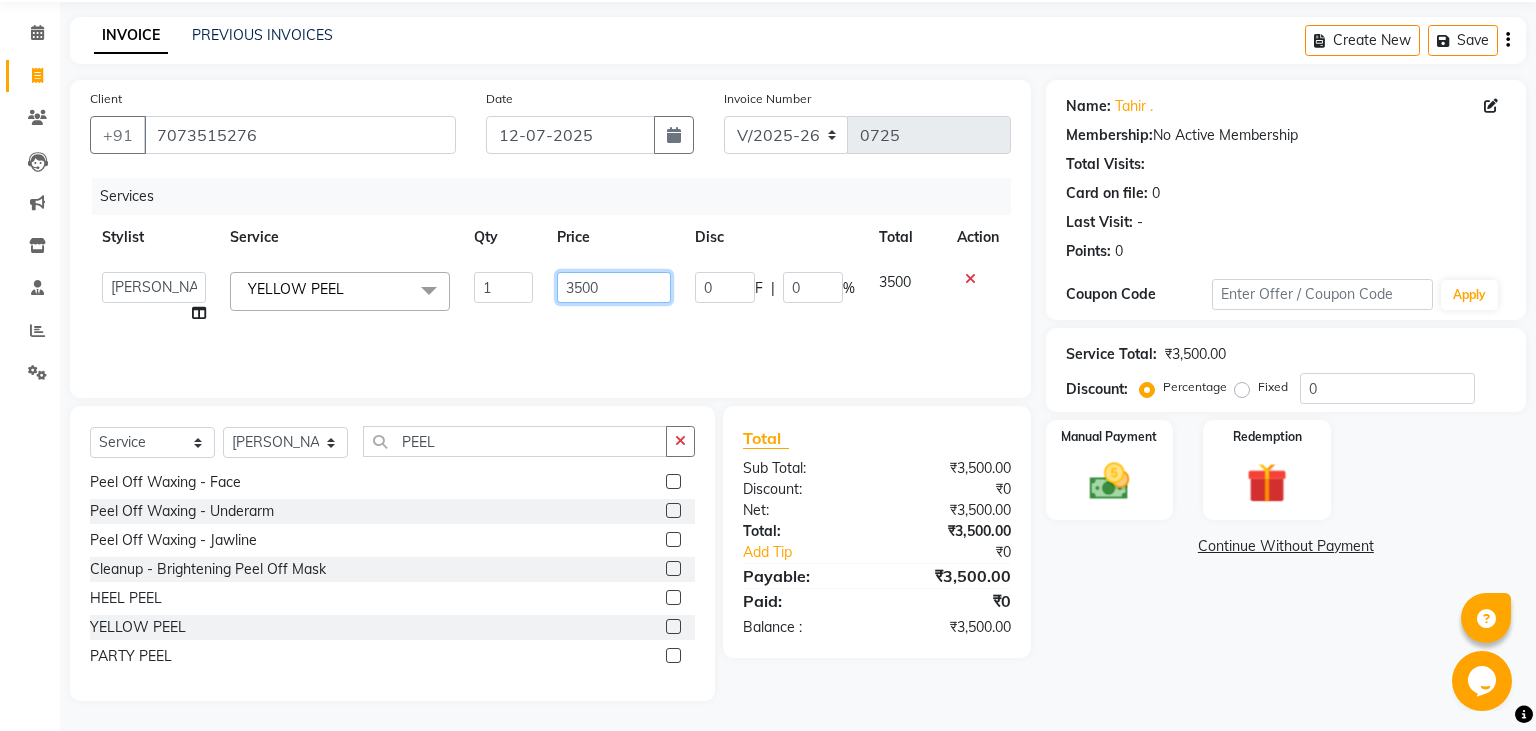 drag, startPoint x: 582, startPoint y: 282, endPoint x: 639, endPoint y: 279, distance: 57.07889 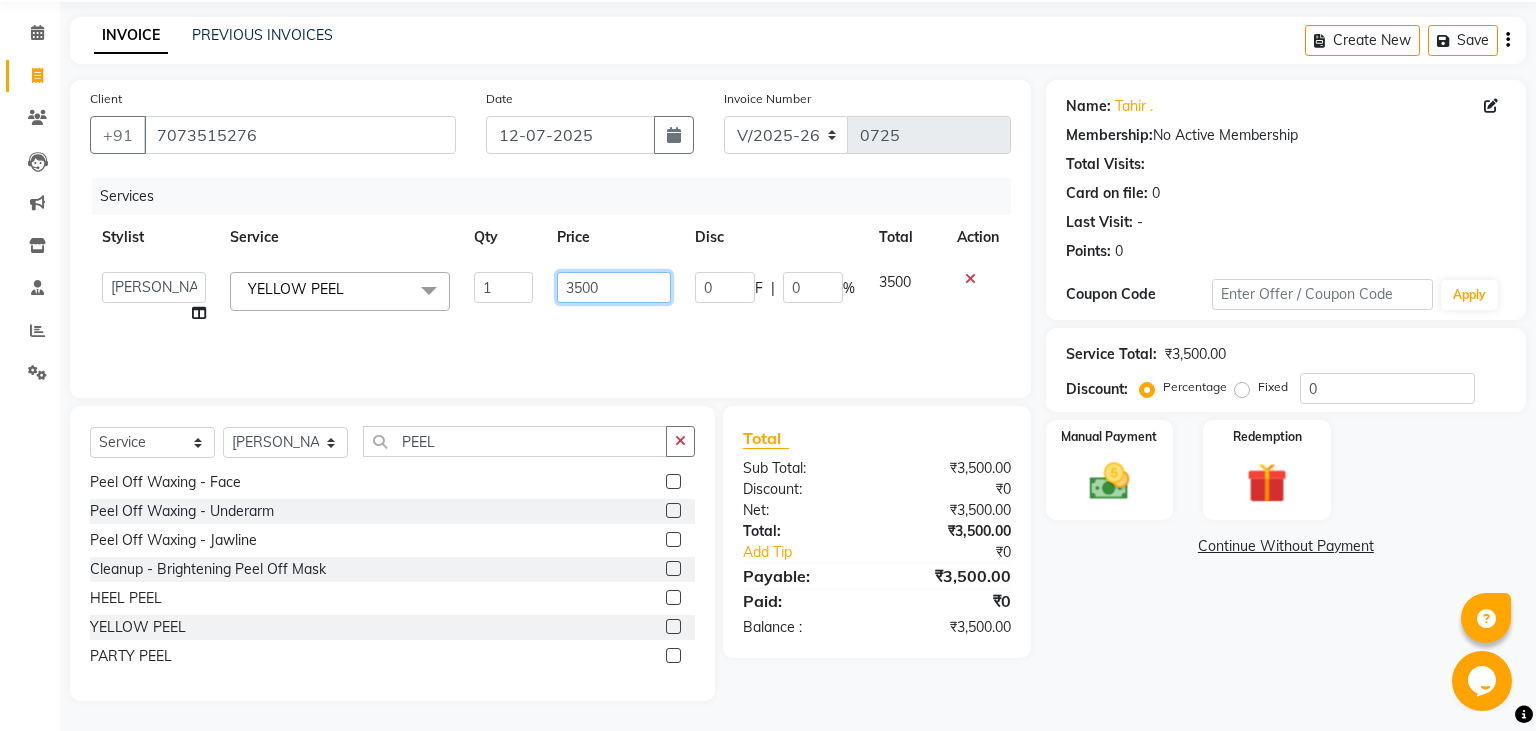 click on "3500" 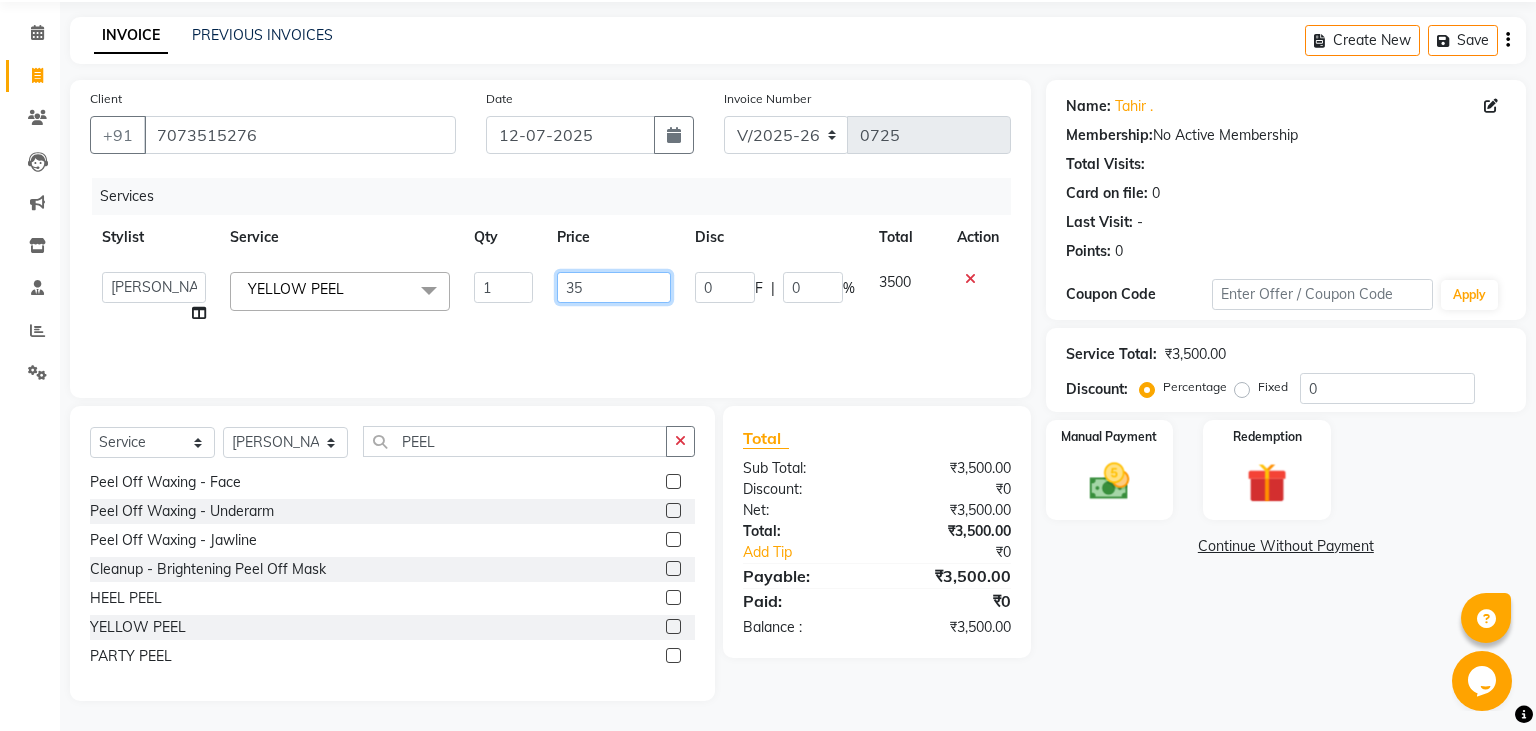 type on "3" 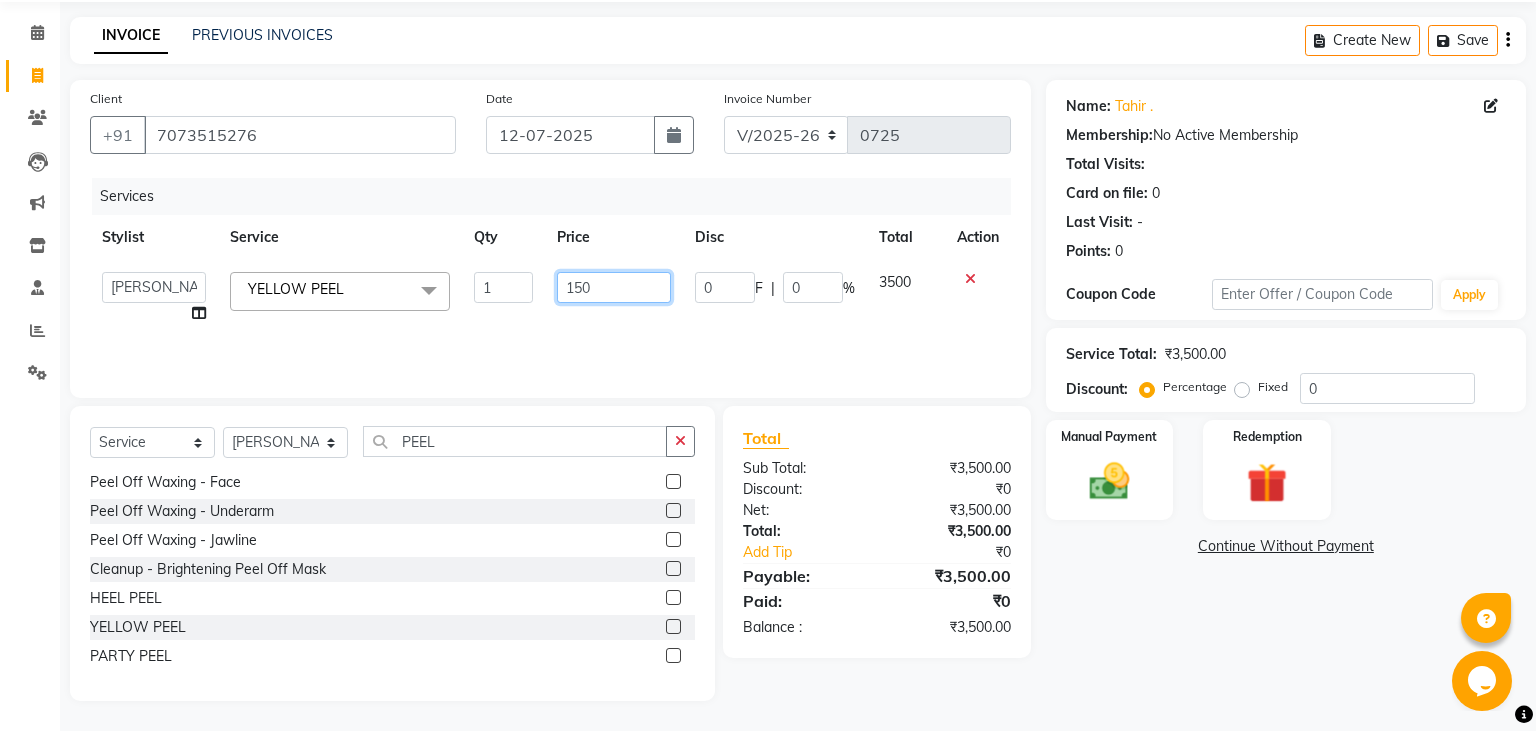 type on "1500" 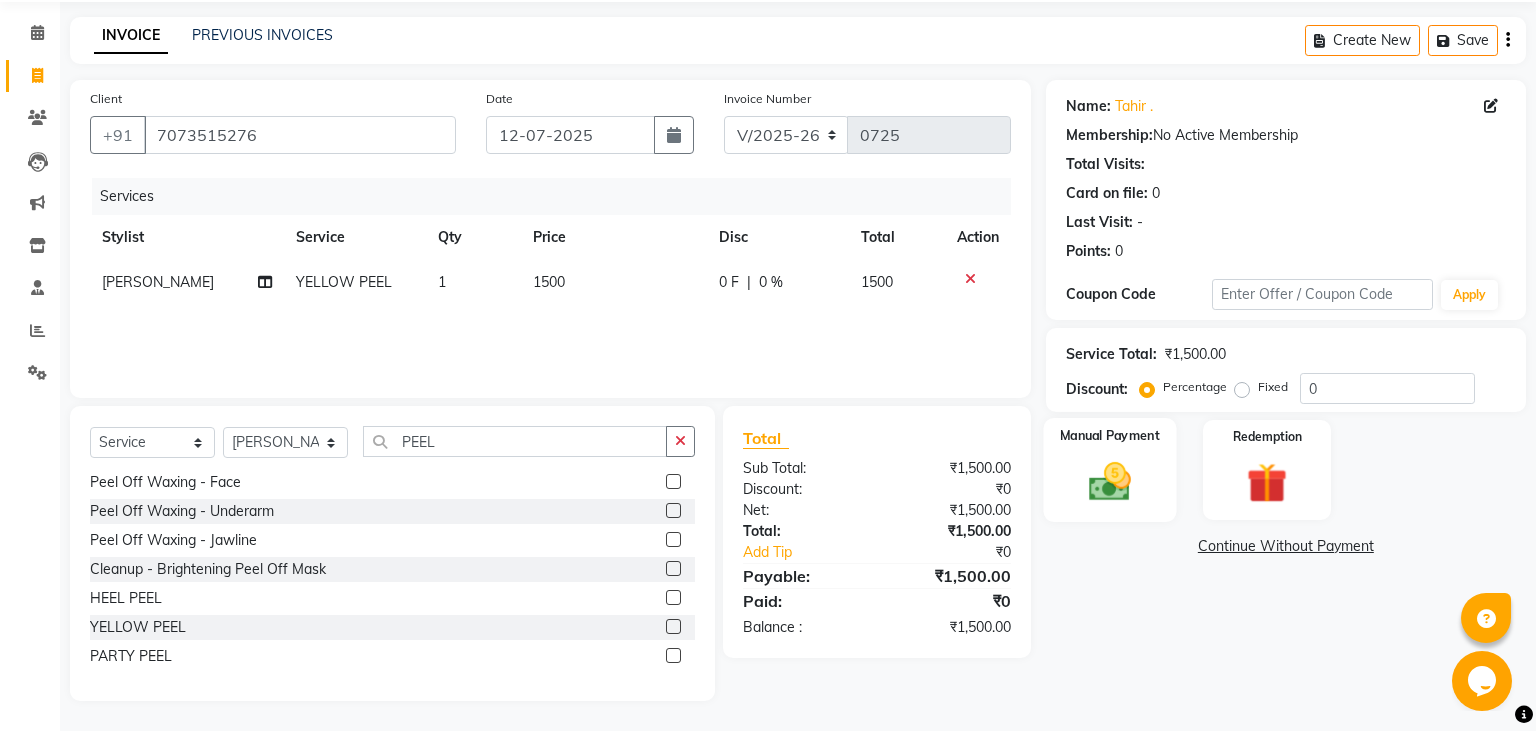 click 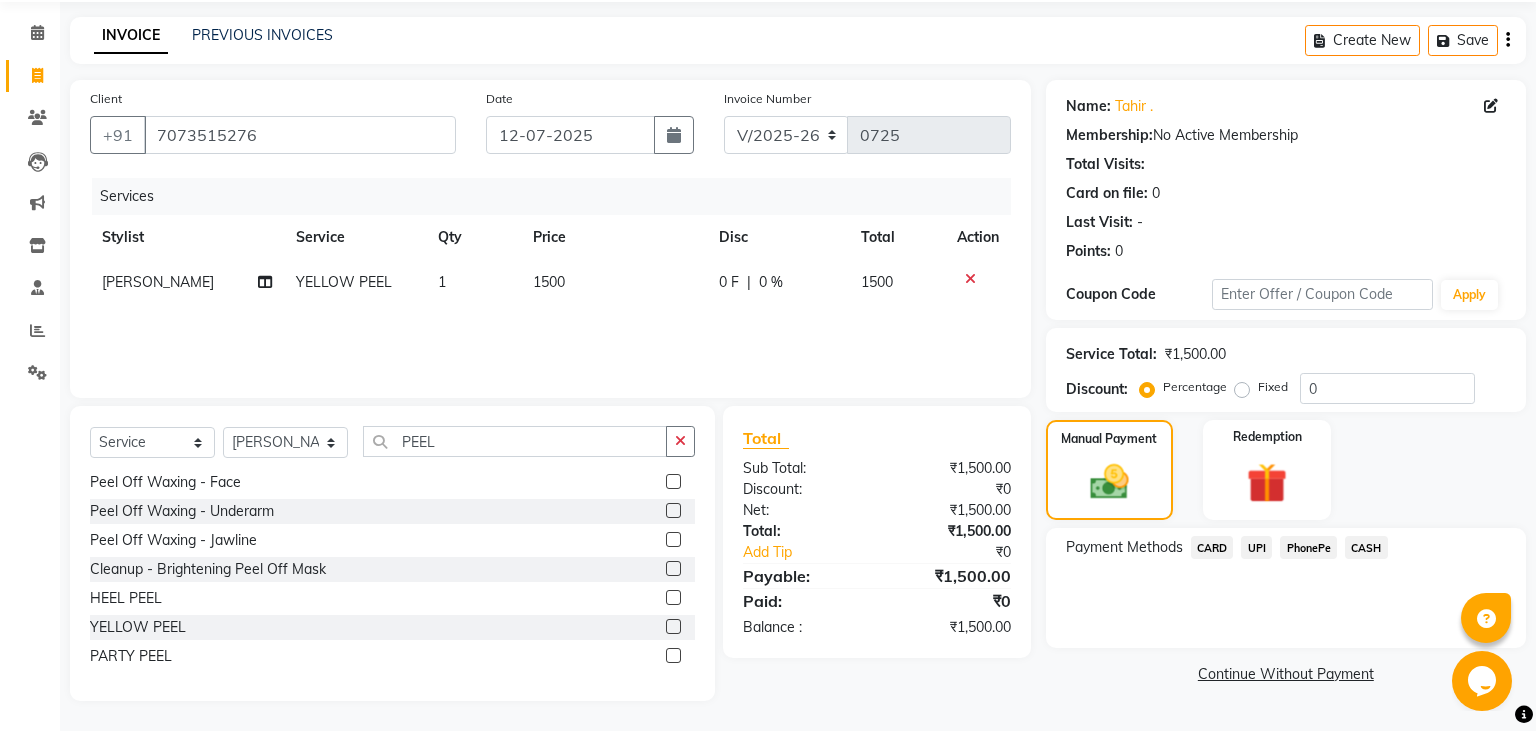 click on "UPI" 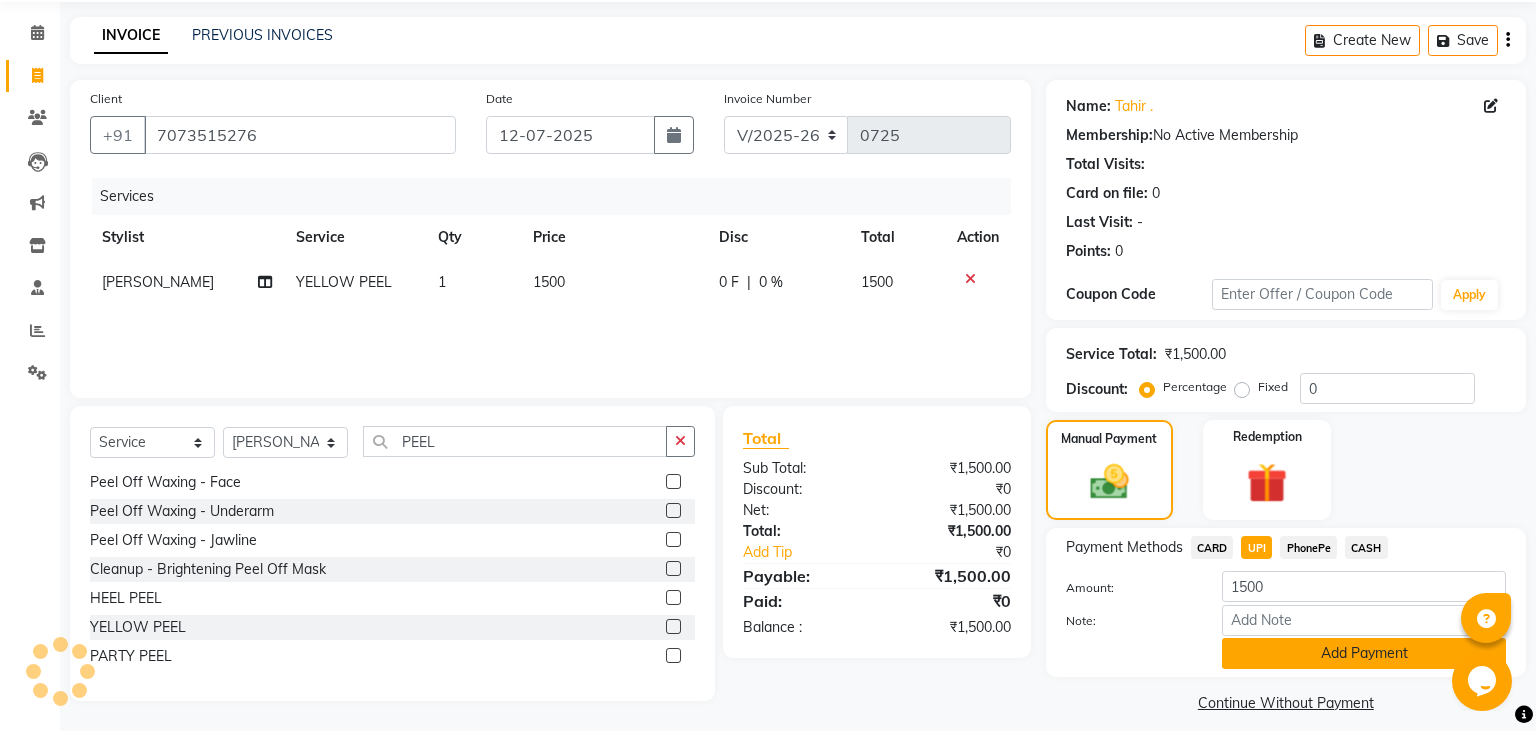click on "Add Payment" 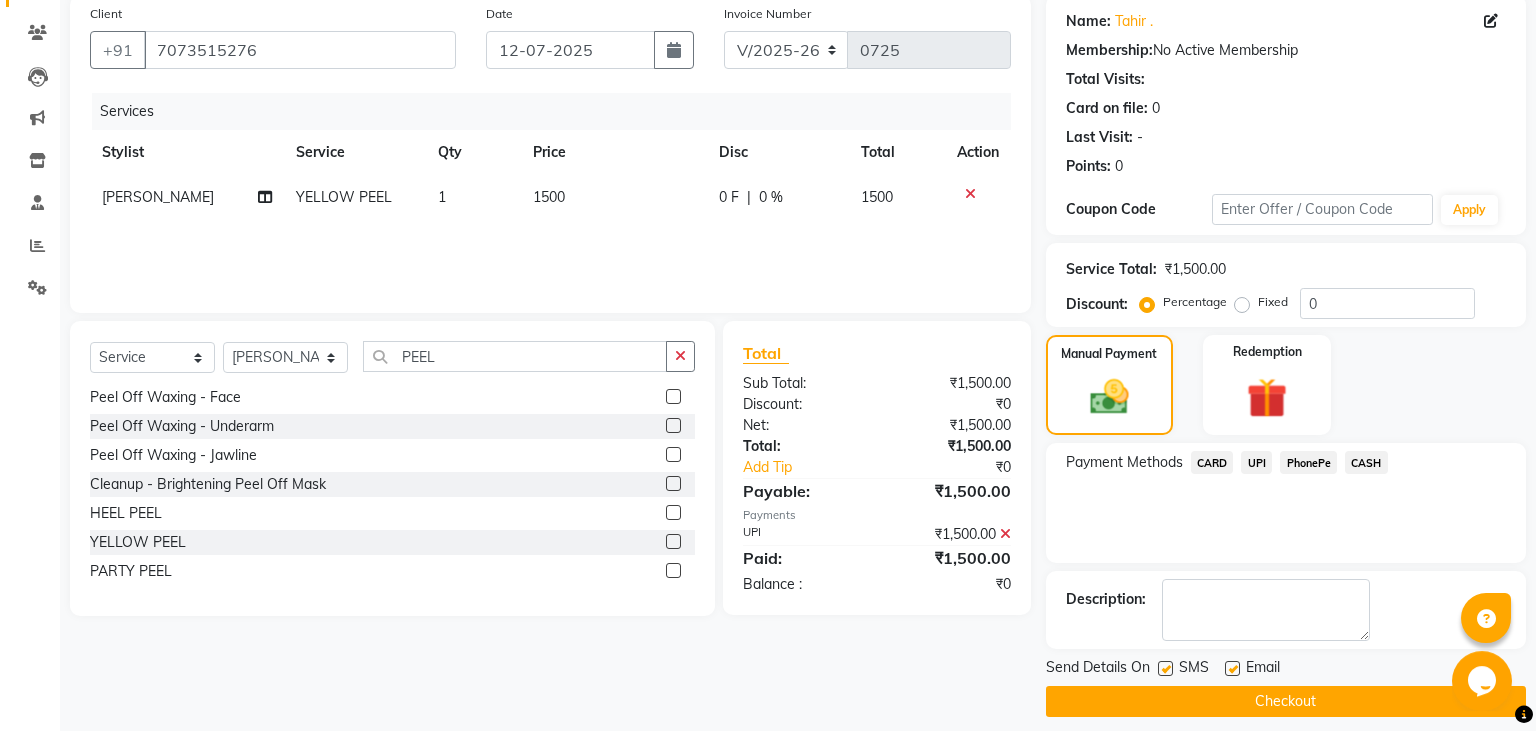 scroll, scrollTop: 169, scrollLeft: 0, axis: vertical 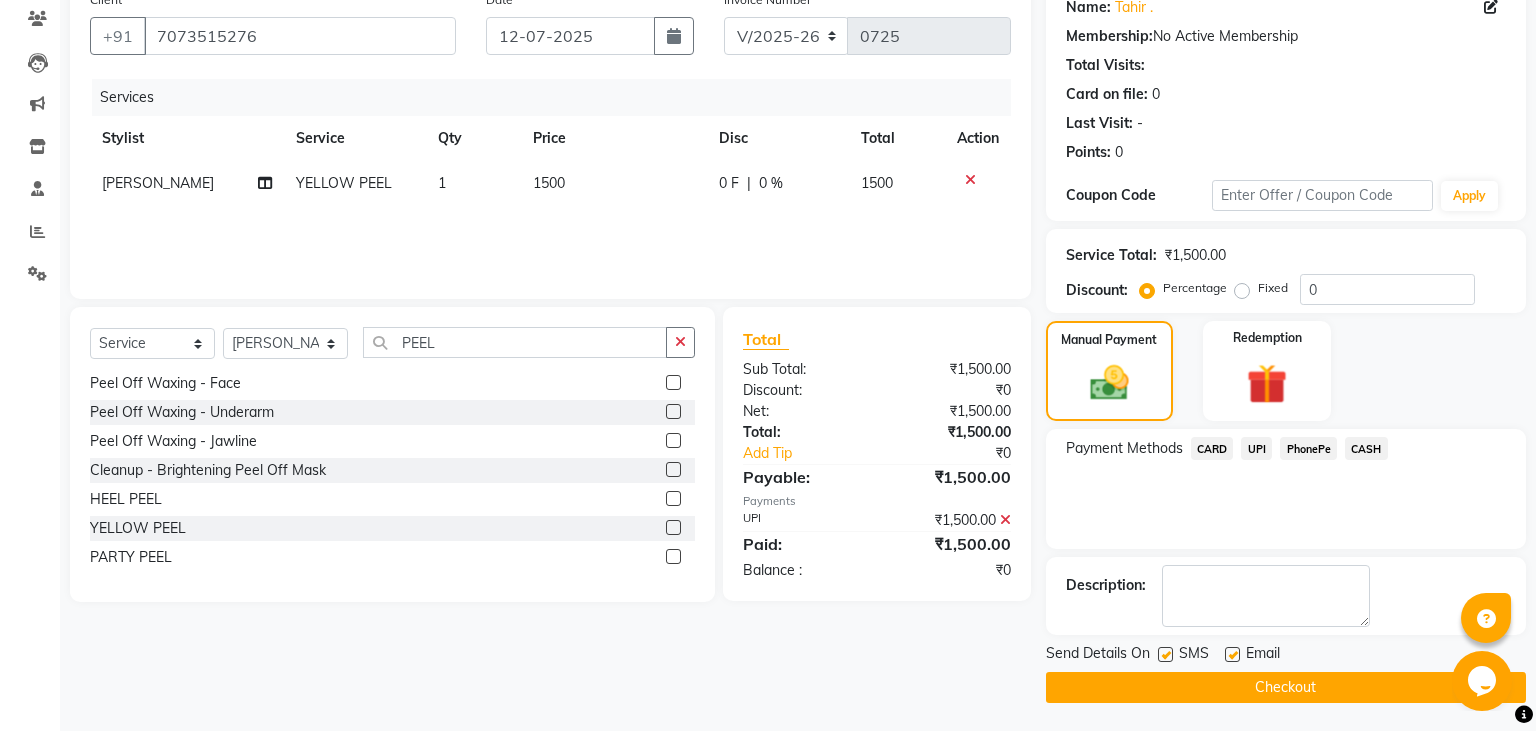 click 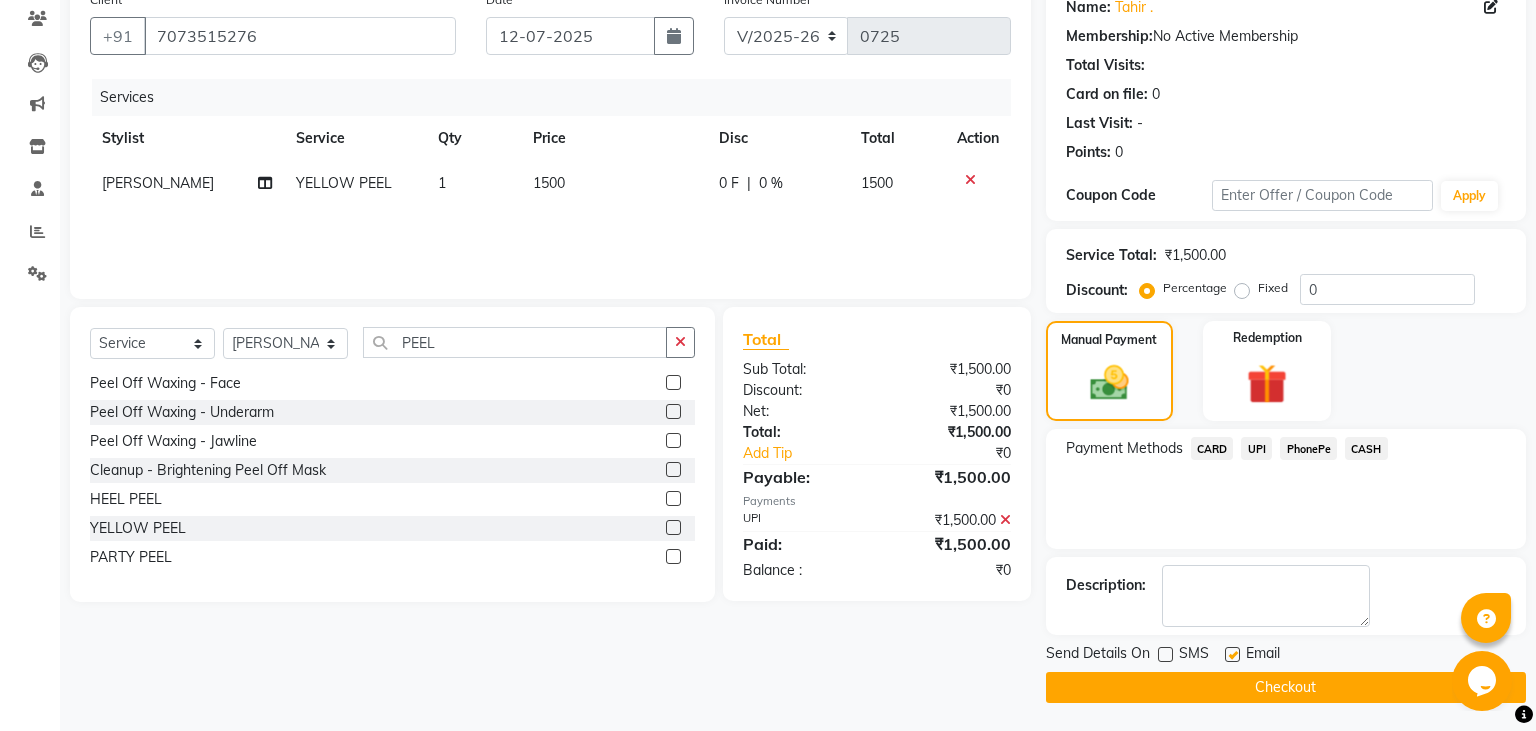 click on "Checkout" 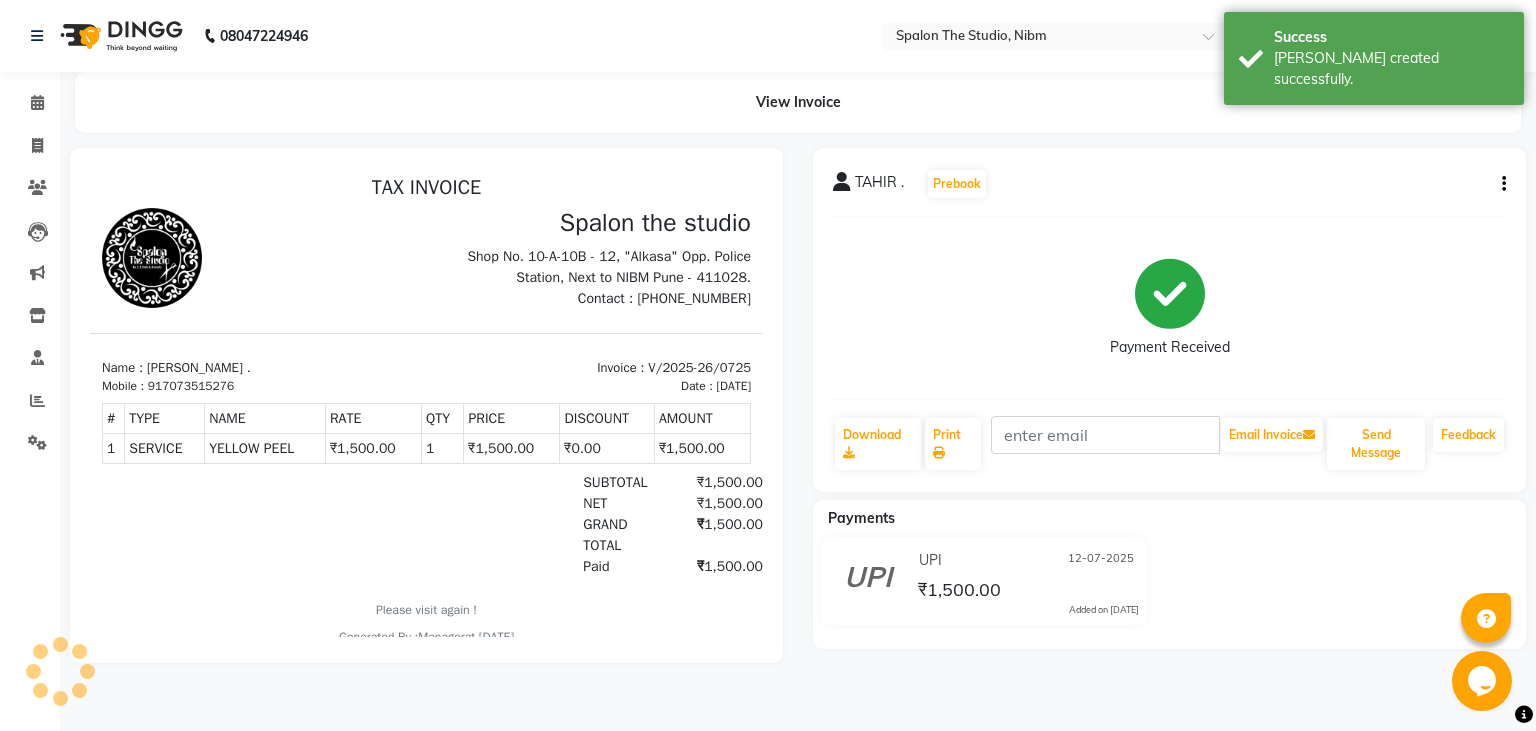 scroll, scrollTop: 0, scrollLeft: 0, axis: both 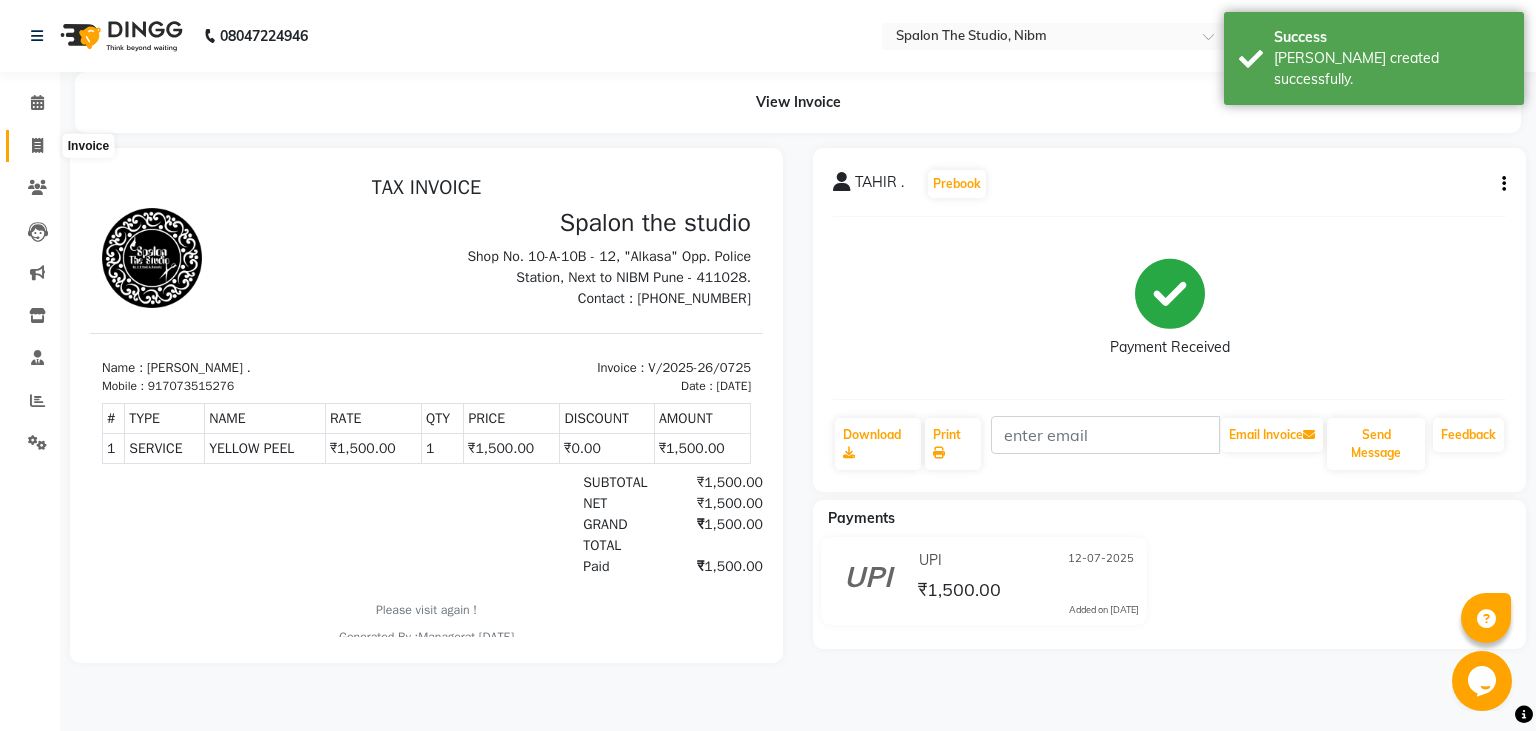 click 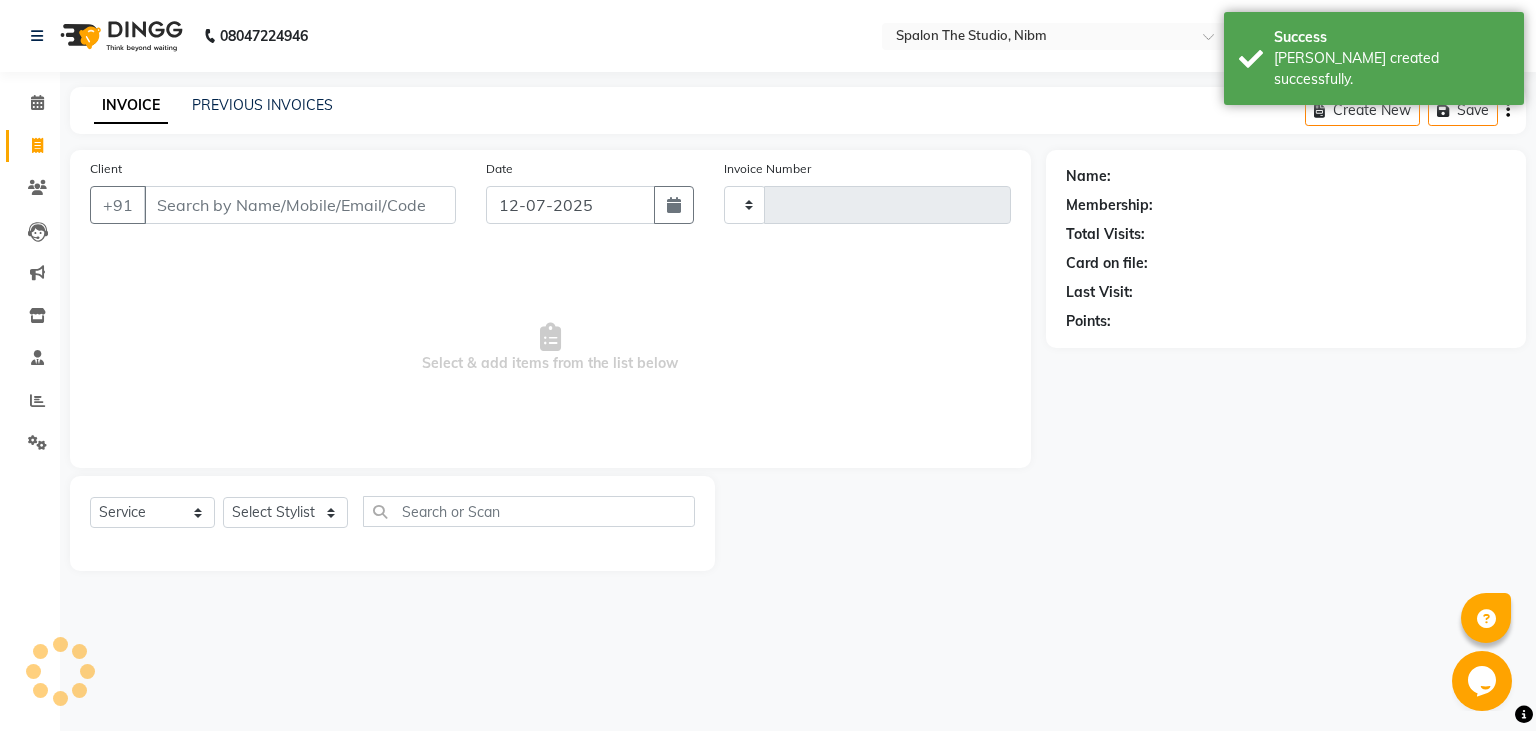 type on "0726" 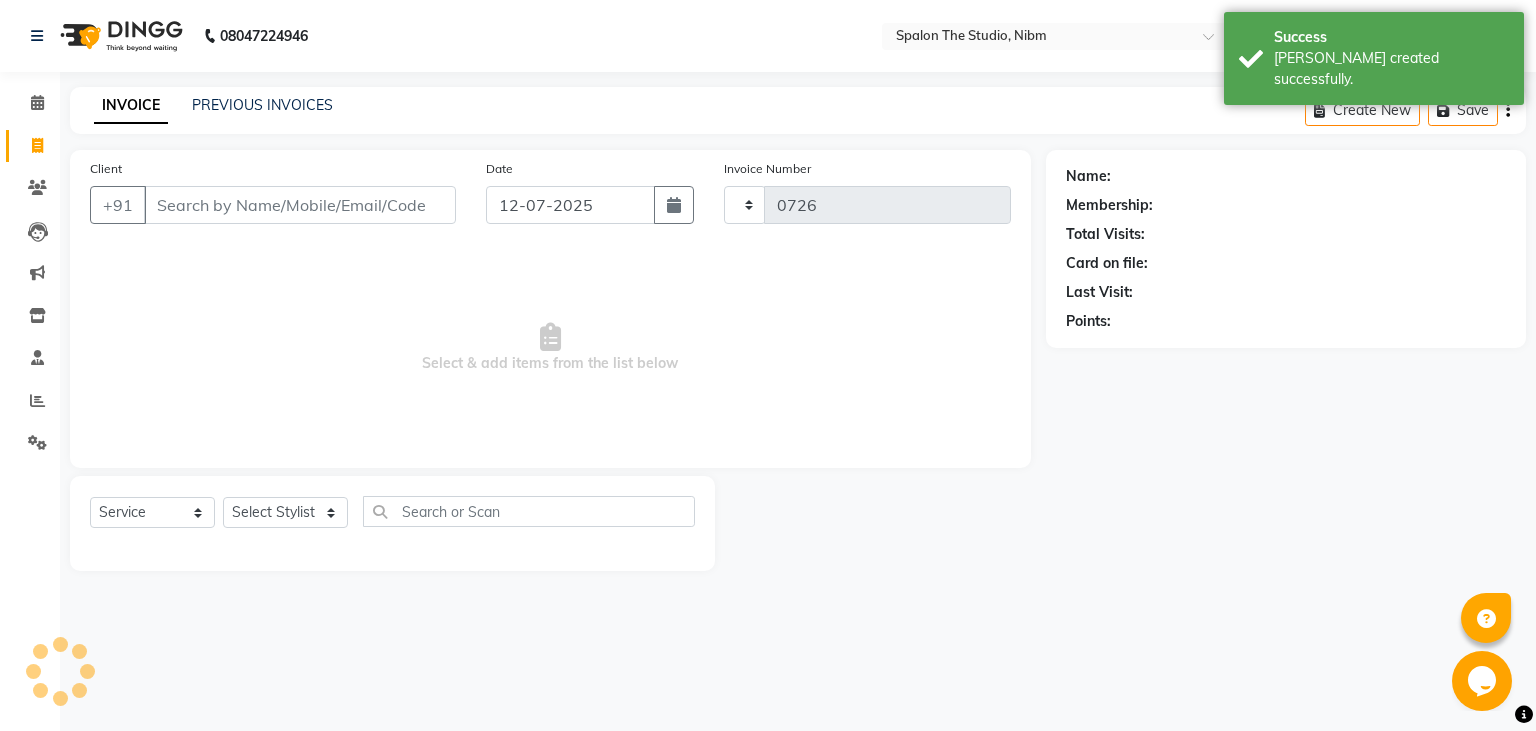 select on "6119" 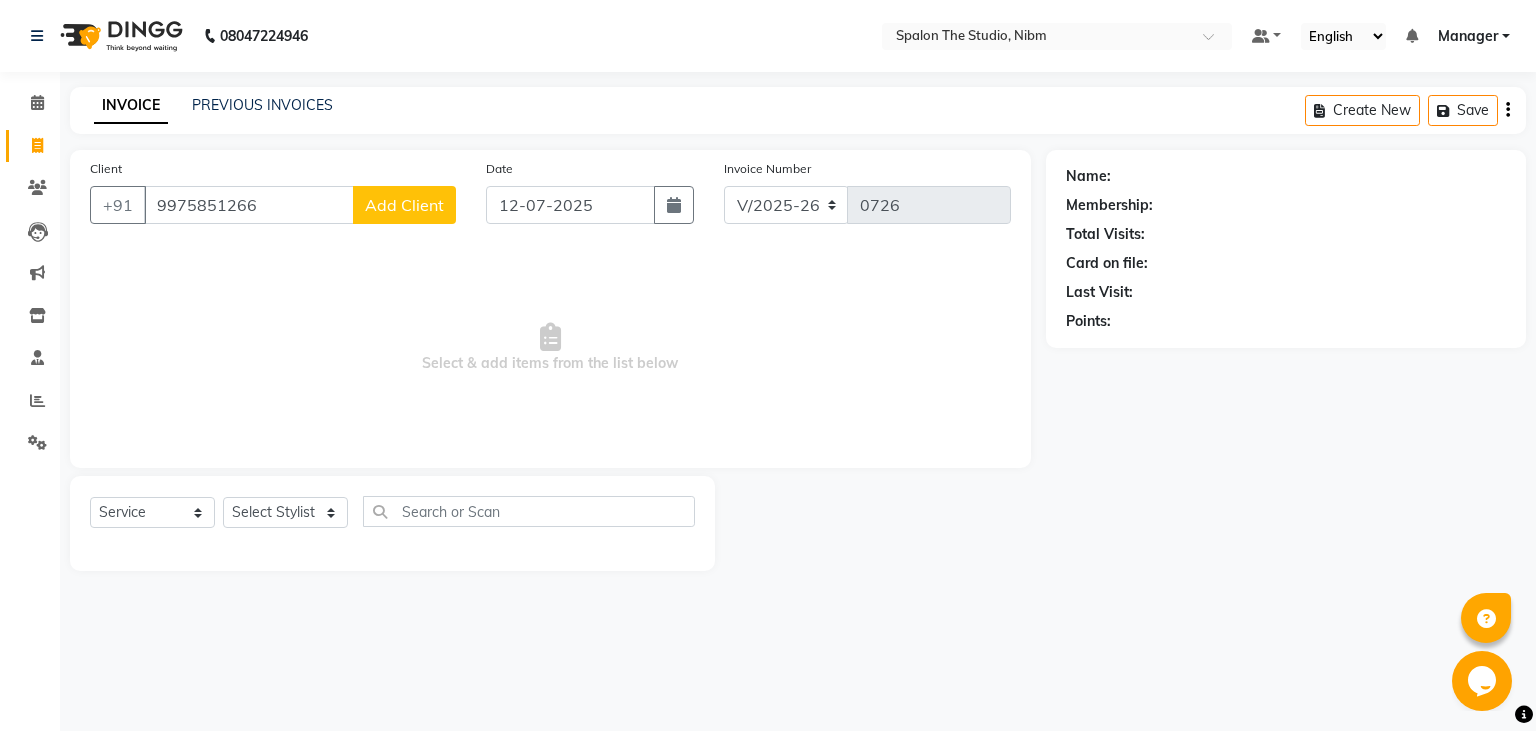 type on "9975851266" 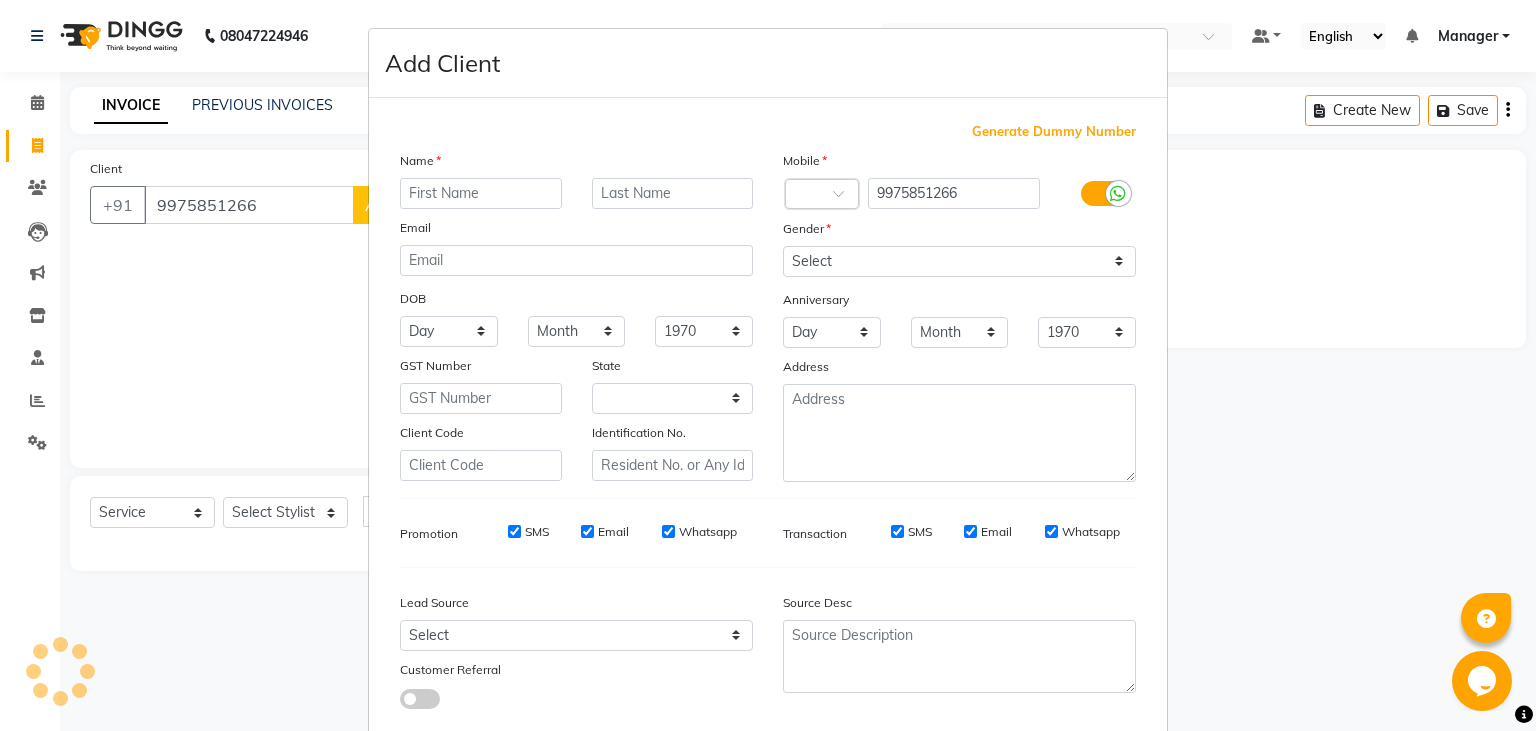select on "22" 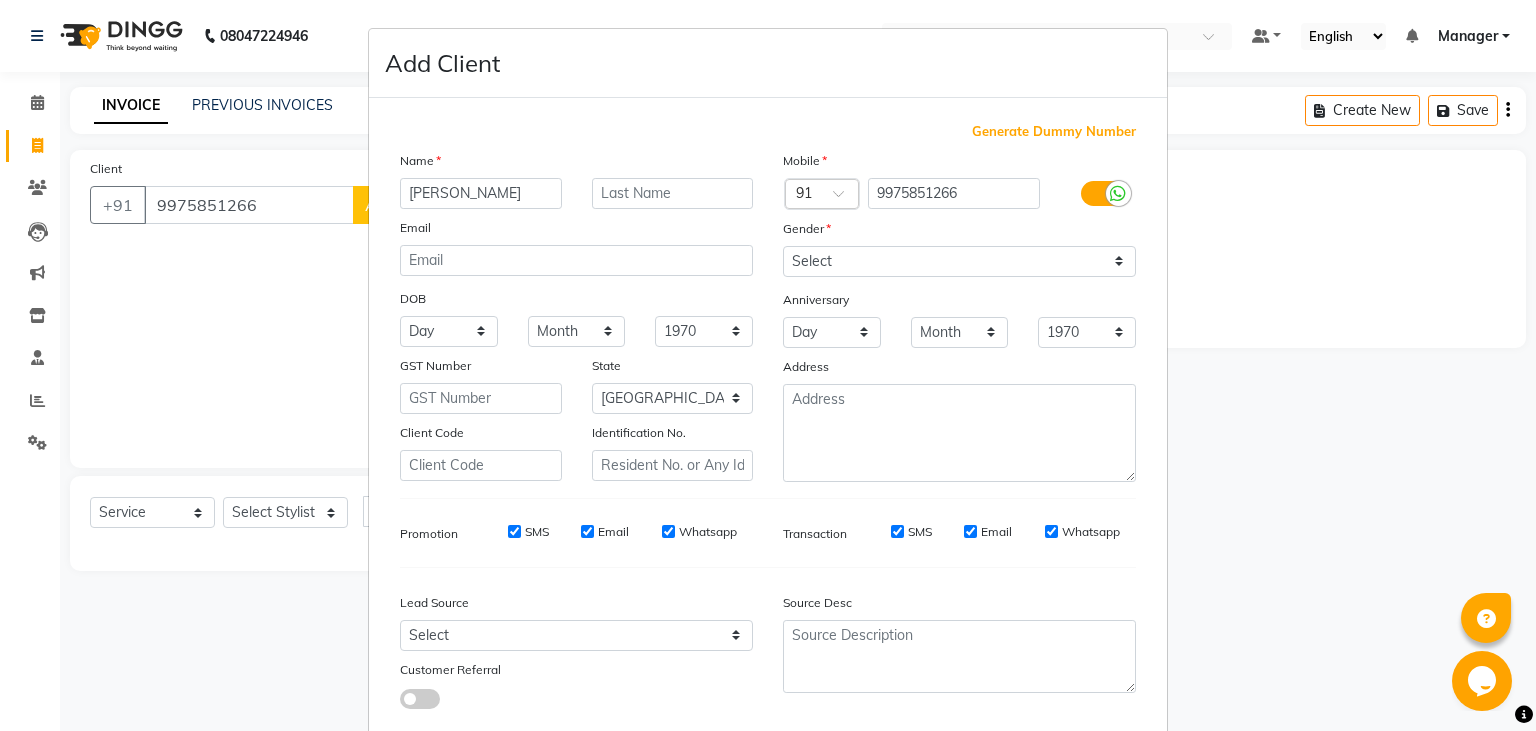type on "[PERSON_NAME]" 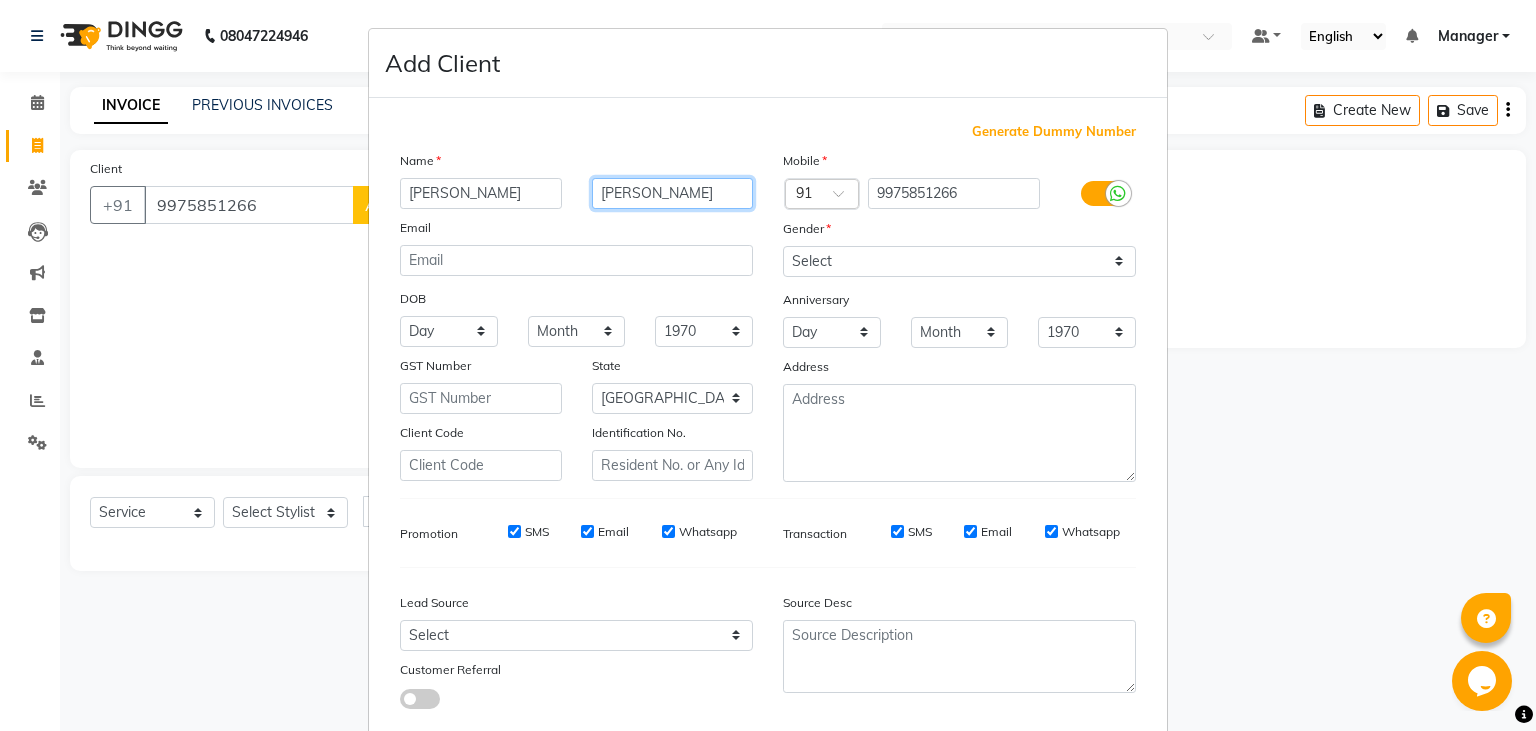 type on "[PERSON_NAME]" 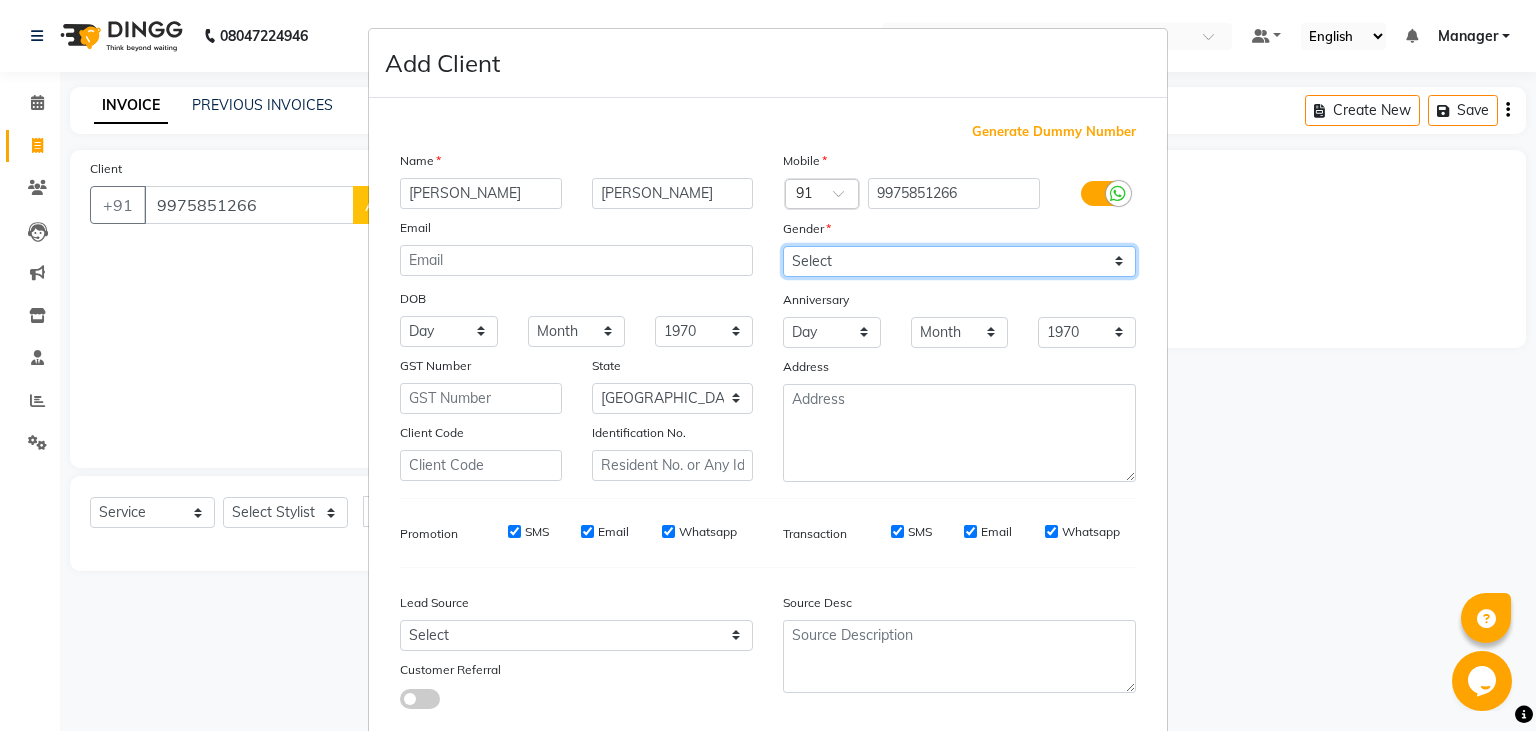 click on "Select [DEMOGRAPHIC_DATA] [DEMOGRAPHIC_DATA] Other Prefer Not To Say" at bounding box center (959, 261) 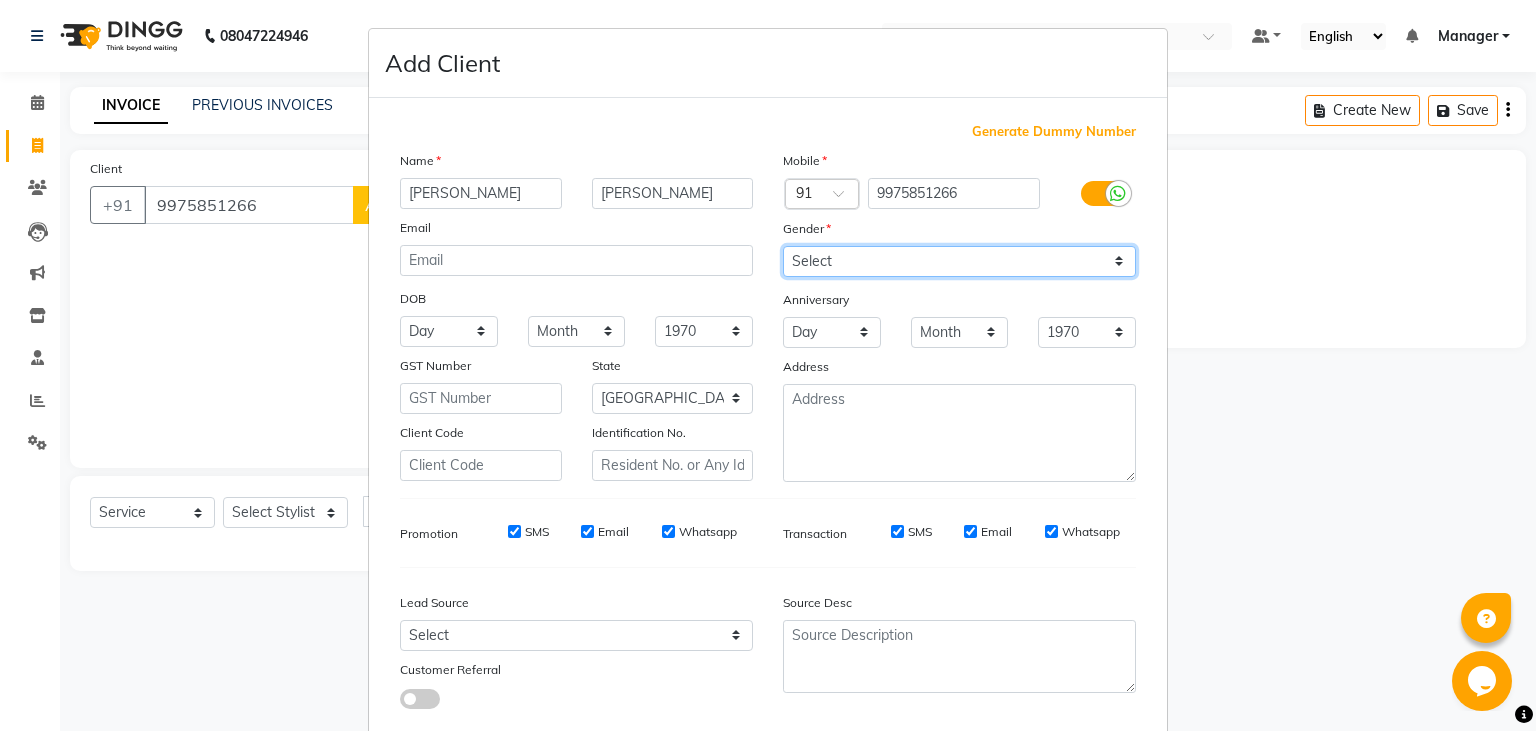click on "[DEMOGRAPHIC_DATA]" at bounding box center (0, 0) 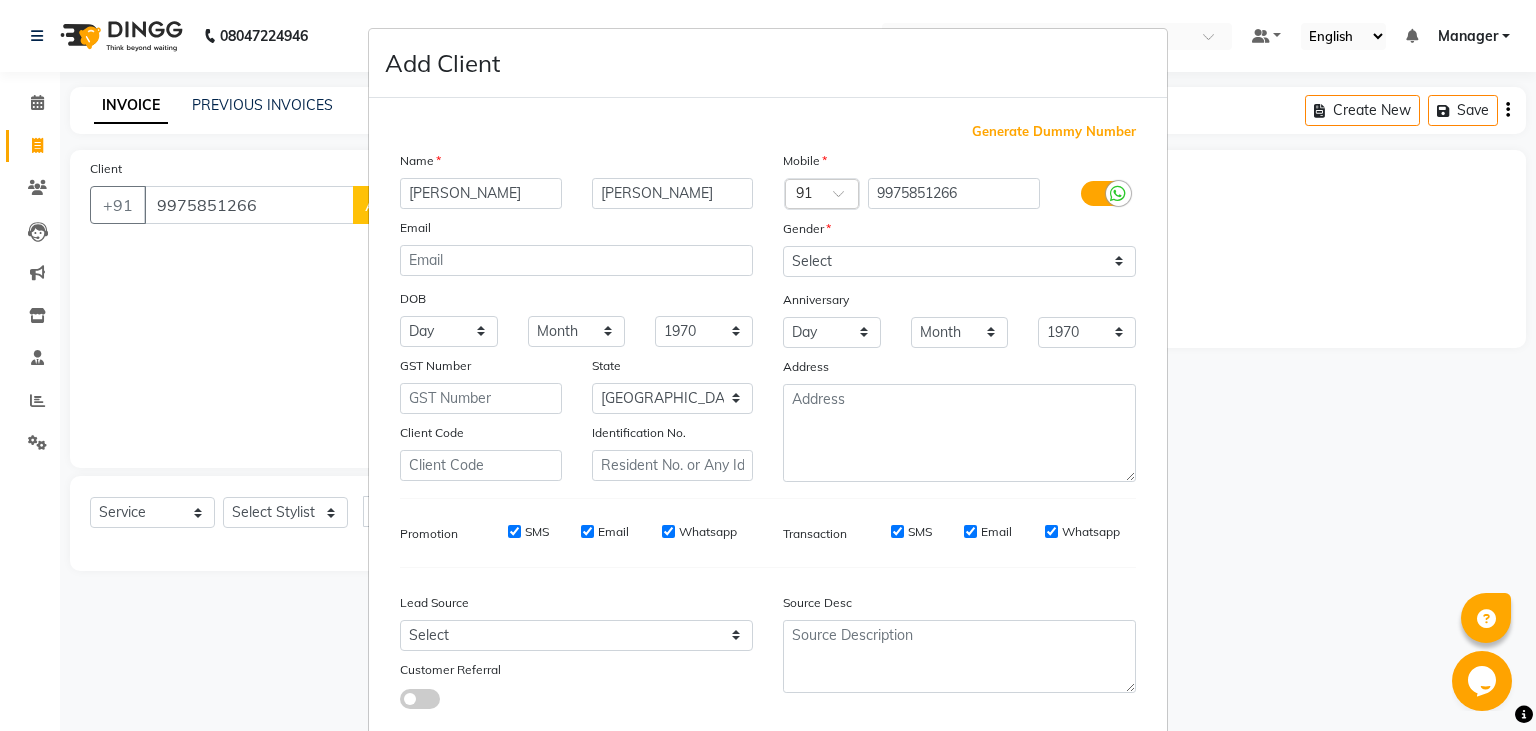 scroll, scrollTop: 121, scrollLeft: 0, axis: vertical 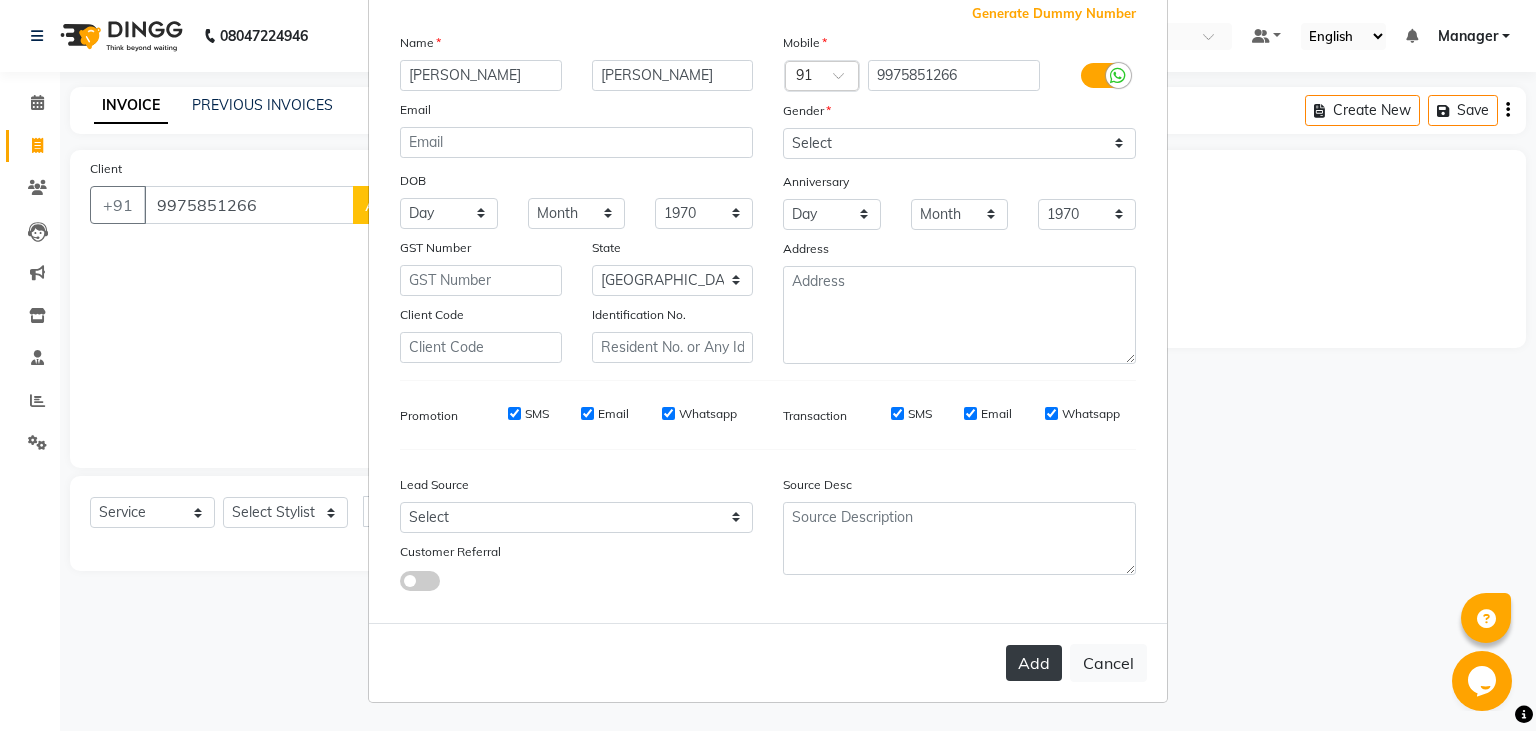 click on "Add" at bounding box center [1034, 663] 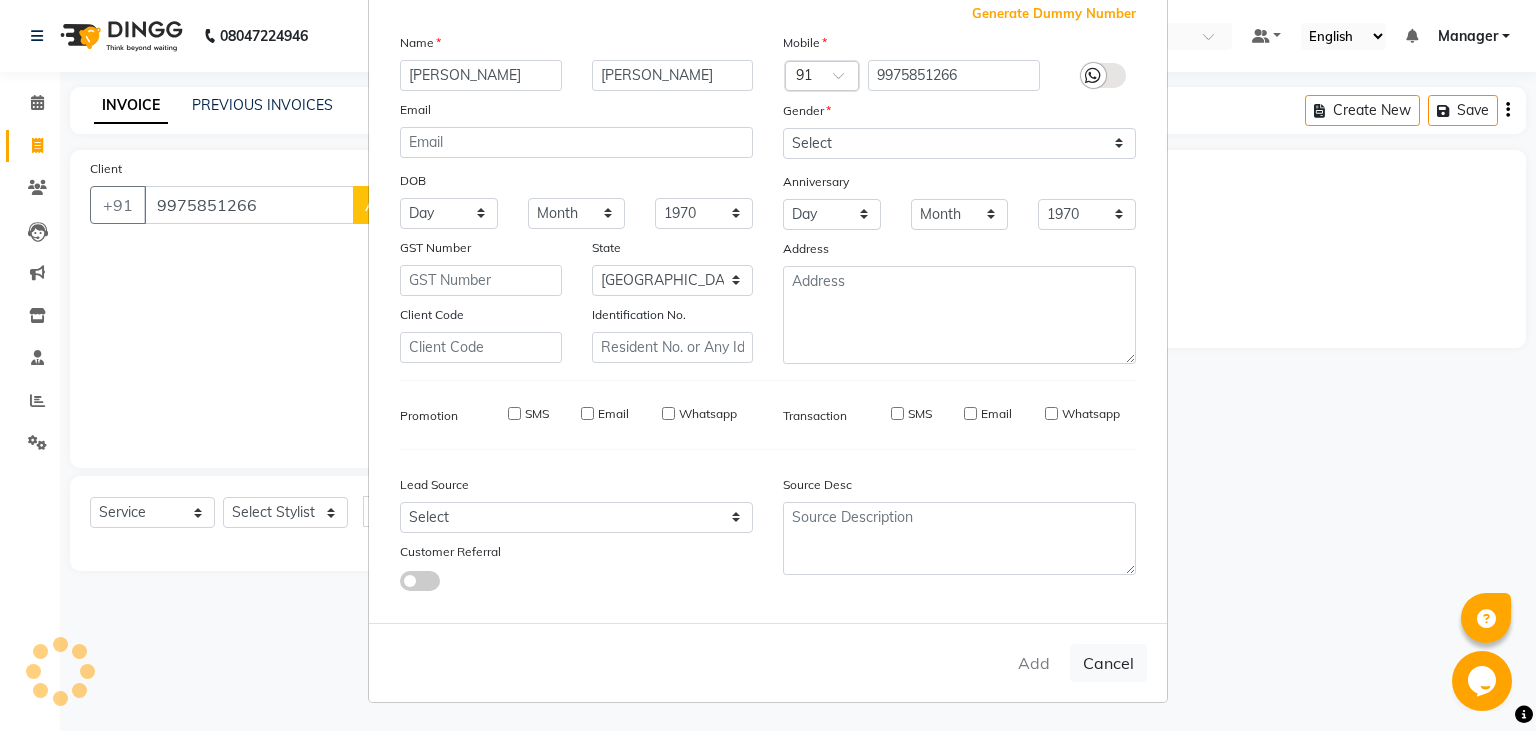 type 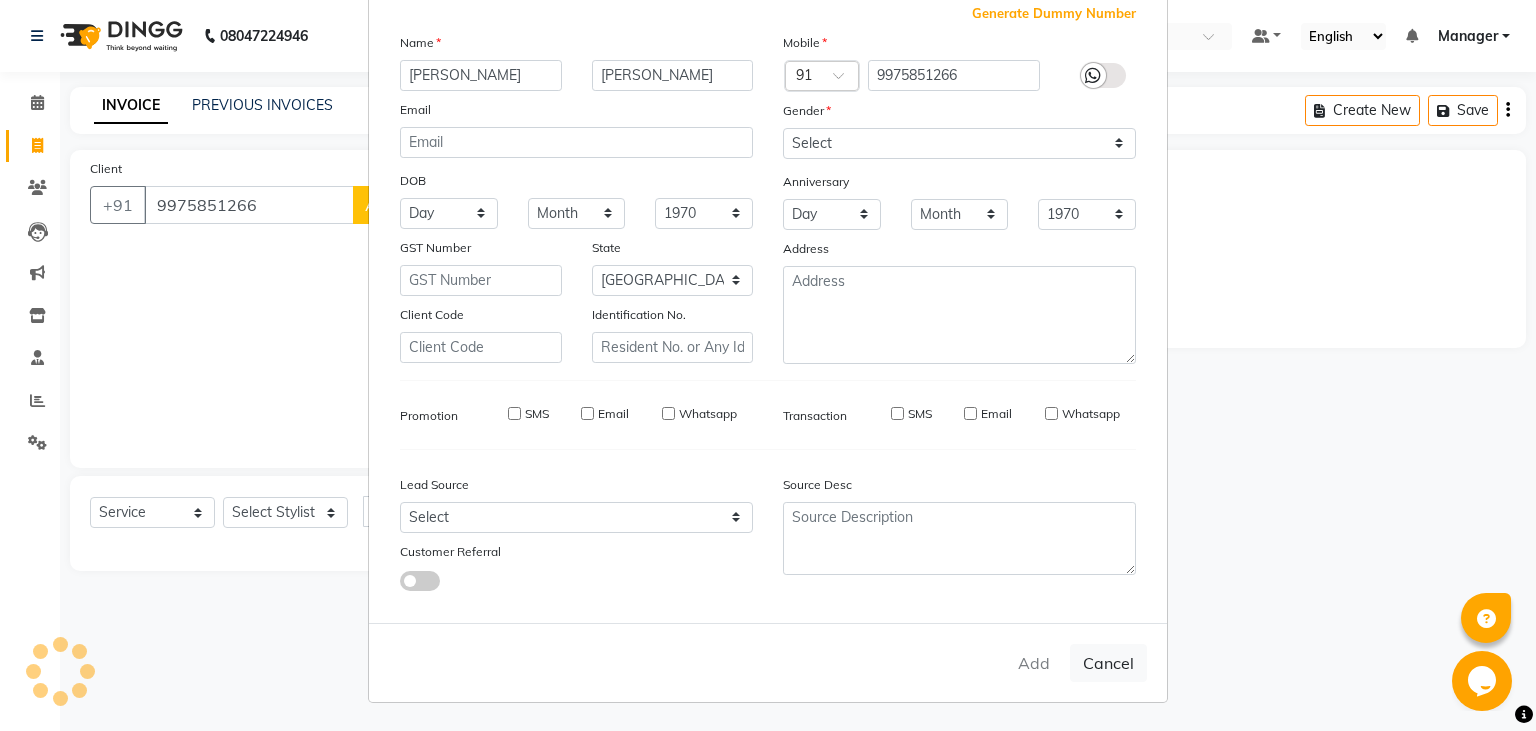 type 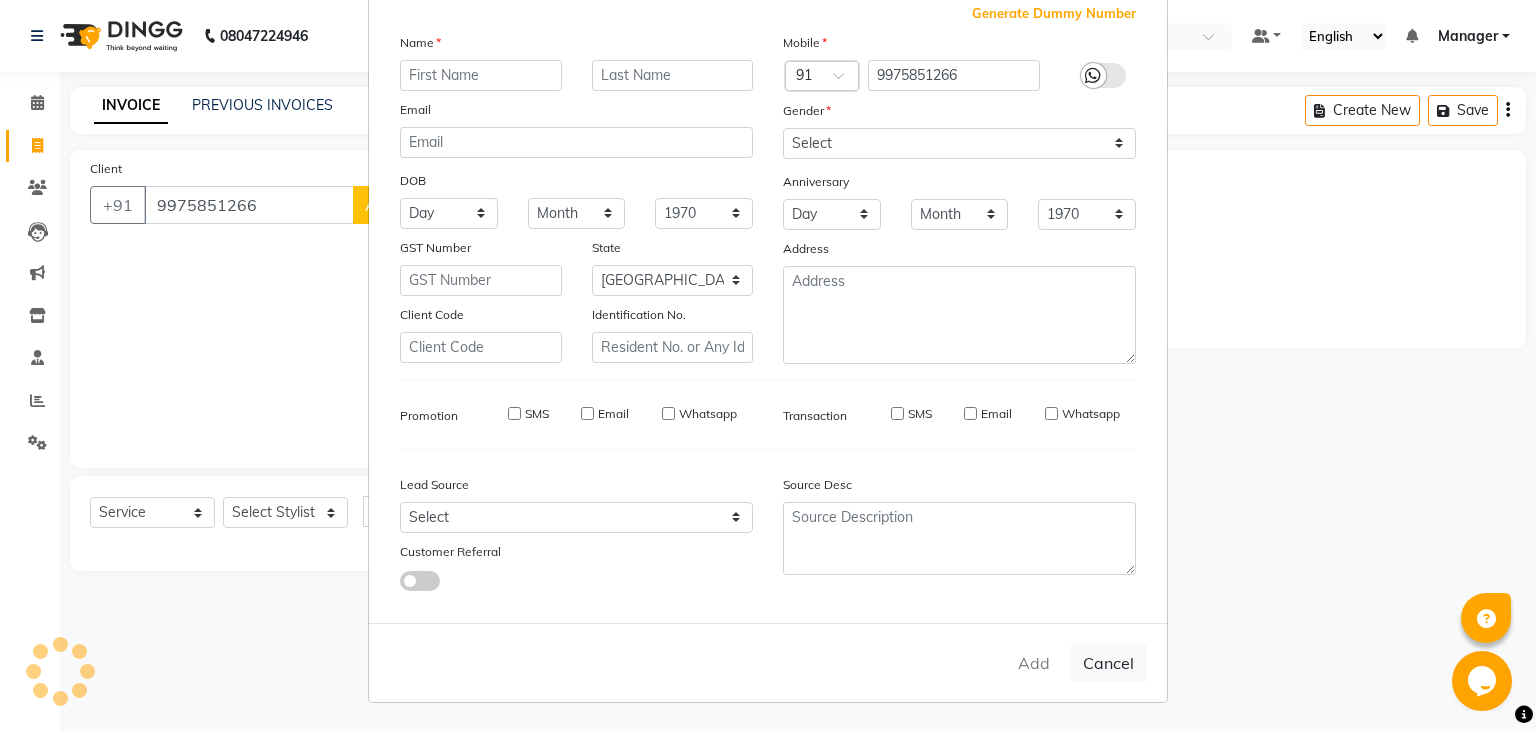 select 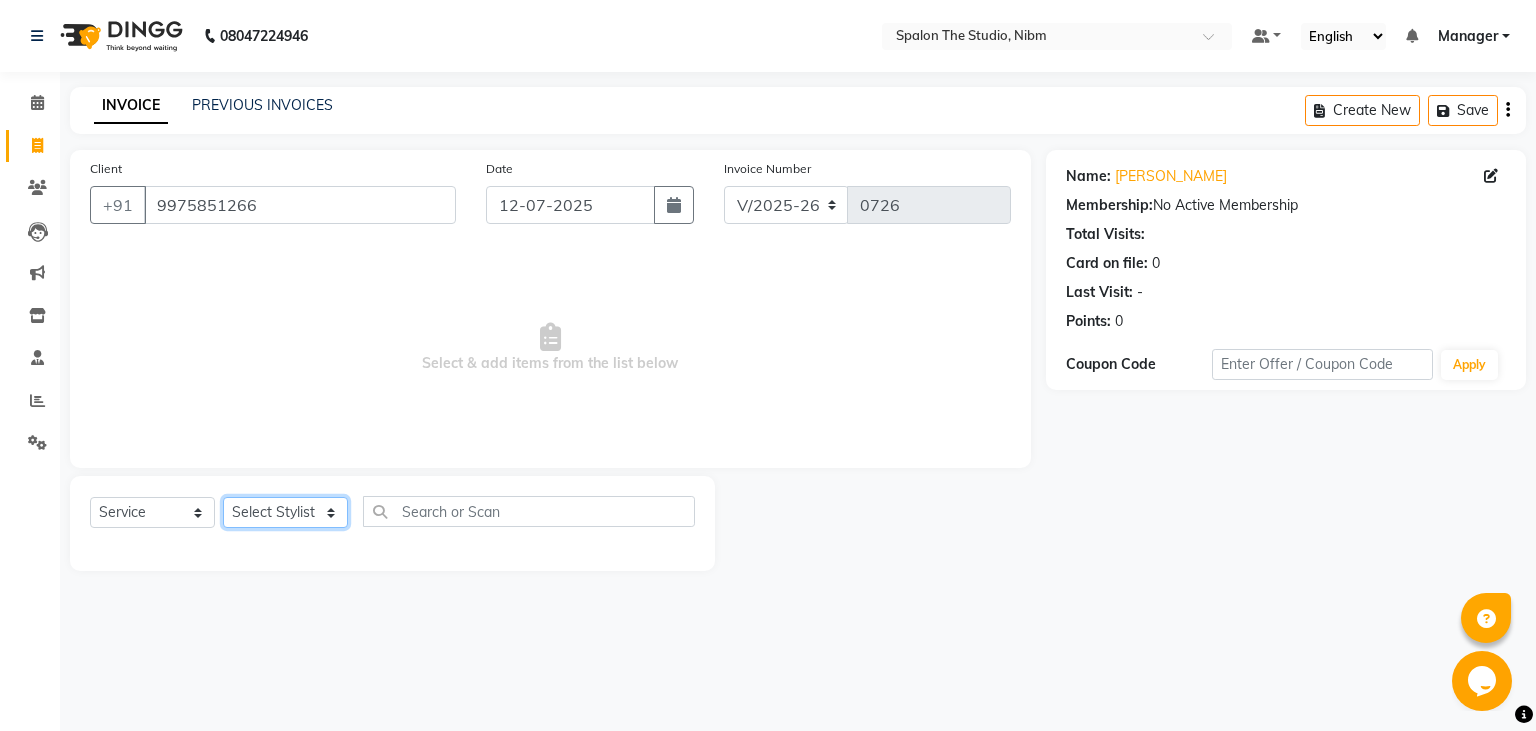 click on "Select Stylist AAYAT ARMAN [PERSON_NAME] [PERSON_NAME] [PERSON_NAME] Manager [PERSON_NAME] [PERSON_NAME] SUMIT [PERSON_NAME]" 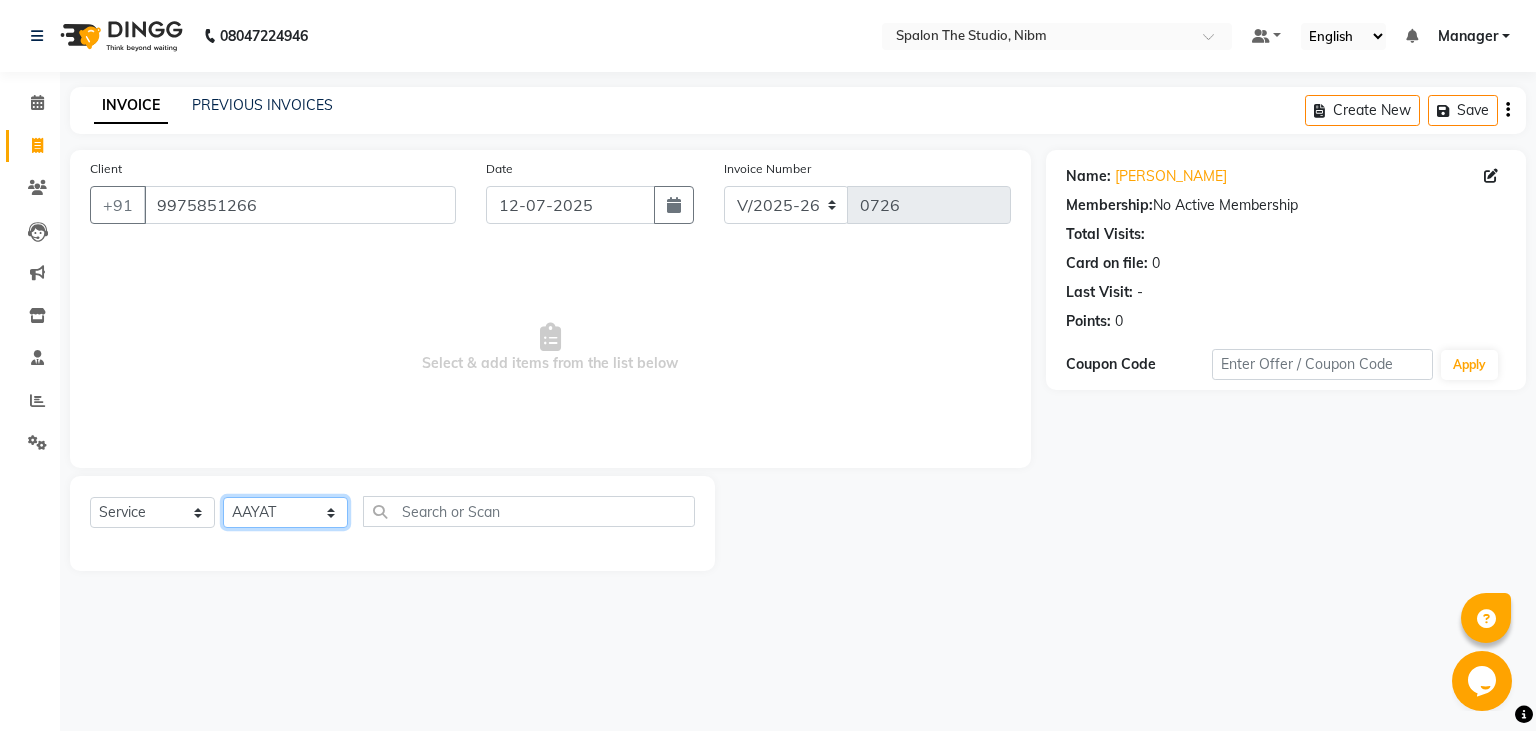 click on "AAYAT" 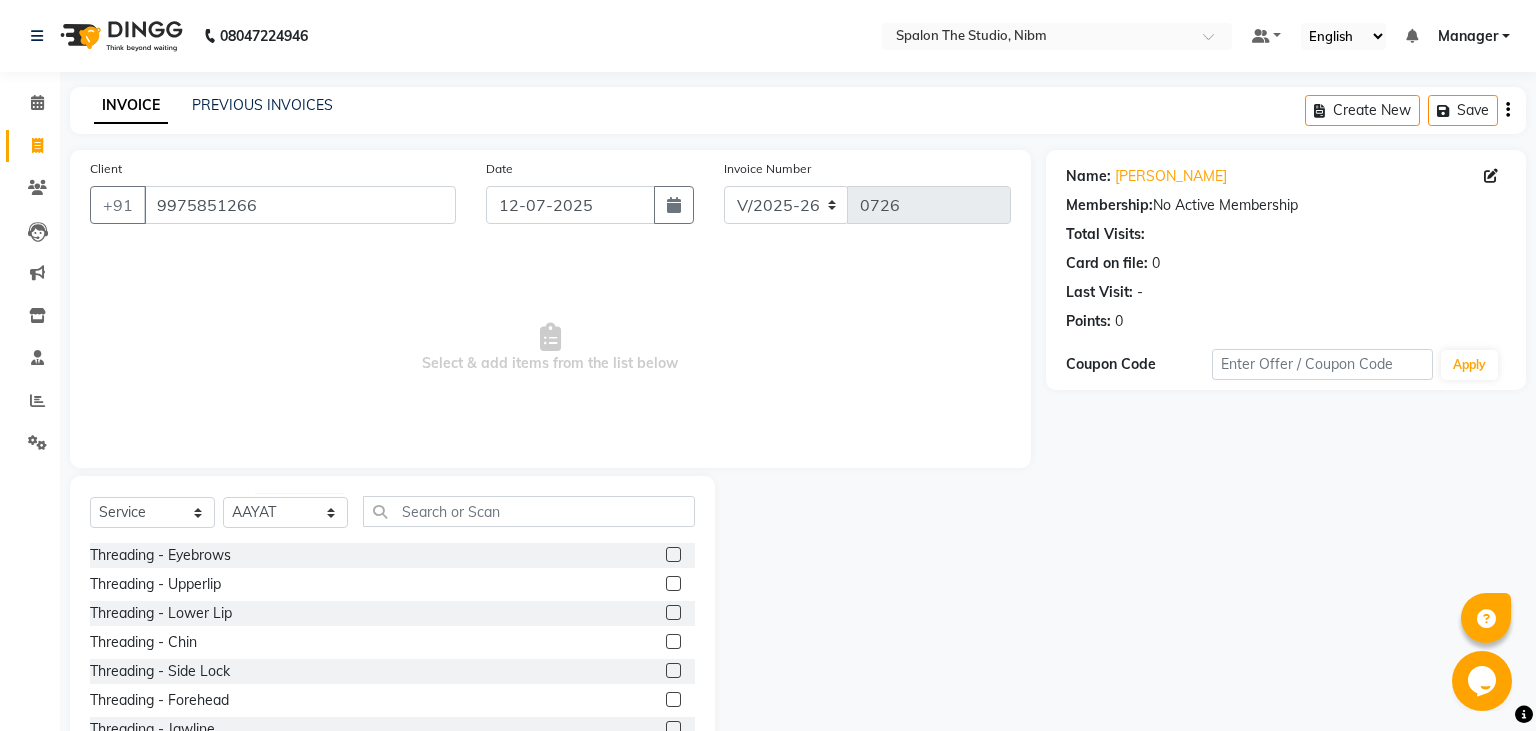 click 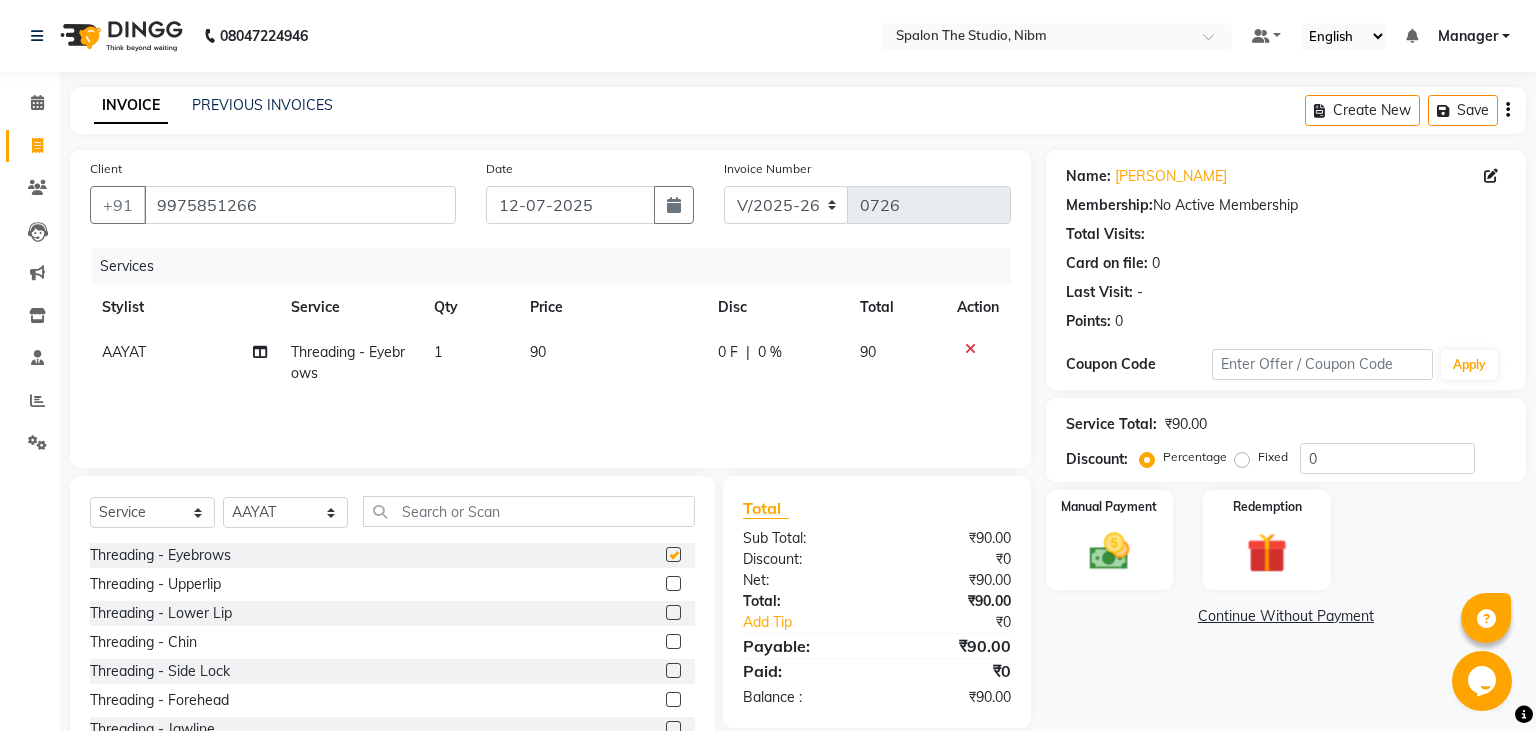 checkbox on "false" 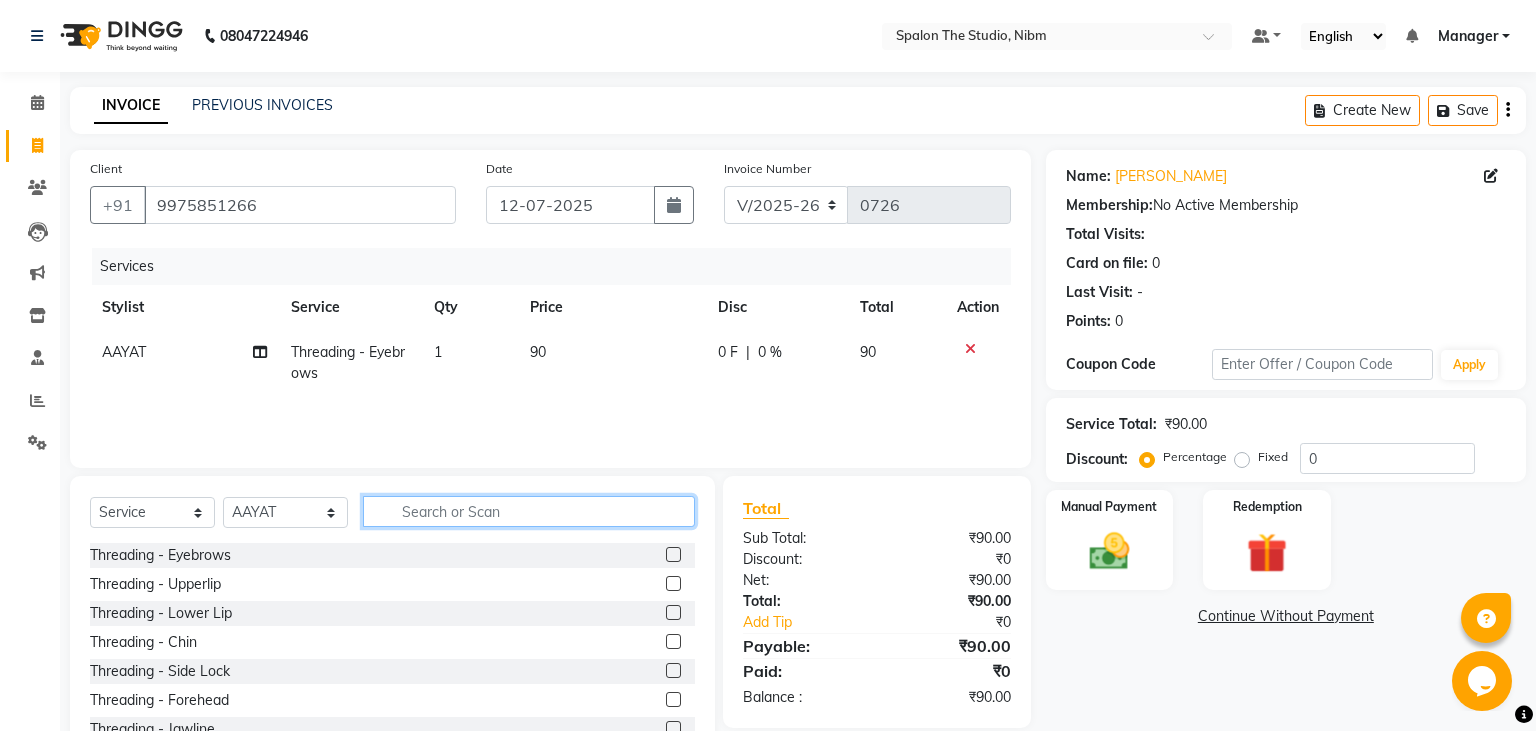 click 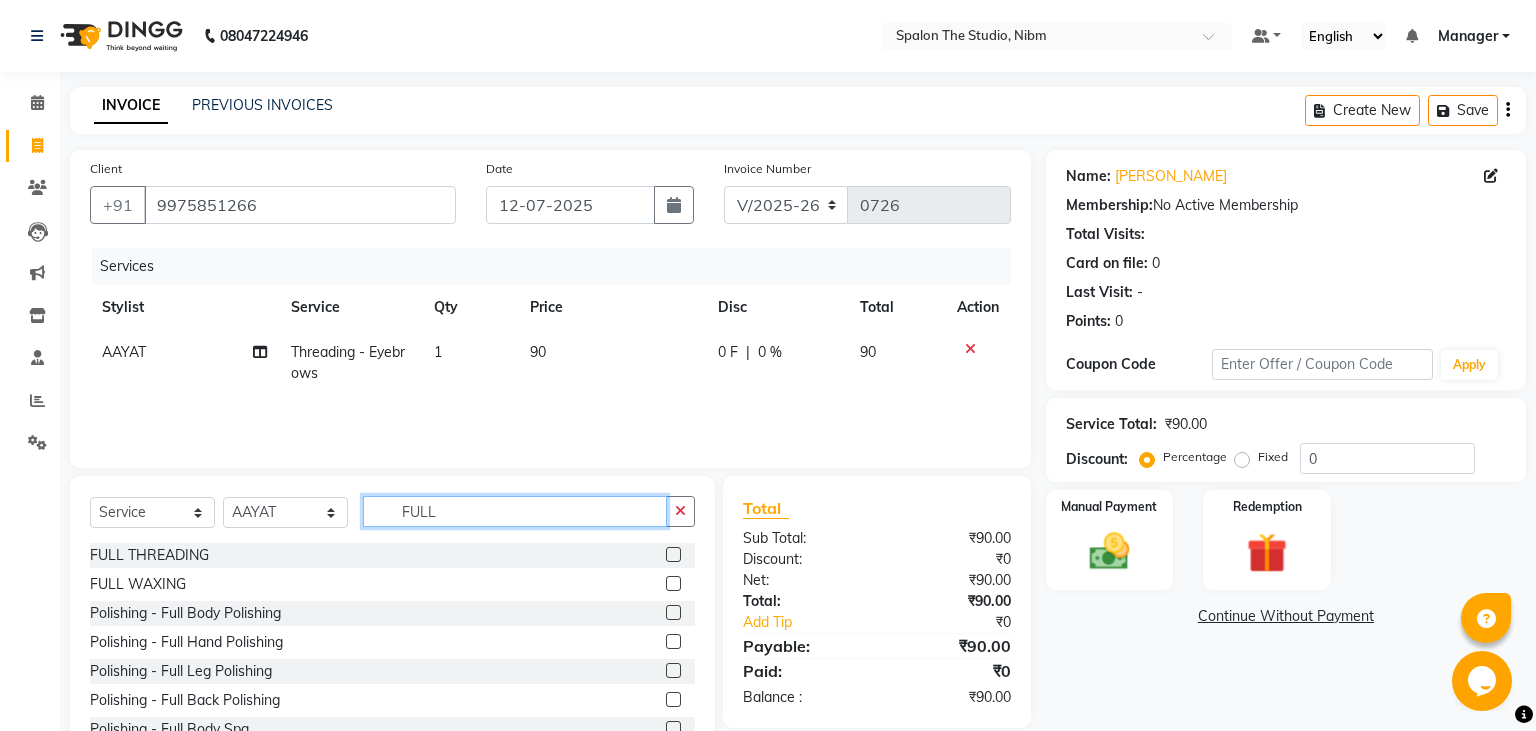 type on "FULL" 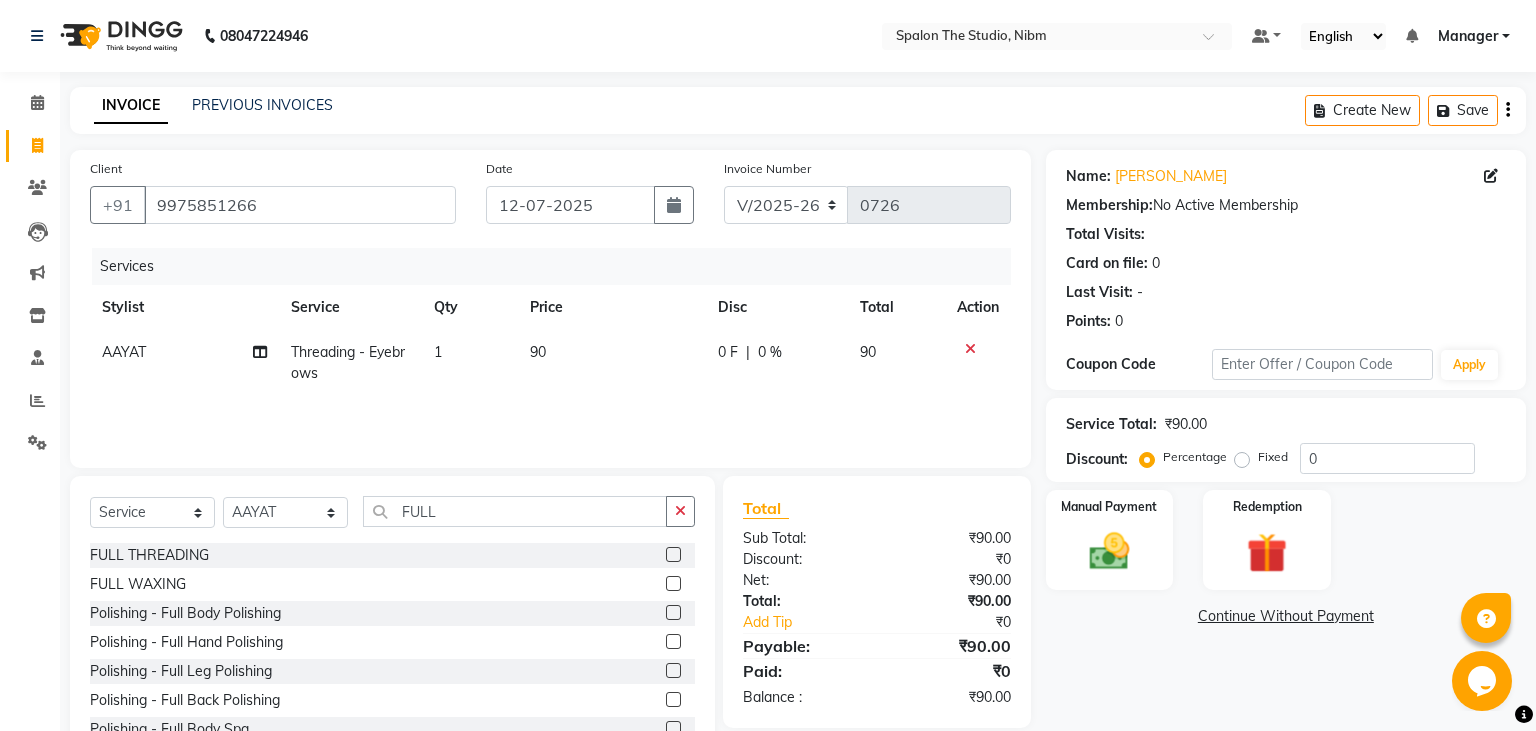 click 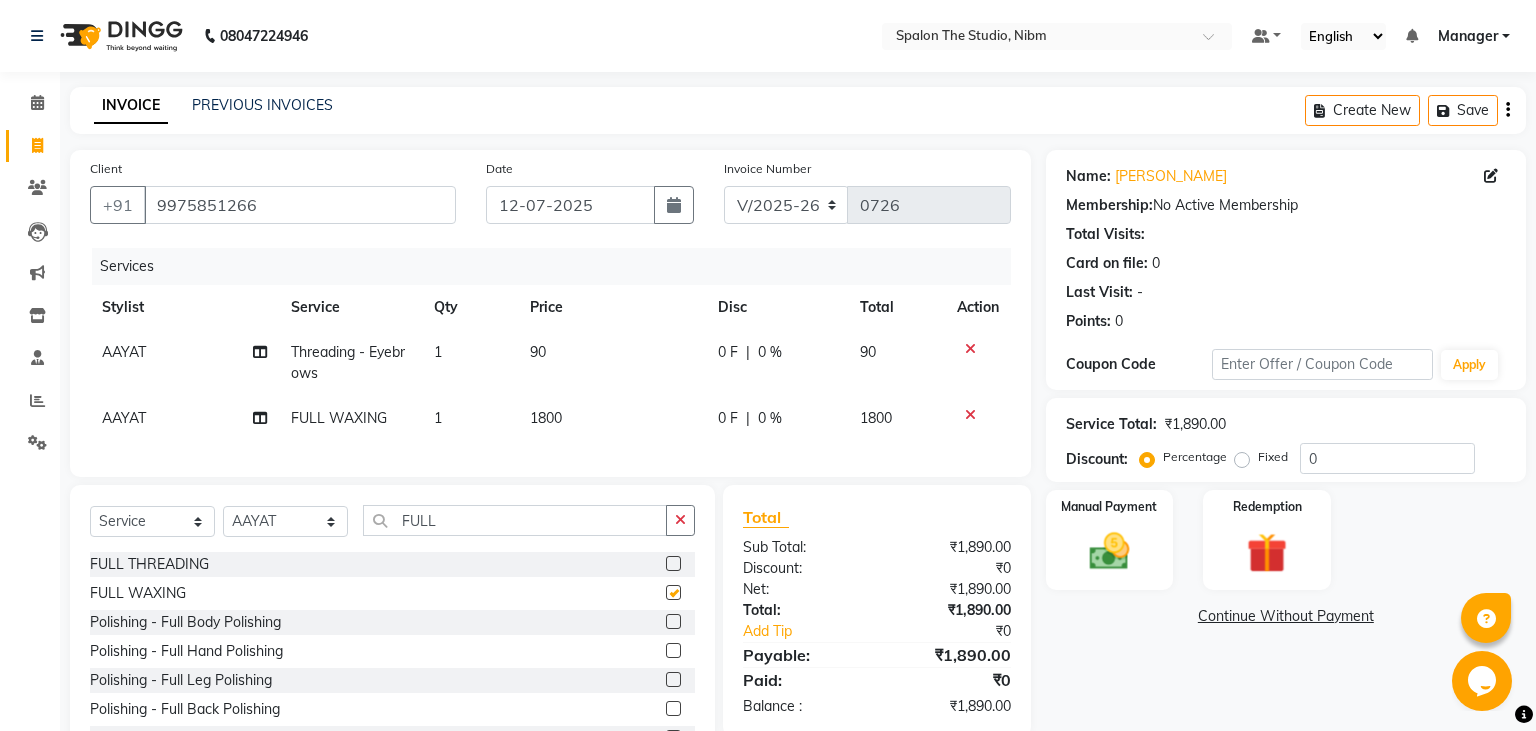 checkbox on "false" 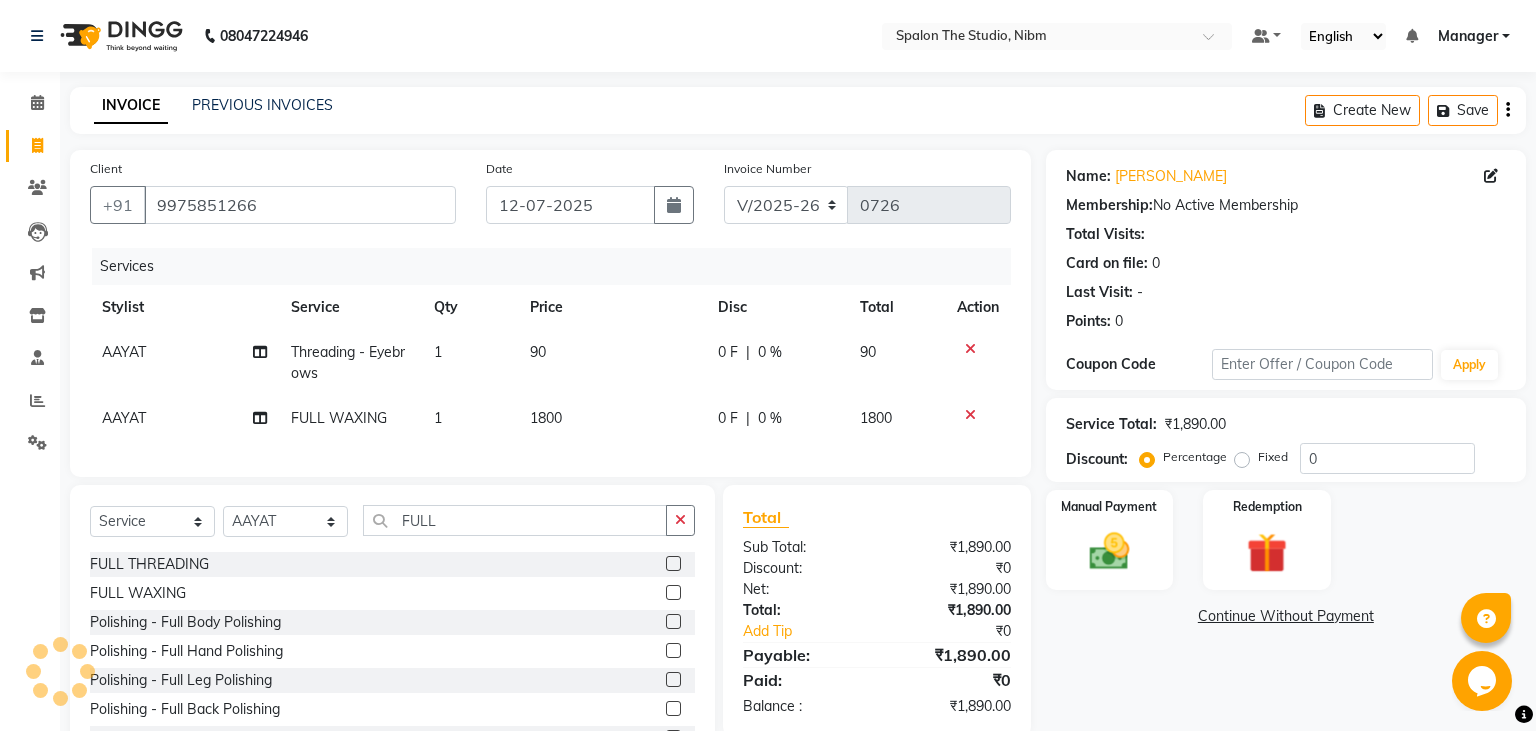 click on "FULL THREADING  FULL WAXING  Polishing  - Full Body Polishing  Polishing  - Full Hand Polishing  Polishing  - Full Leg Polishing  Polishing  - Full Back Polishing  Polishing  - Full Body Spa  Bleach - Full Body  Bleach - Full Hands  Bleach - Full Legs  Bleach - Full Face  Bleach - Full Back  Bleach - Full Stomach  D - Tan - Full Body  D - Tan - Full Hands  D - Tan - Full Legs  D - Tan - Full Face  D - Tan - Full Back  D - Tan - Full Stomach  Chocolate Wax - Full Hands  Chocolate Wax - Full Legs  Chocolate Wax - Full Back  Chocolate Wax - Full Face  Cartridge Wax - Full Hands  Cartridge Wax - Full Legs  Cartridge Wax - Full Back  Liposoluble Wax - Full Hands  Liposoluble Wax - Full Legs  Liposoluble Wax - Full Back  Premium Wax - Full Hands  Premium Wax - Full Legs  Premium Wax - Full Back  Massage - Full Body Massag  Massage - Full Leg Massage  Full Head Highlights  - Shoulder  Full Head Highlights  - Mid Back  Full Head Highlights  - Waist  FULL LEG [MEDICAL_DATA]" 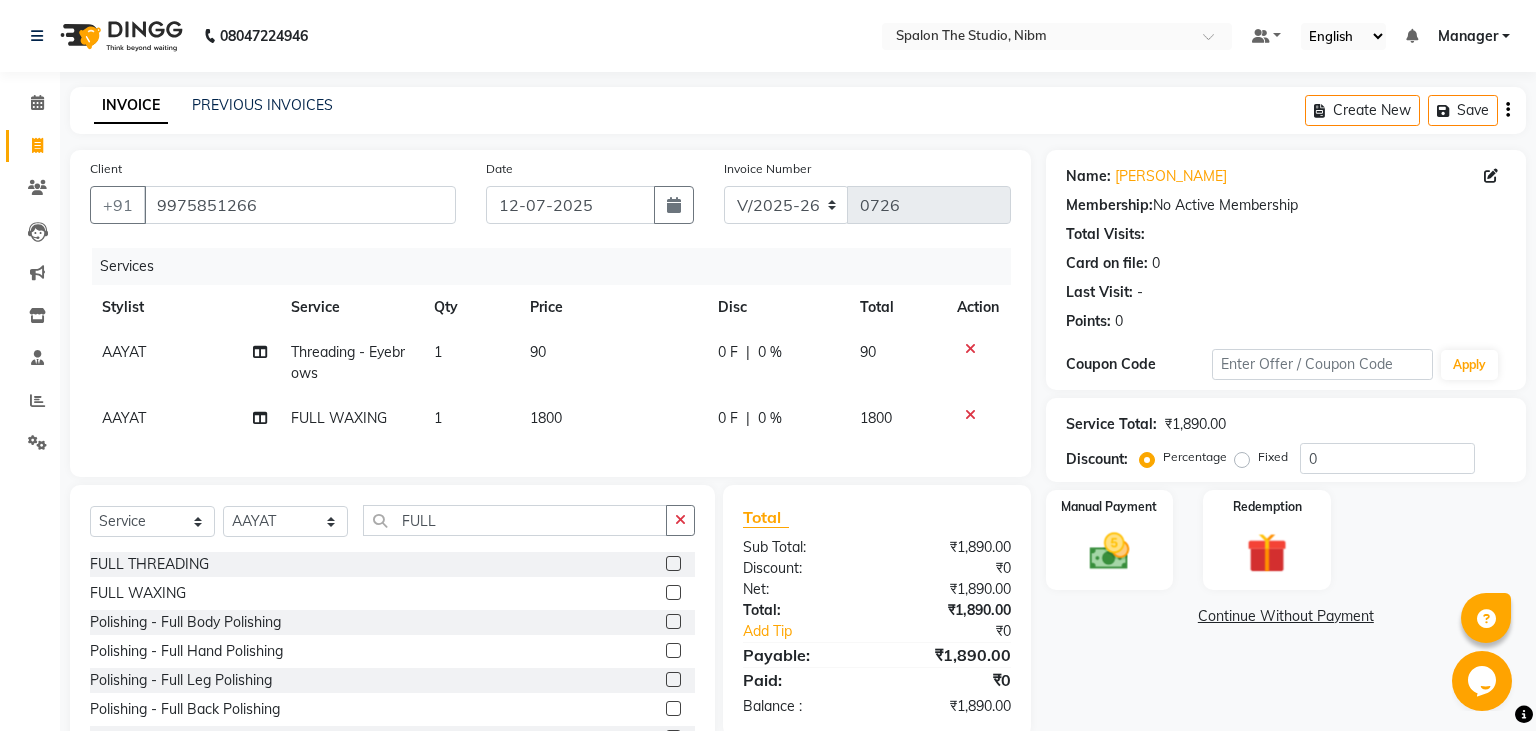 click on "1800" 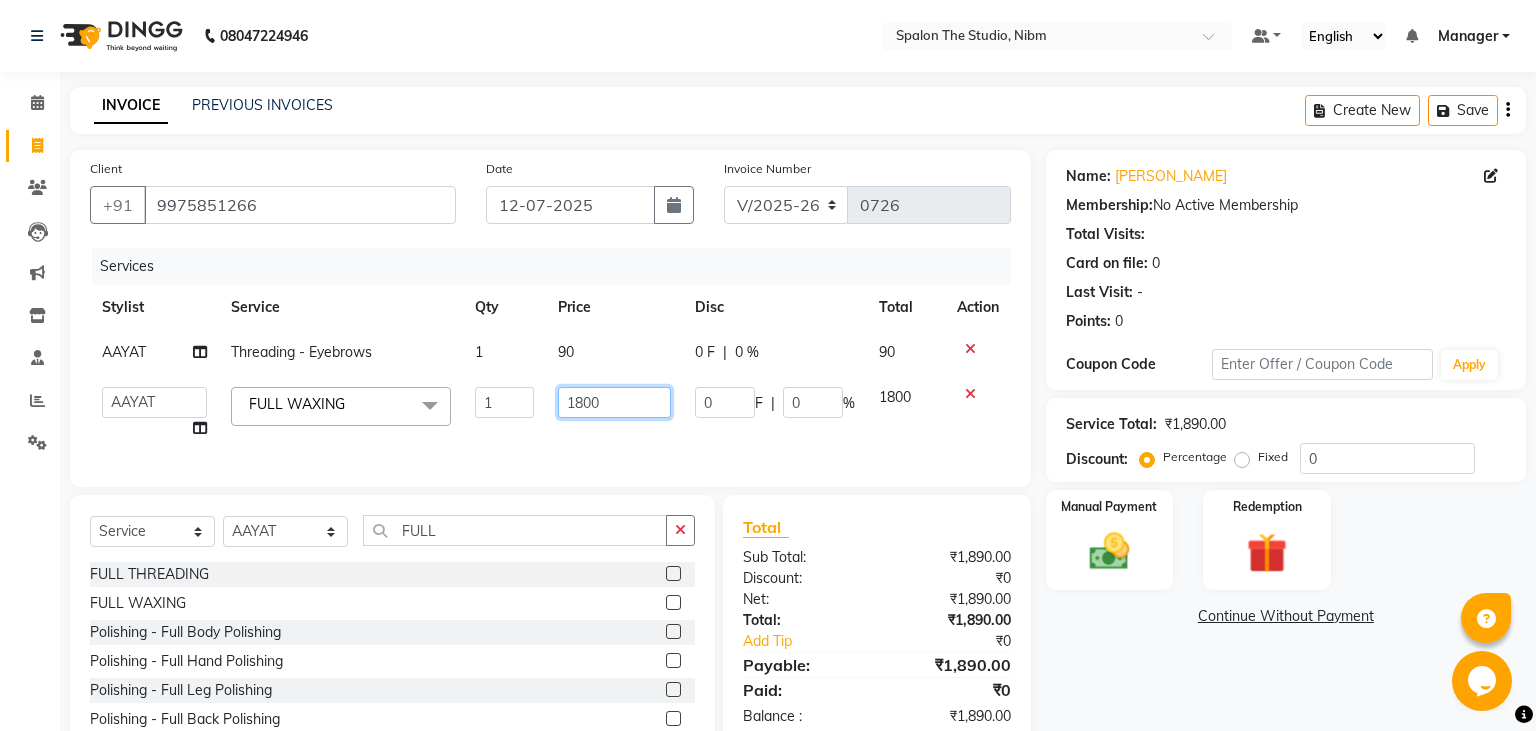 click on "1800" 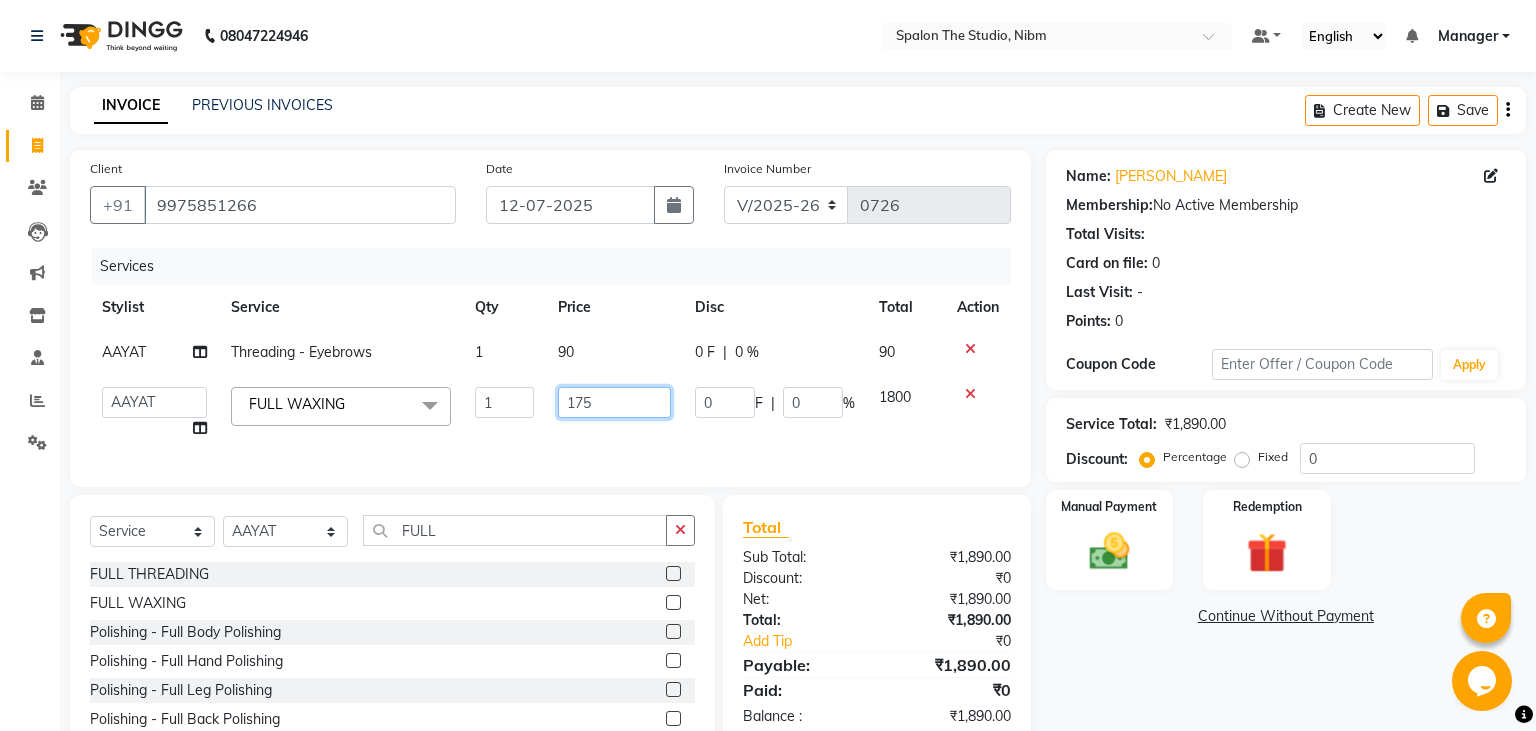 type on "1750" 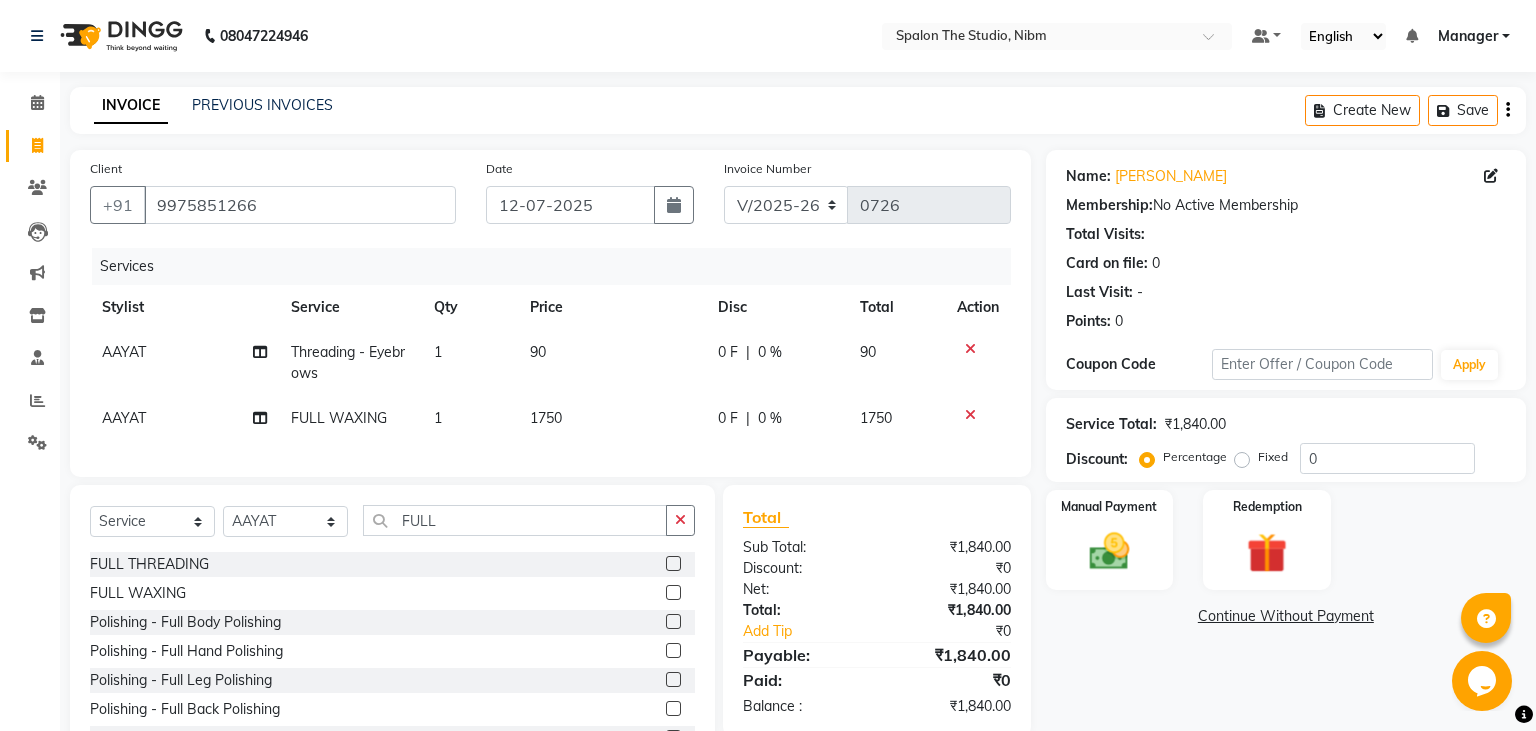 click on "1750" 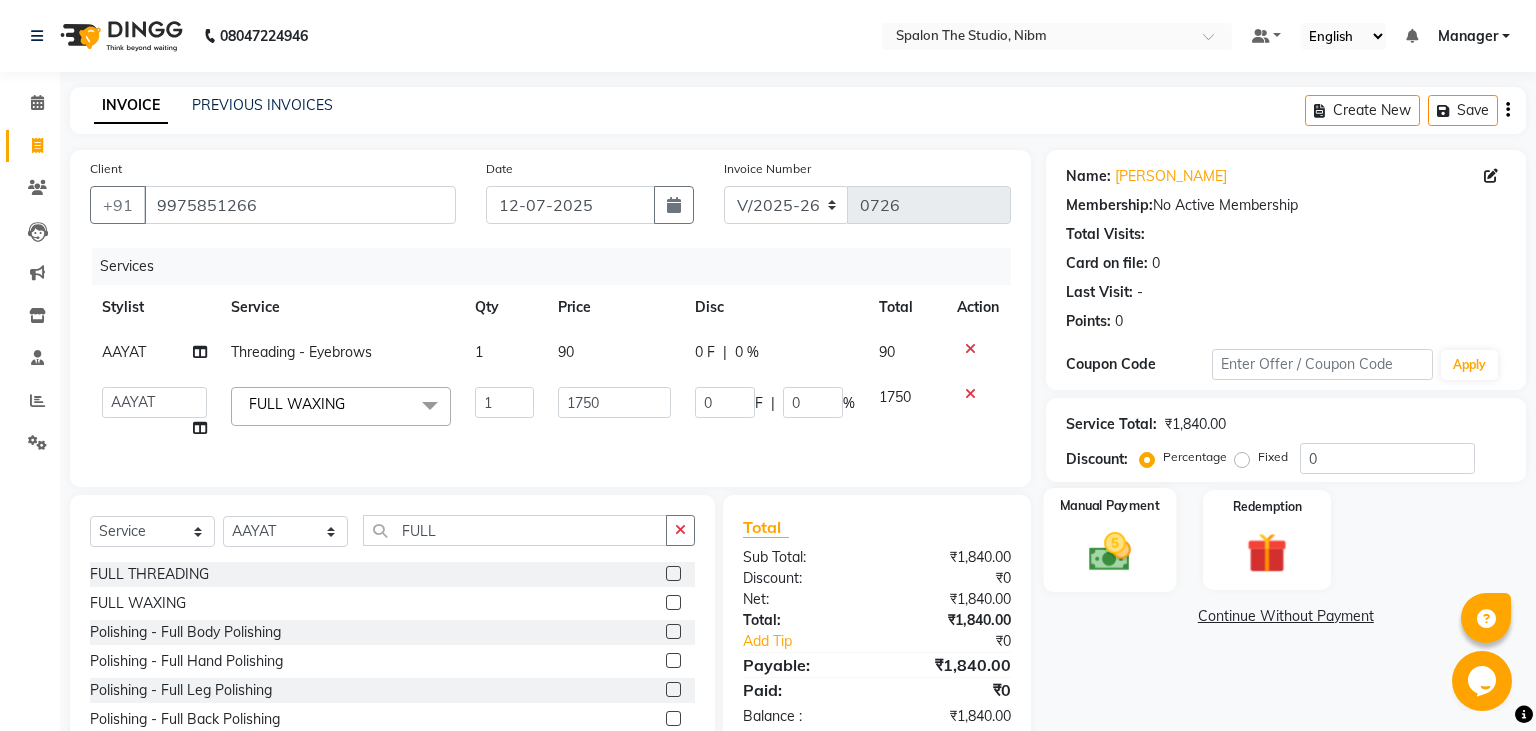 click 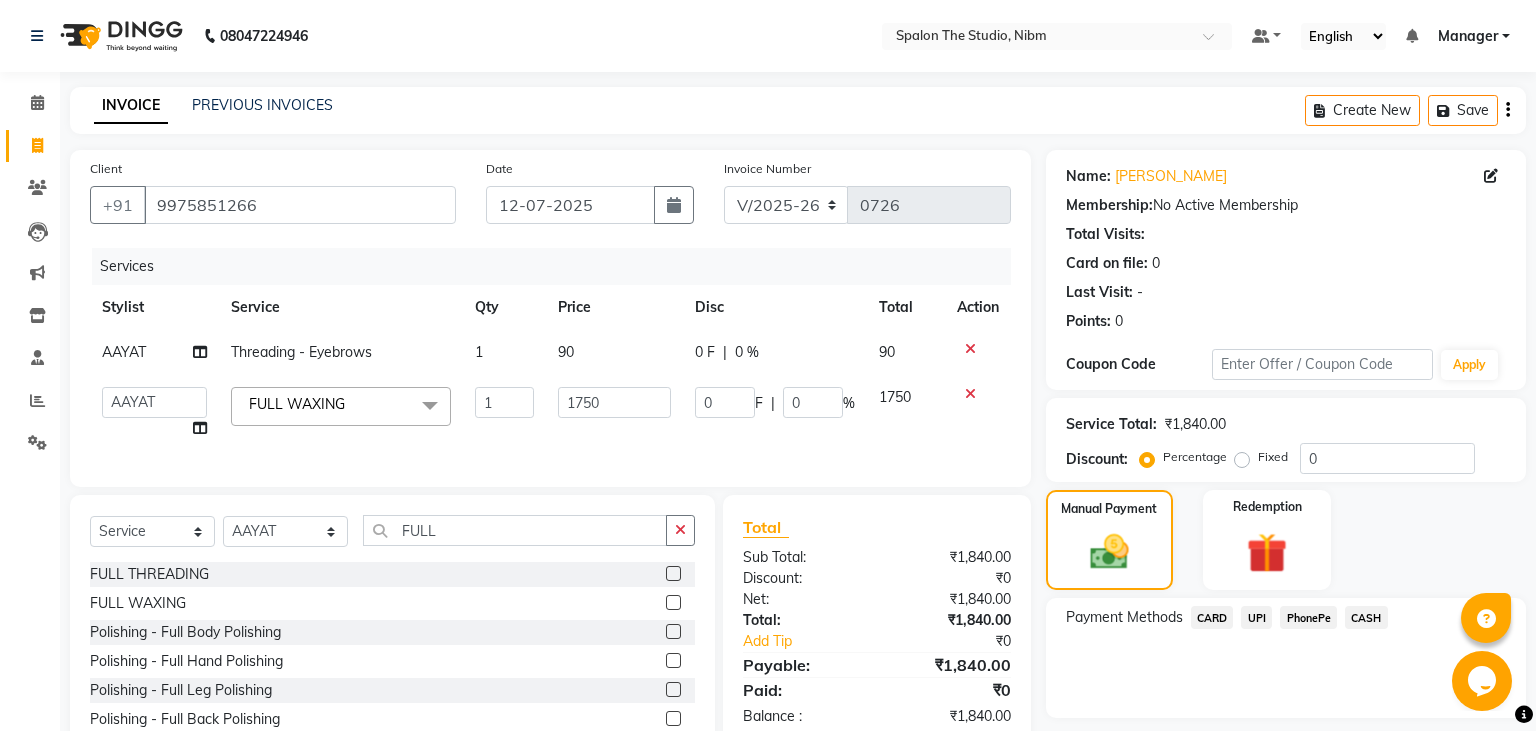 click on "UPI" 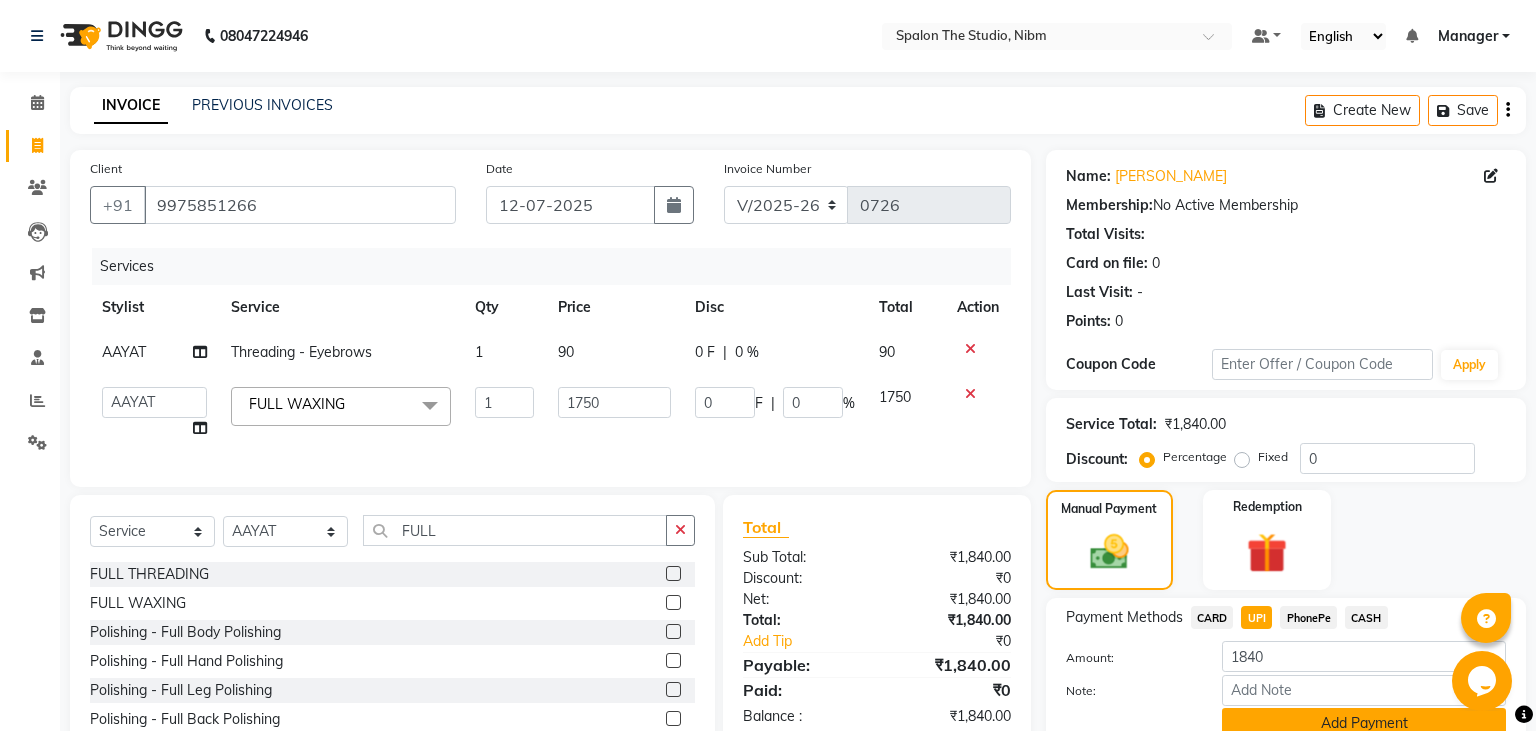 click on "Add Payment" 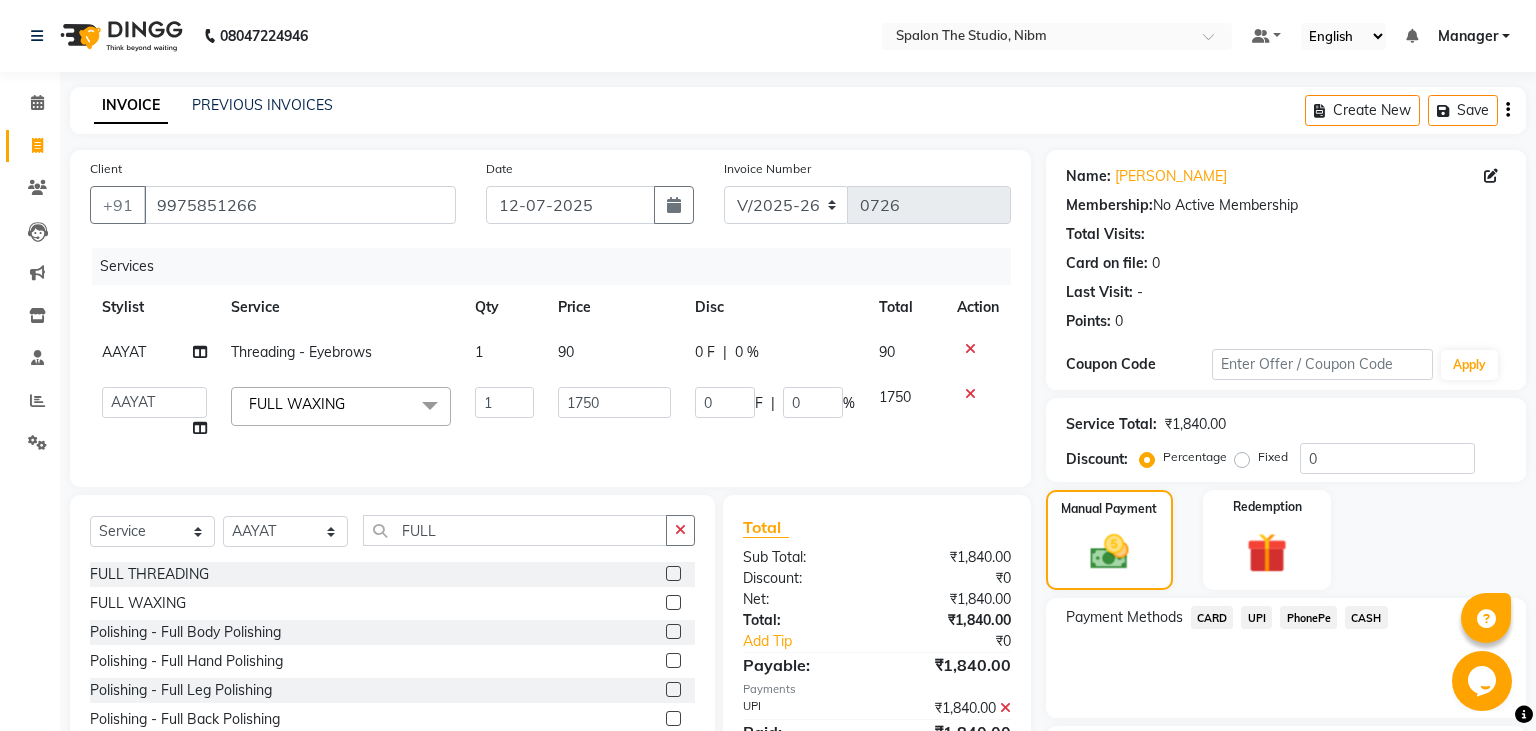 scroll, scrollTop: 169, scrollLeft: 0, axis: vertical 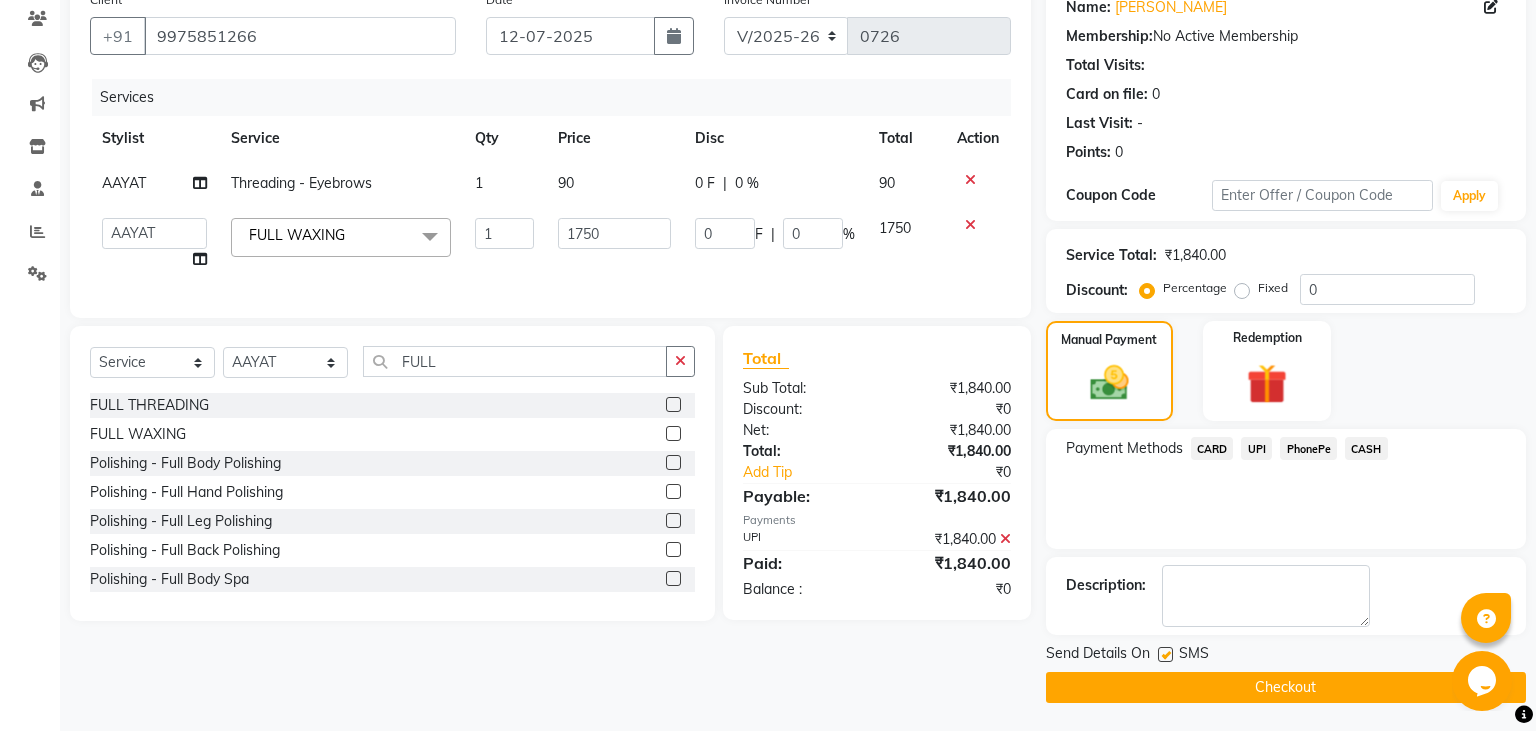 click on "SMS" 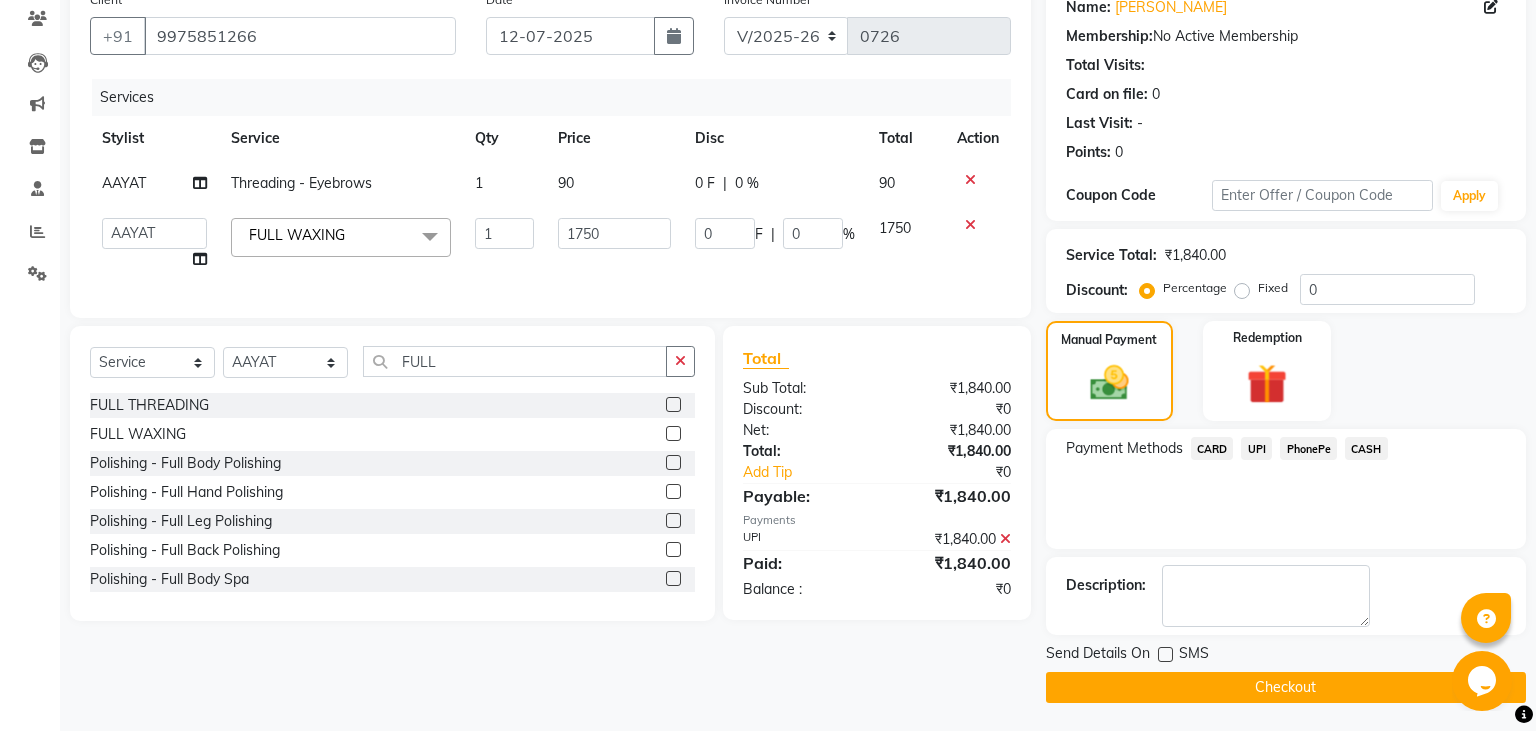 click on "Checkout" 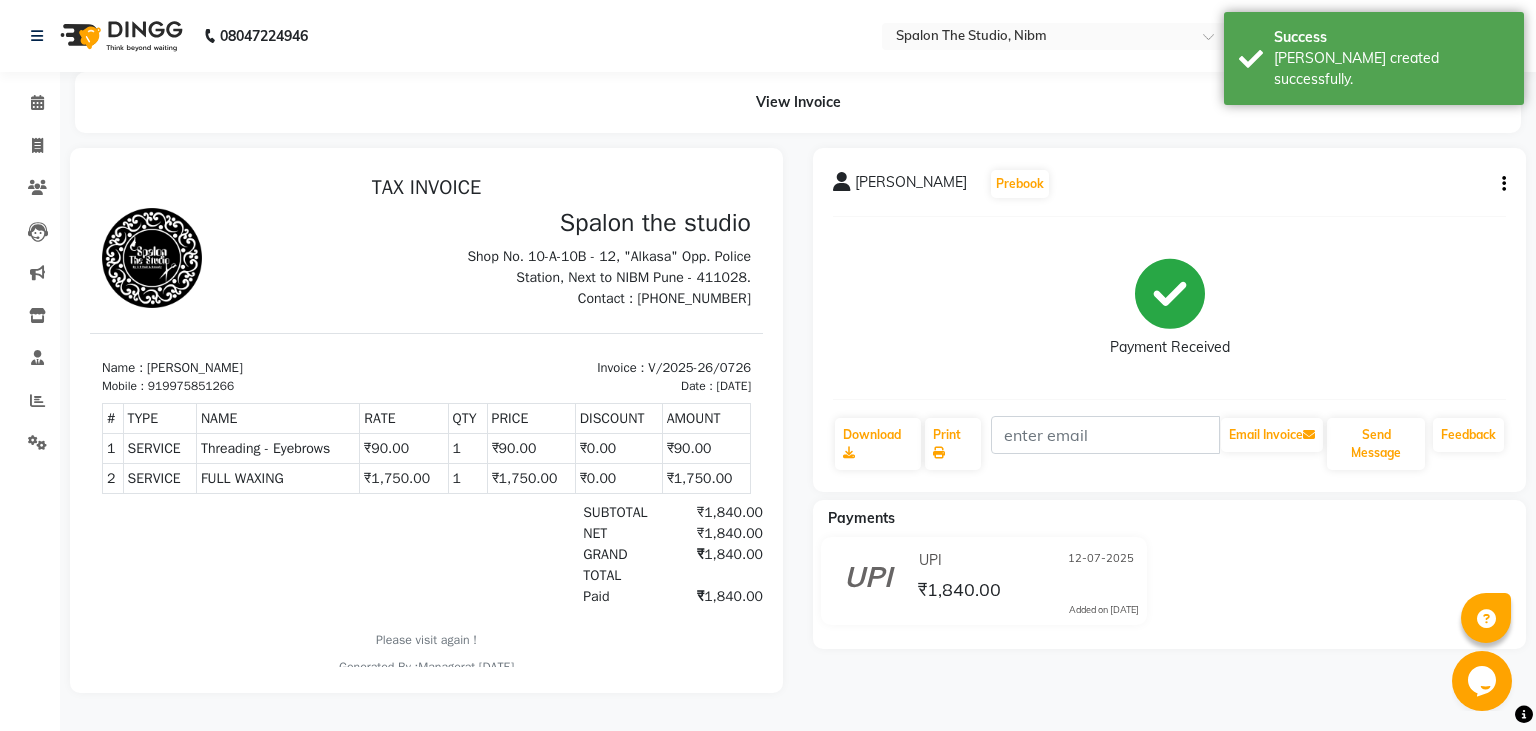 scroll, scrollTop: 0, scrollLeft: 0, axis: both 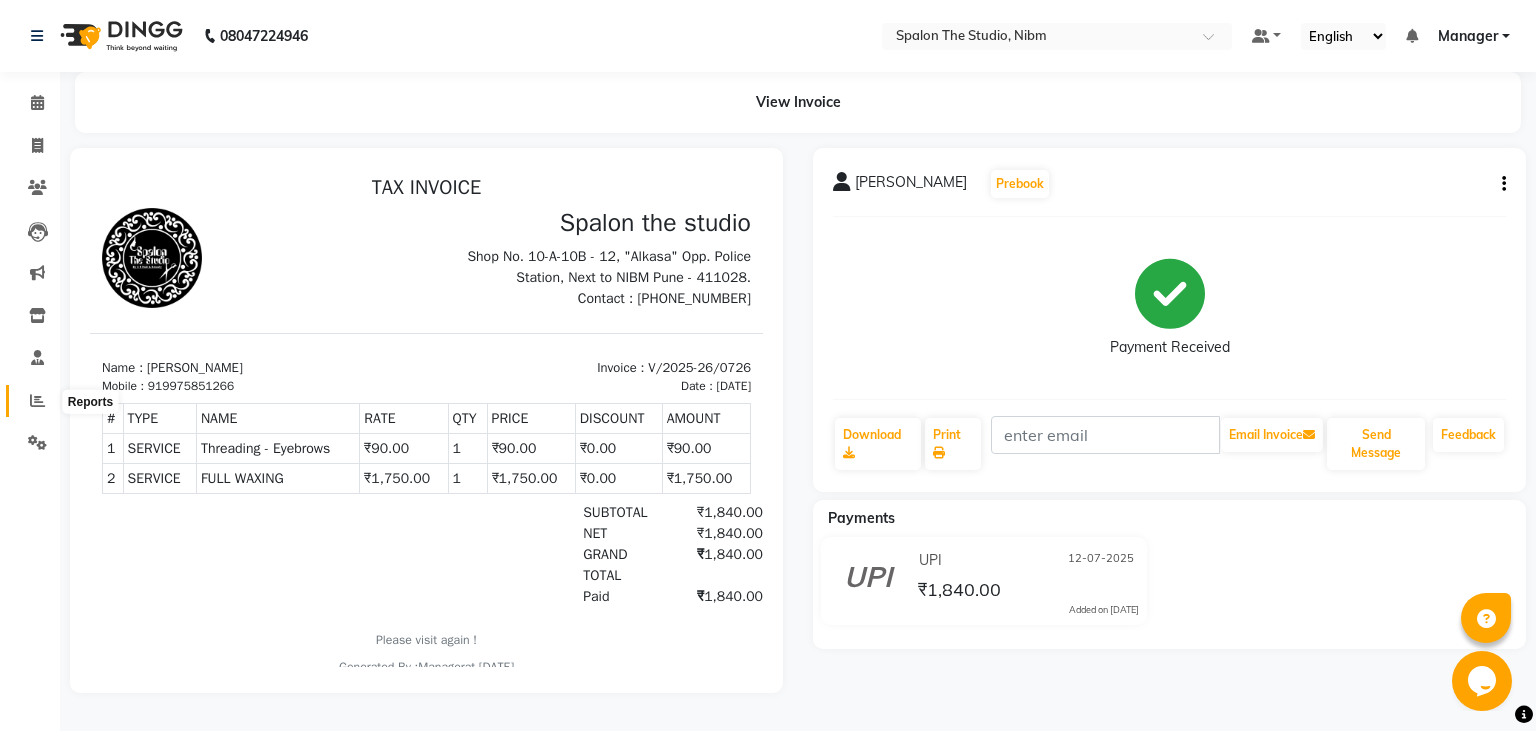 click 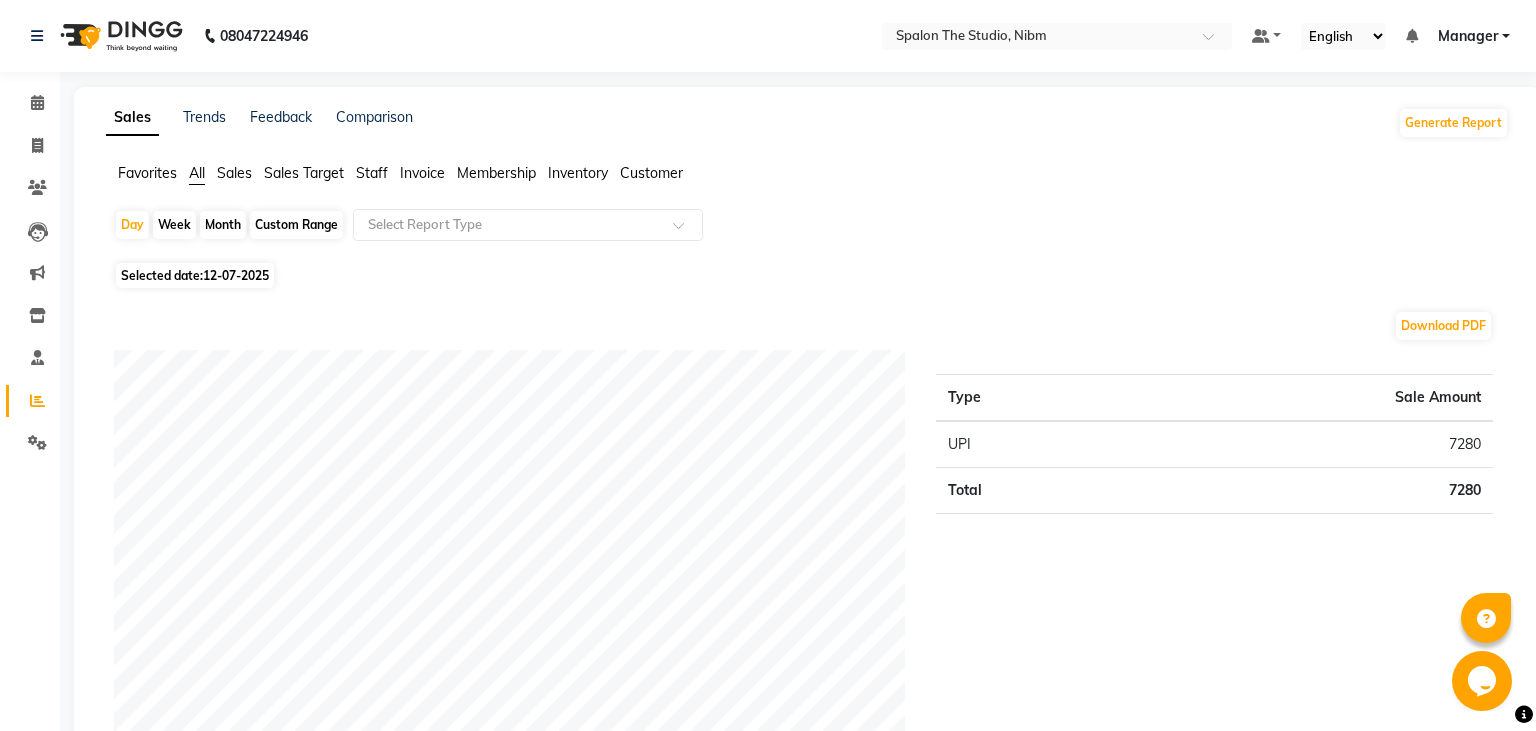 click 